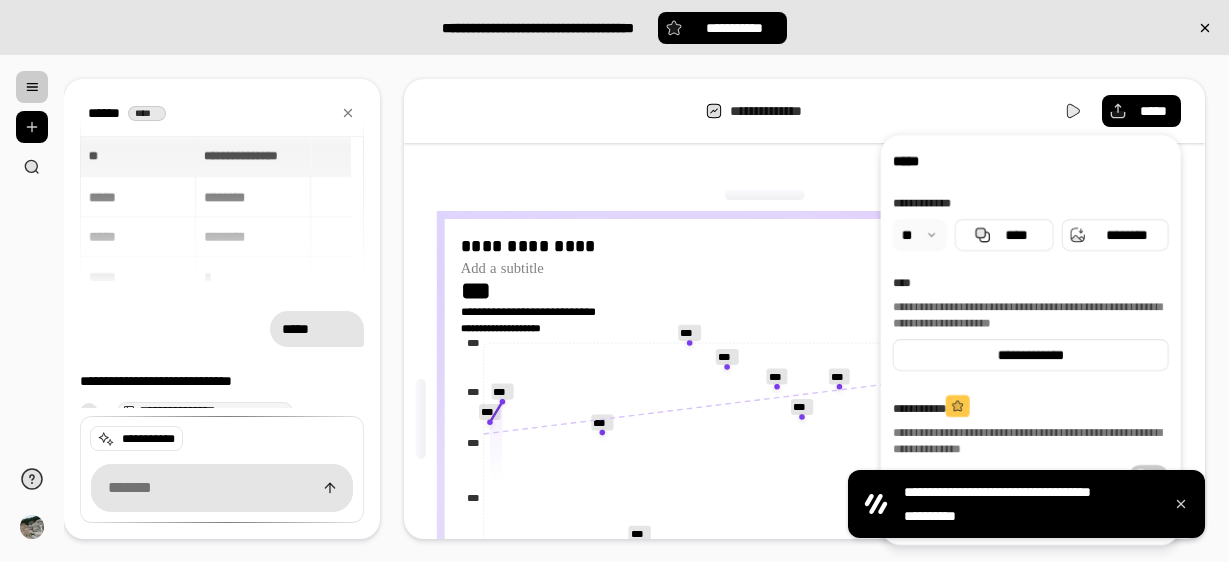 scroll, scrollTop: 0, scrollLeft: 0, axis: both 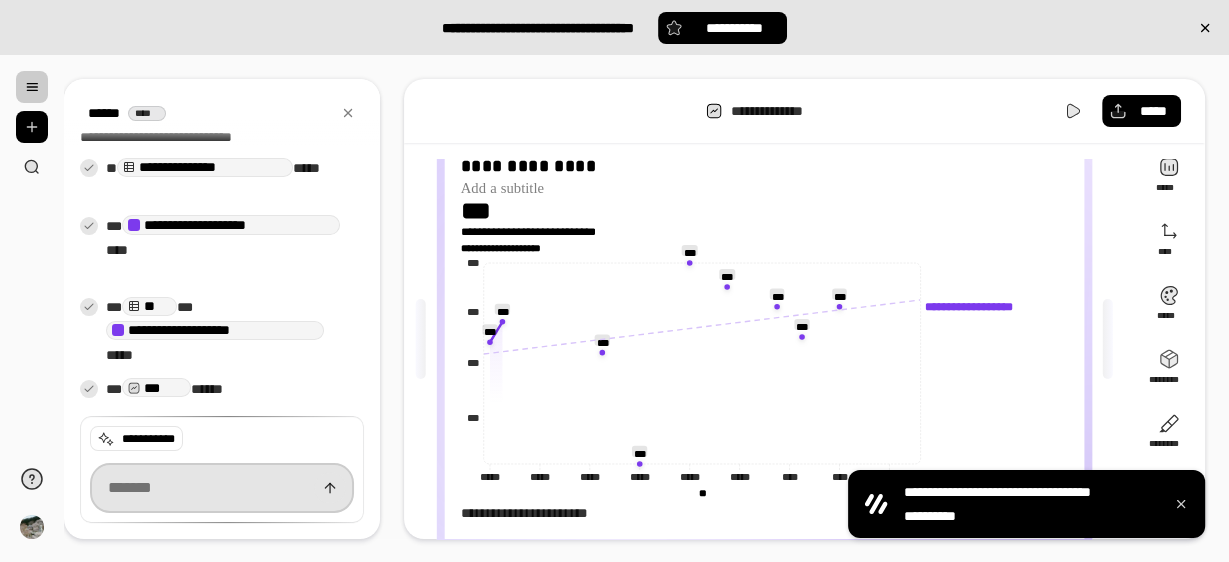 click at bounding box center [222, 488] 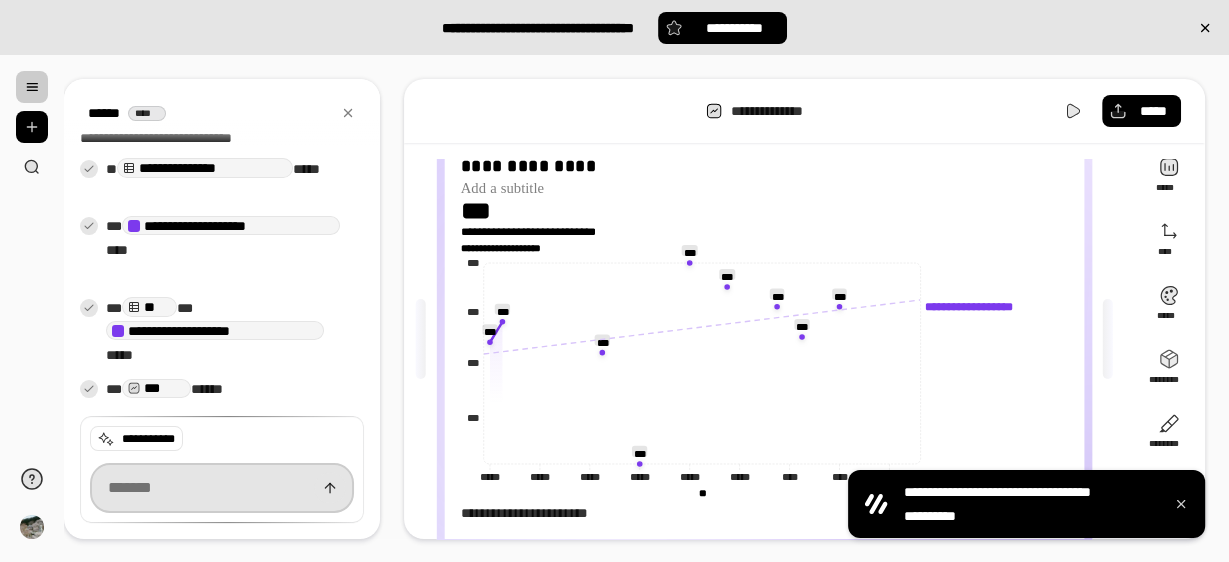 paste on "**********" 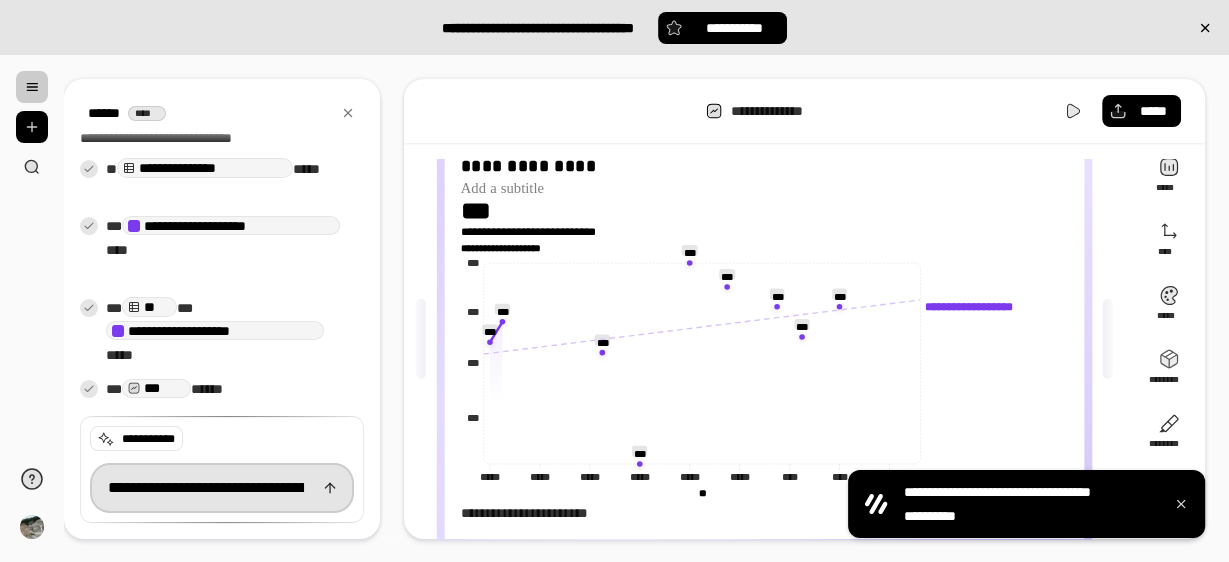 scroll, scrollTop: 0, scrollLeft: 6240, axis: horizontal 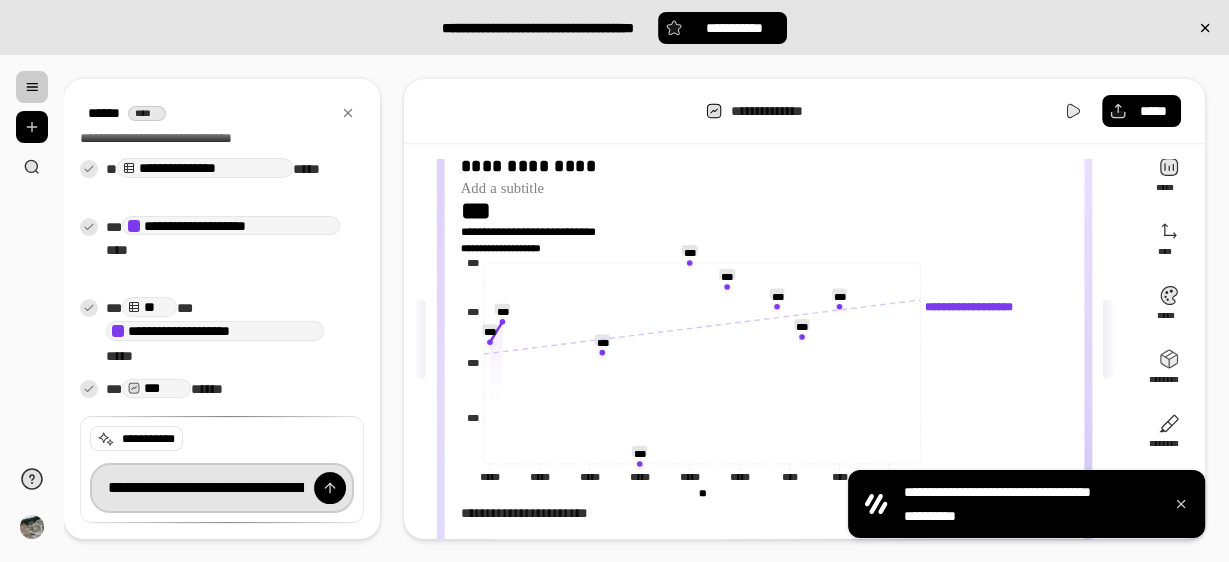 drag, startPoint x: 209, startPoint y: 490, endPoint x: 0, endPoint y: 459, distance: 211.28653 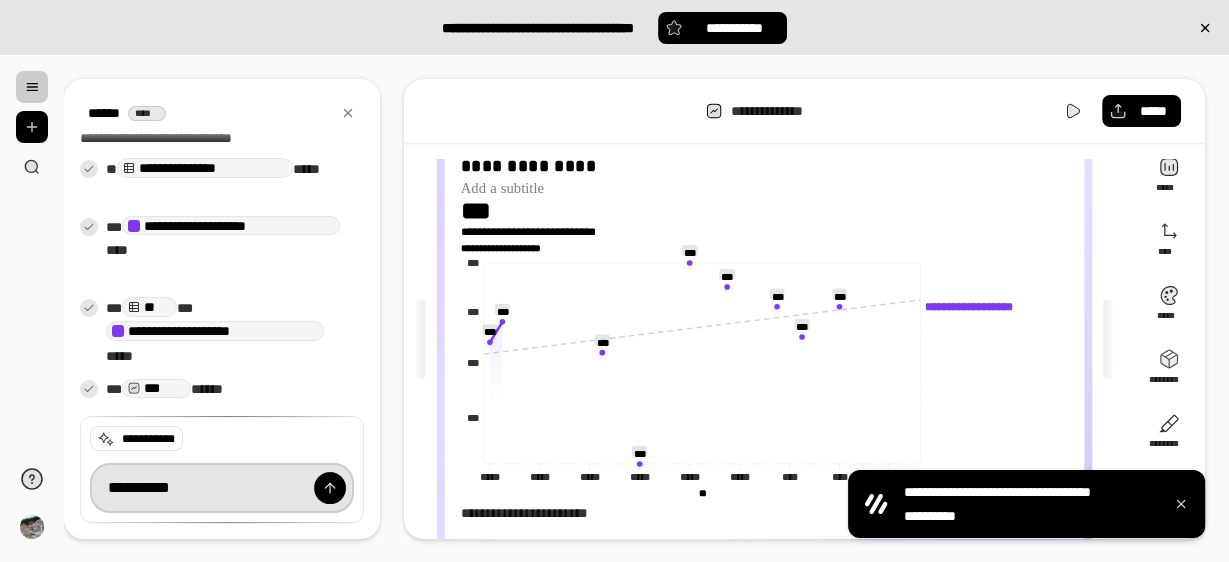 type on "*********" 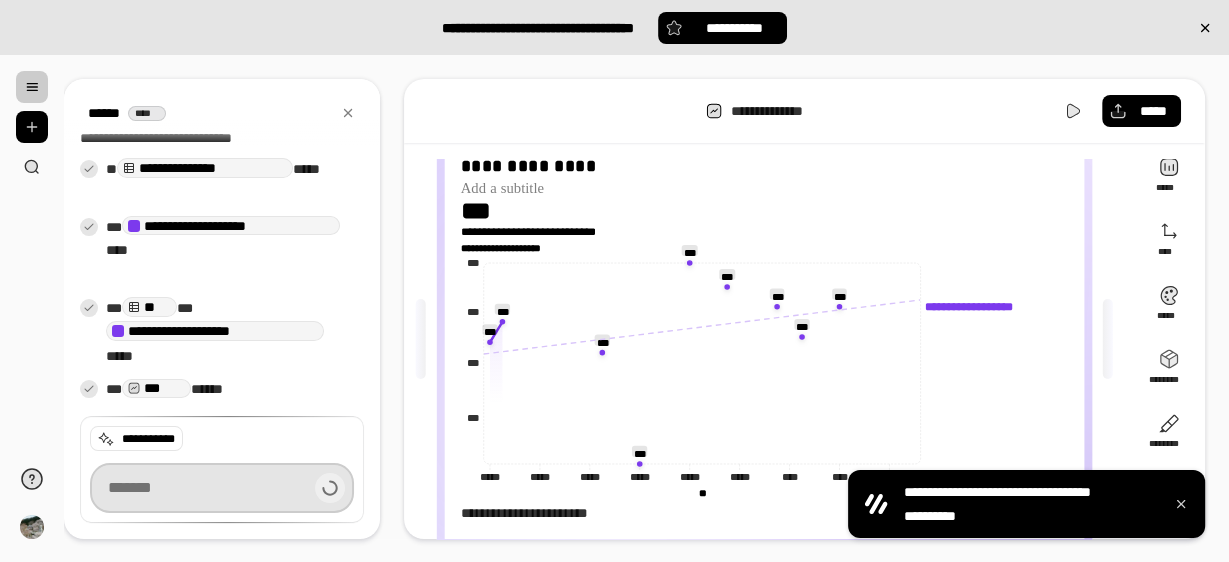 scroll, scrollTop: 337, scrollLeft: 0, axis: vertical 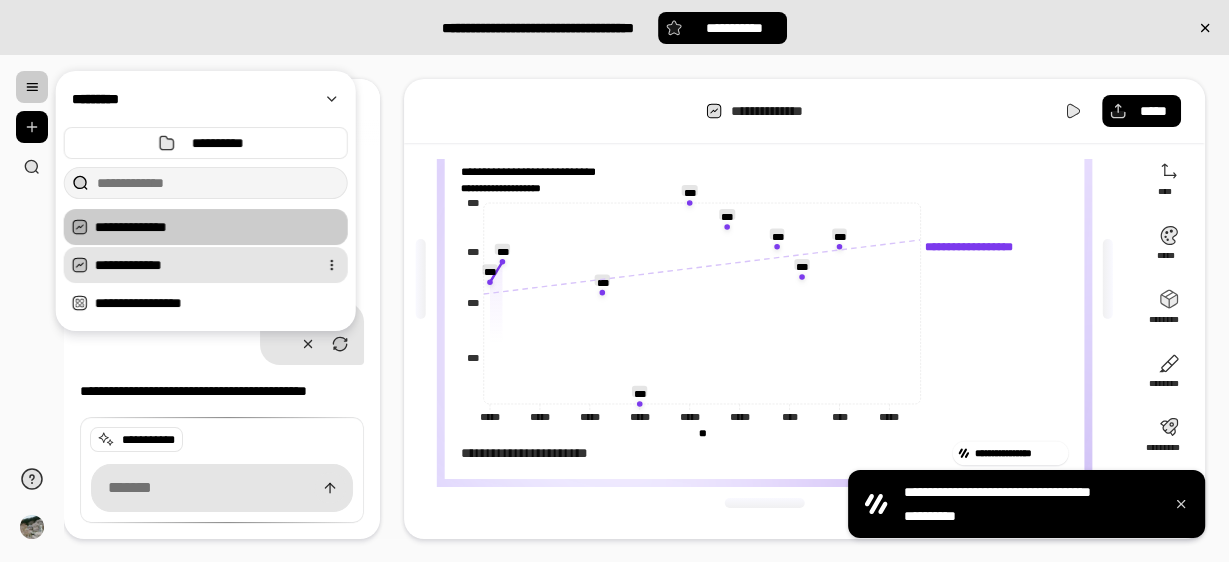 click on "**********" at bounding box center [202, 265] 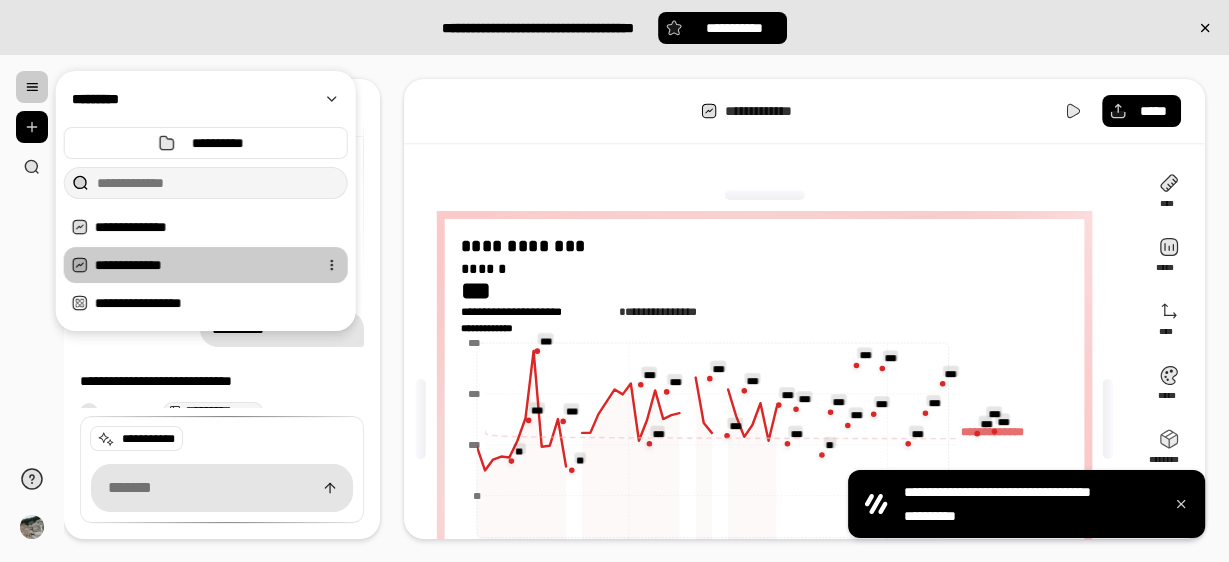 scroll, scrollTop: 184, scrollLeft: 0, axis: vertical 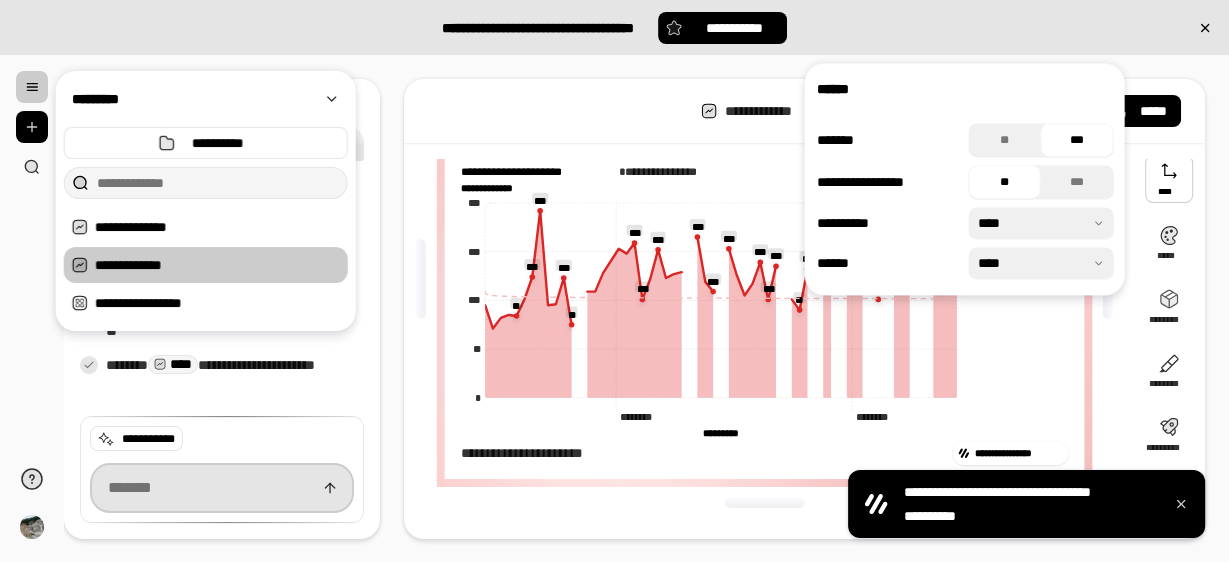 click at bounding box center (222, 488) 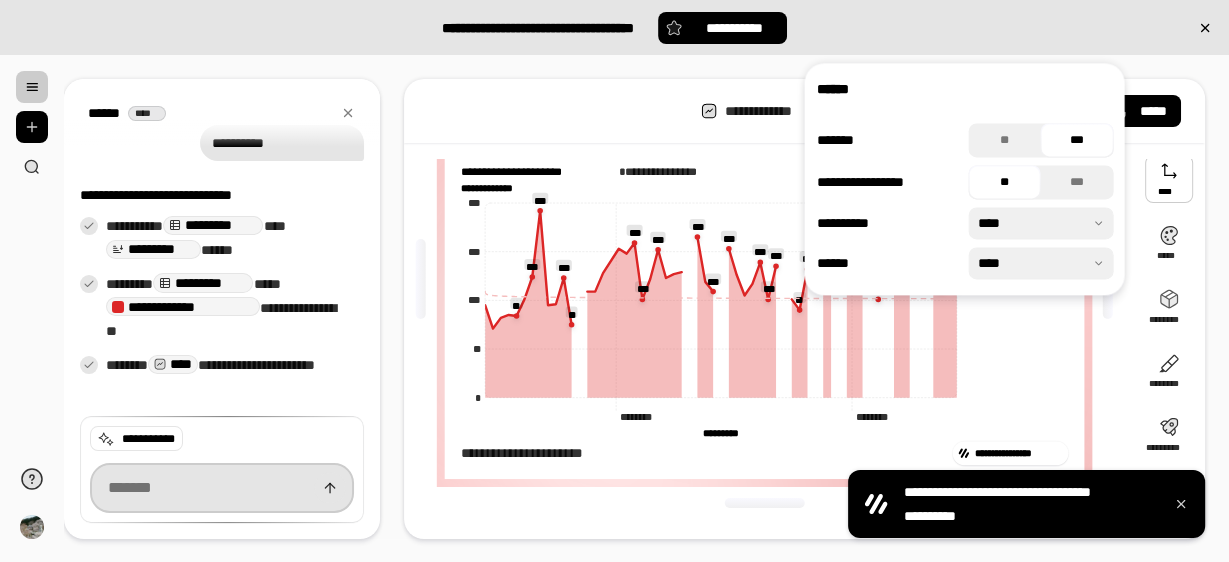 click at bounding box center (222, 488) 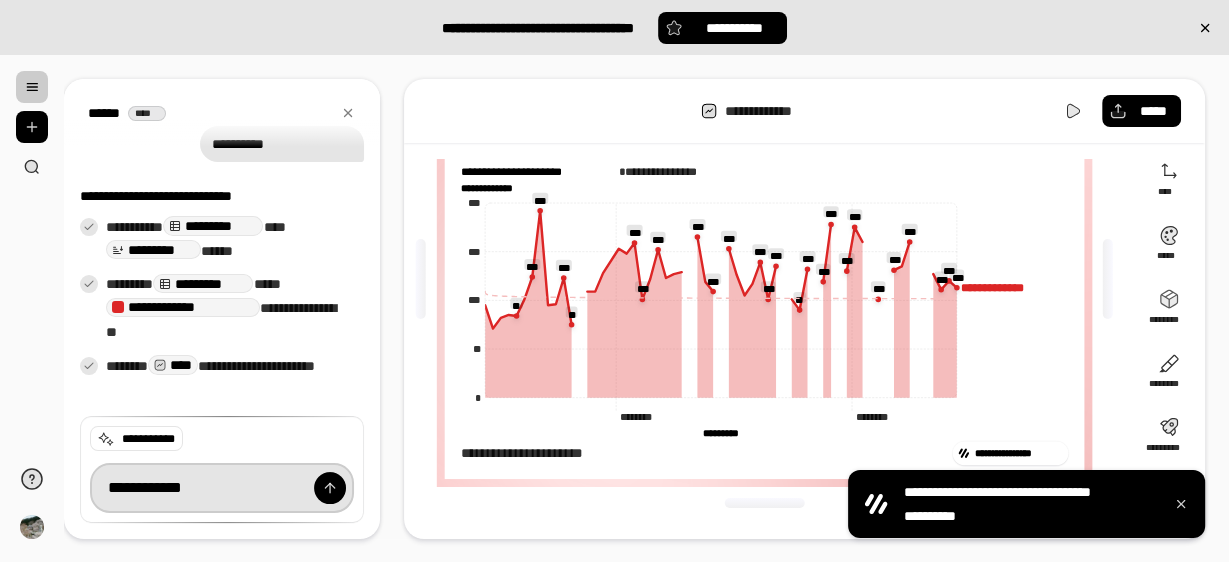 type on "**********" 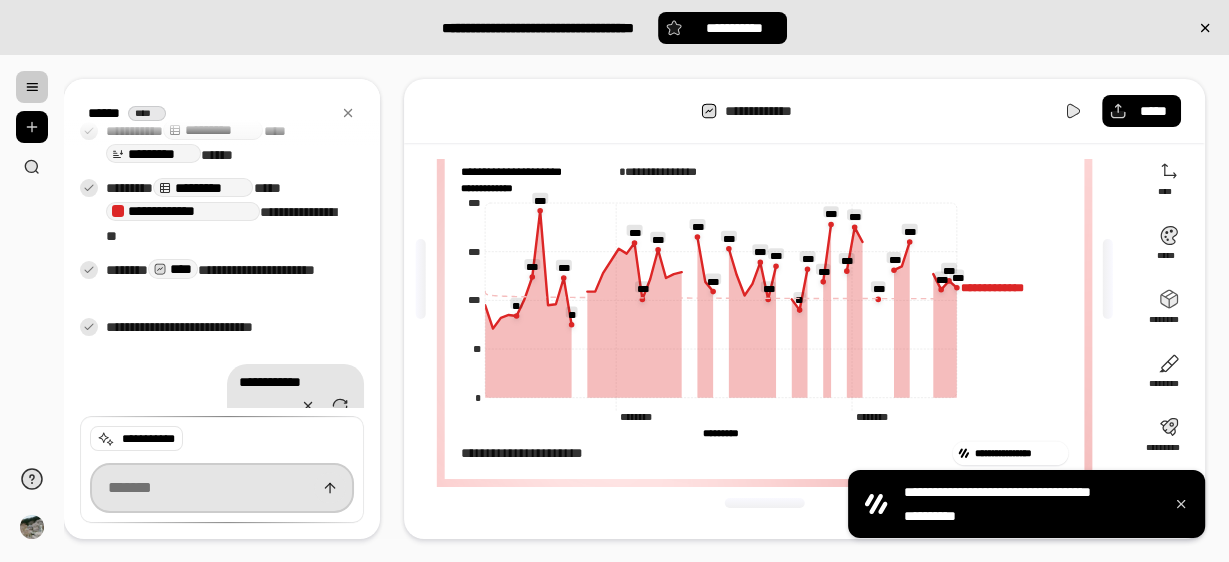 scroll, scrollTop: 307, scrollLeft: 0, axis: vertical 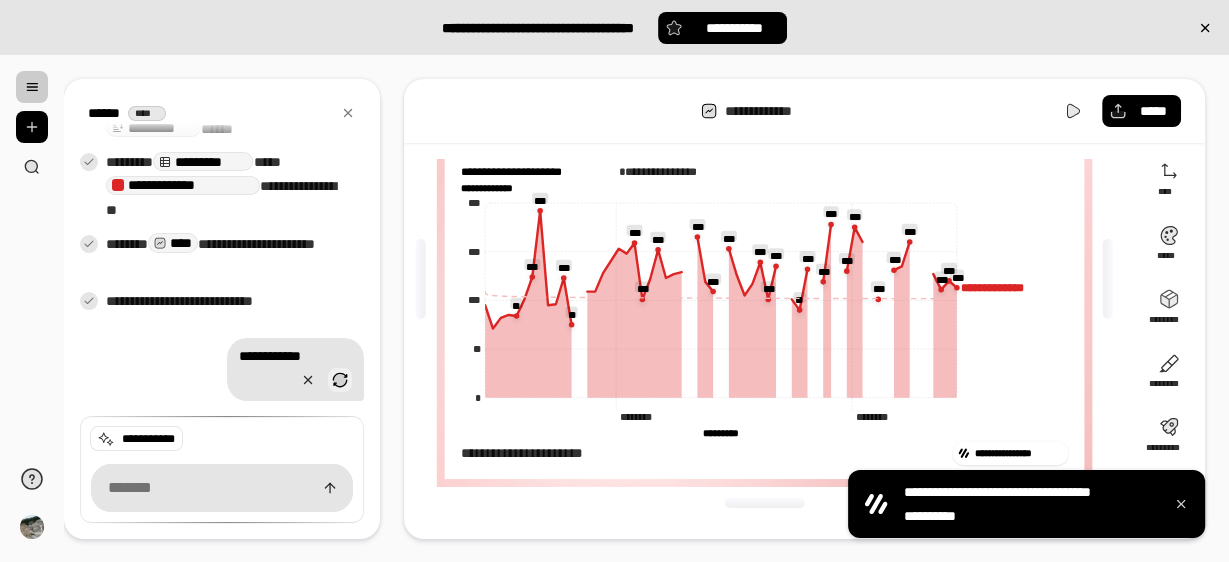 click at bounding box center (340, 380) 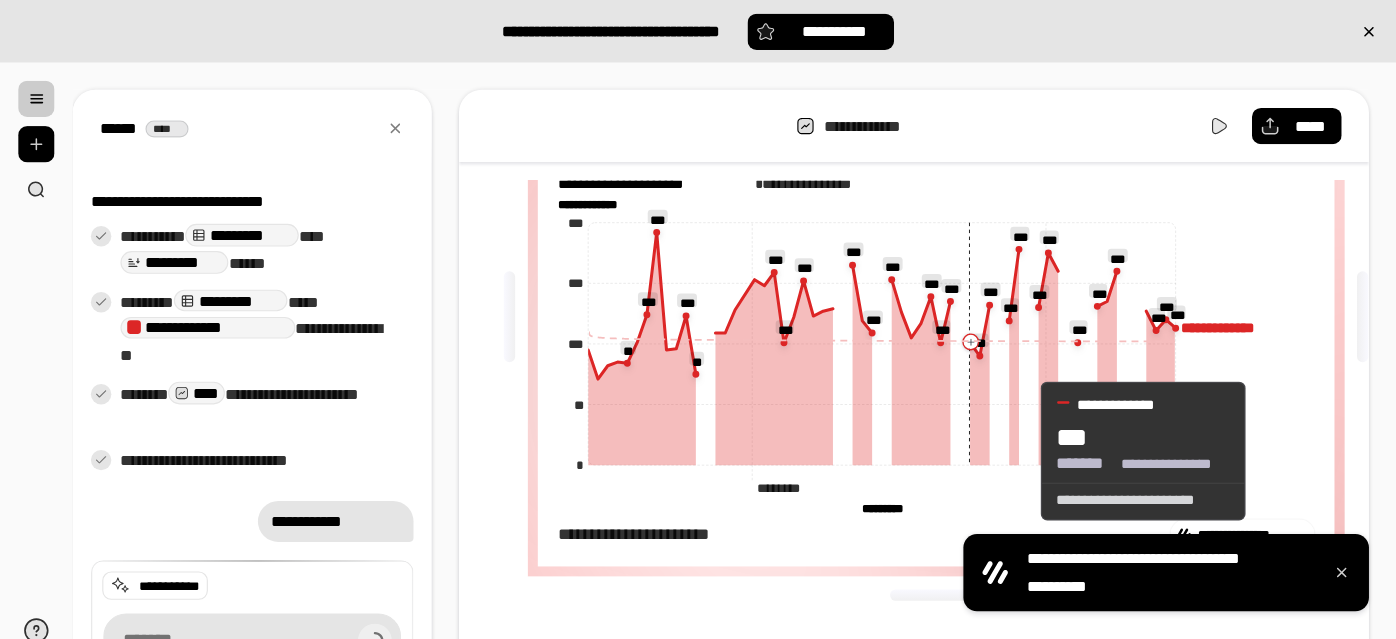 scroll, scrollTop: 156, scrollLeft: 0, axis: vertical 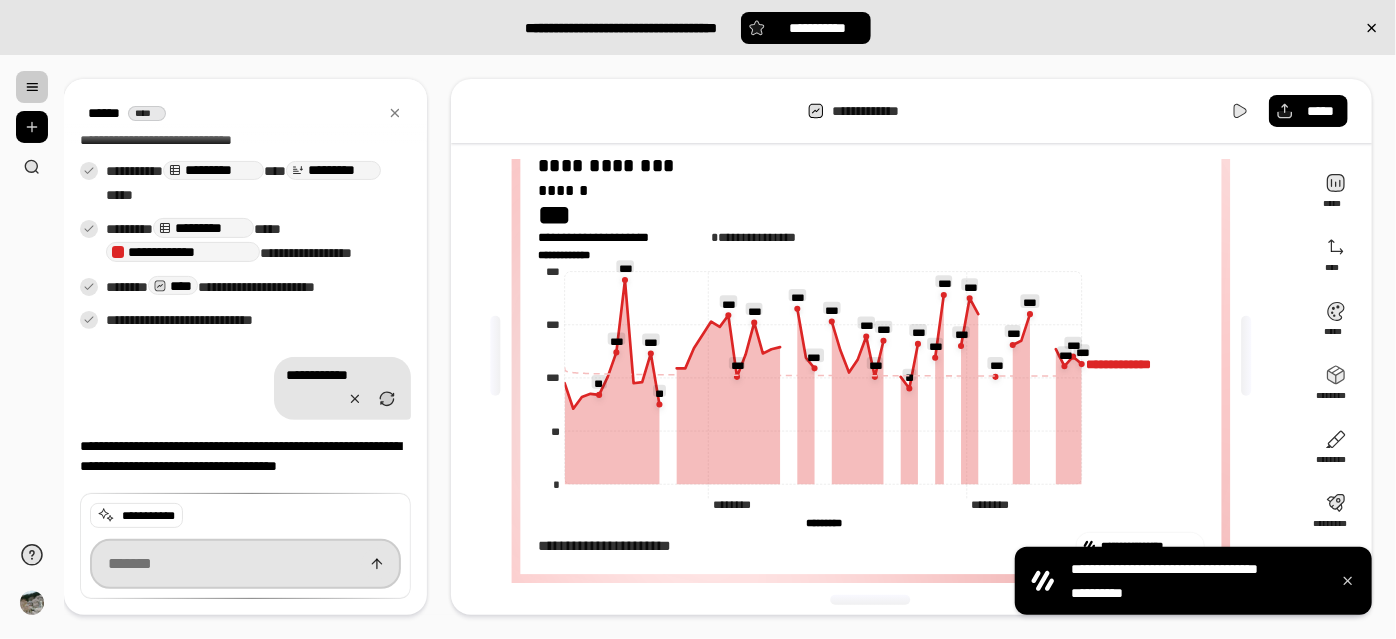click at bounding box center [245, 564] 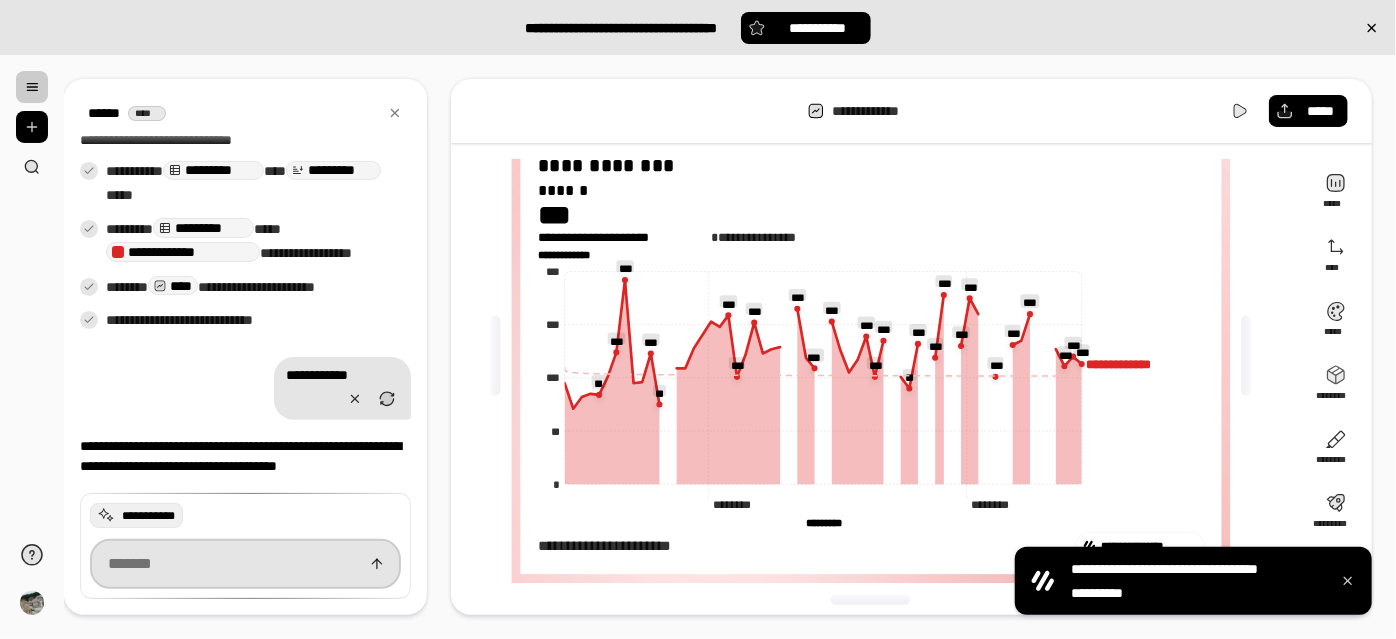 paste on "**********" 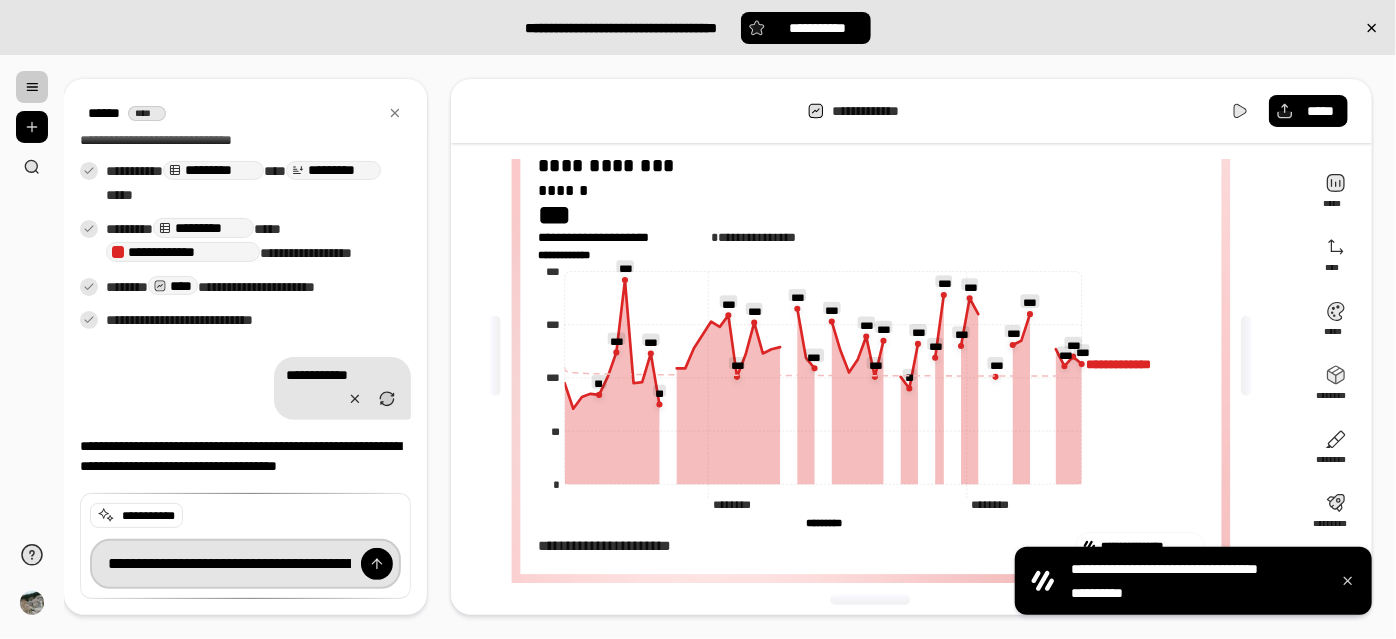 scroll, scrollTop: 0, scrollLeft: 6192, axis: horizontal 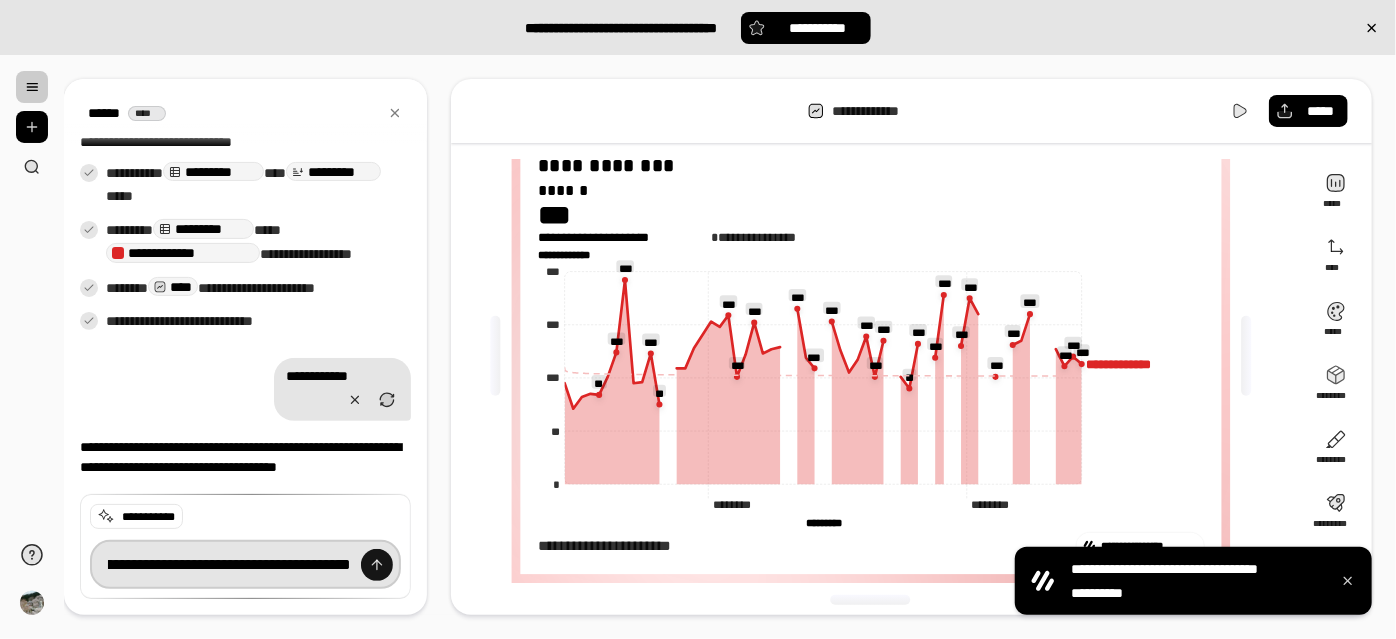 type on "**********" 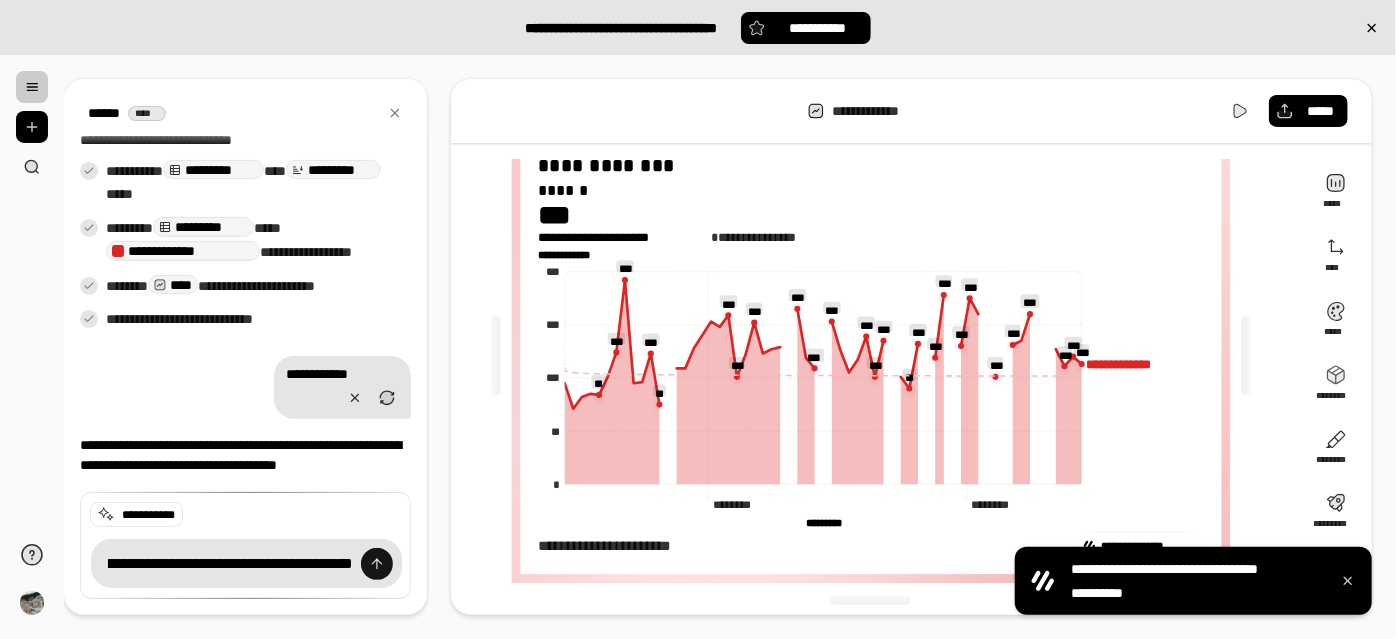 click at bounding box center [377, 564] 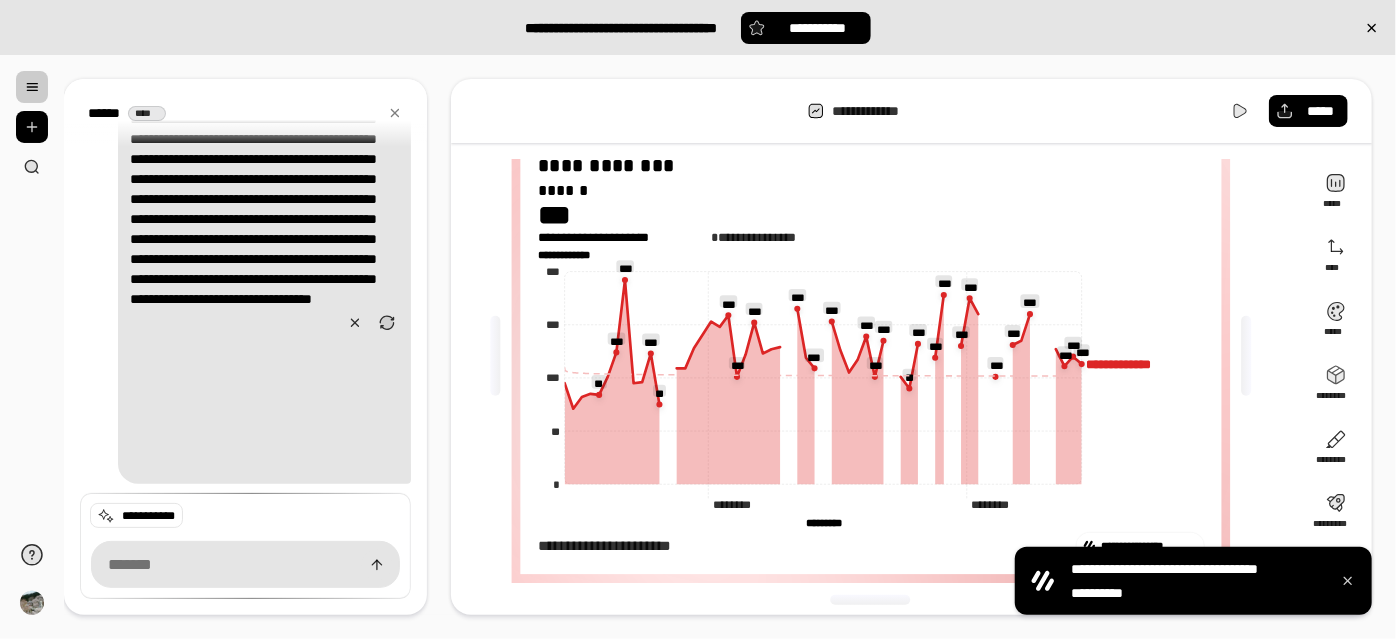 scroll, scrollTop: 747, scrollLeft: 0, axis: vertical 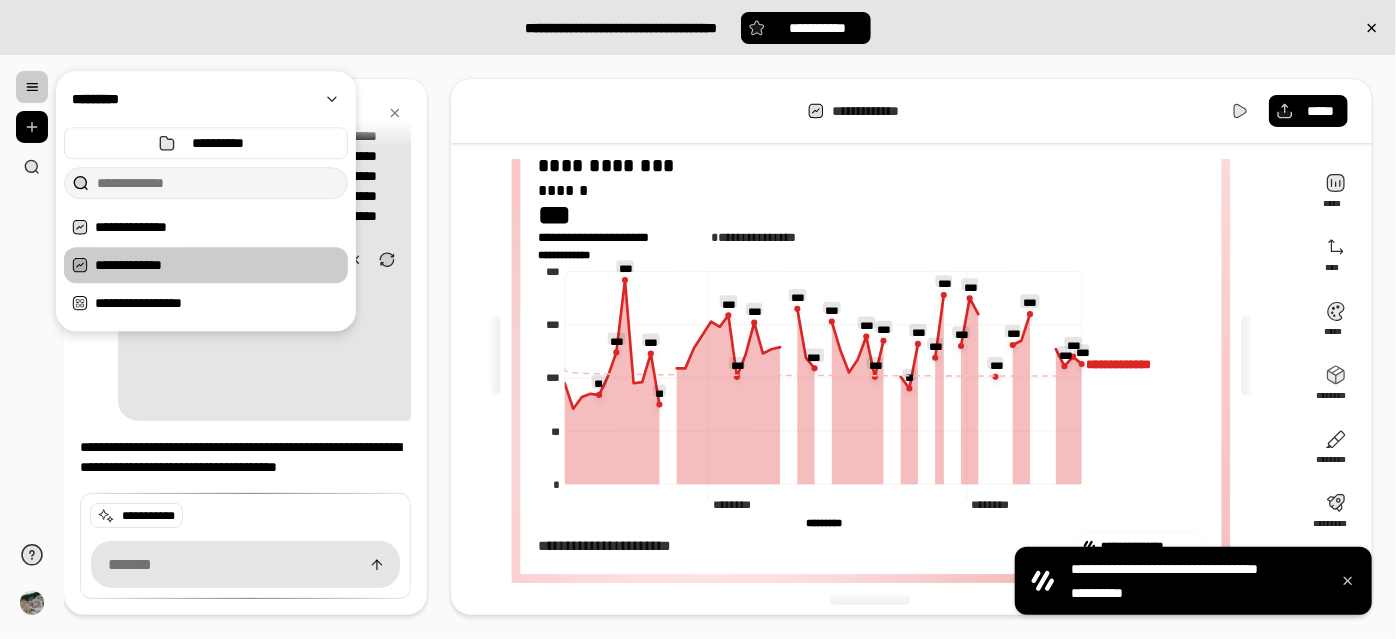 click at bounding box center [32, 87] 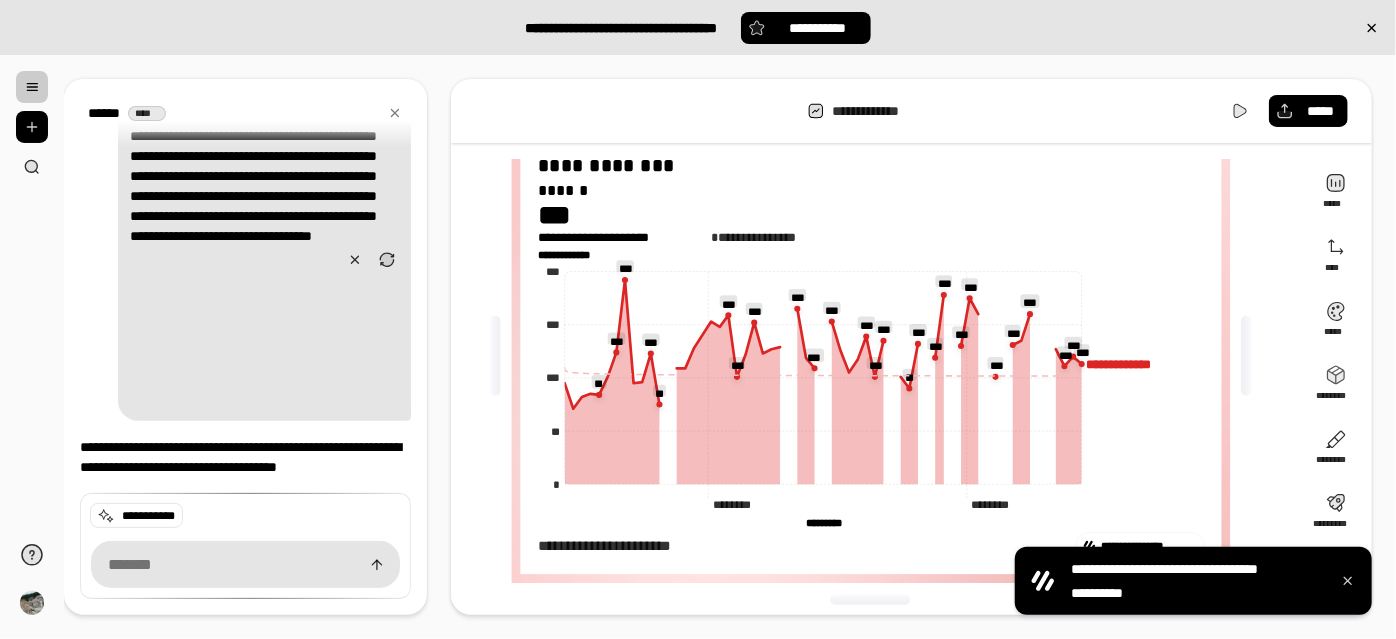 click at bounding box center (32, 87) 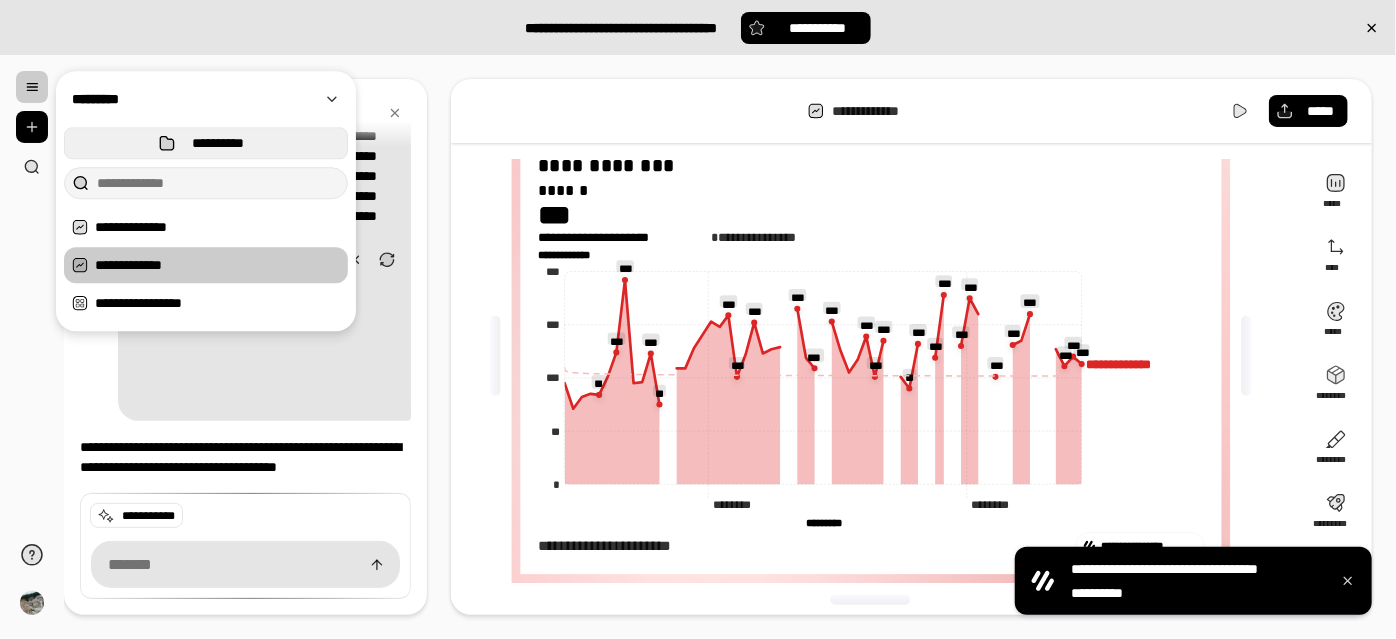 click on "**********" at bounding box center (206, 143) 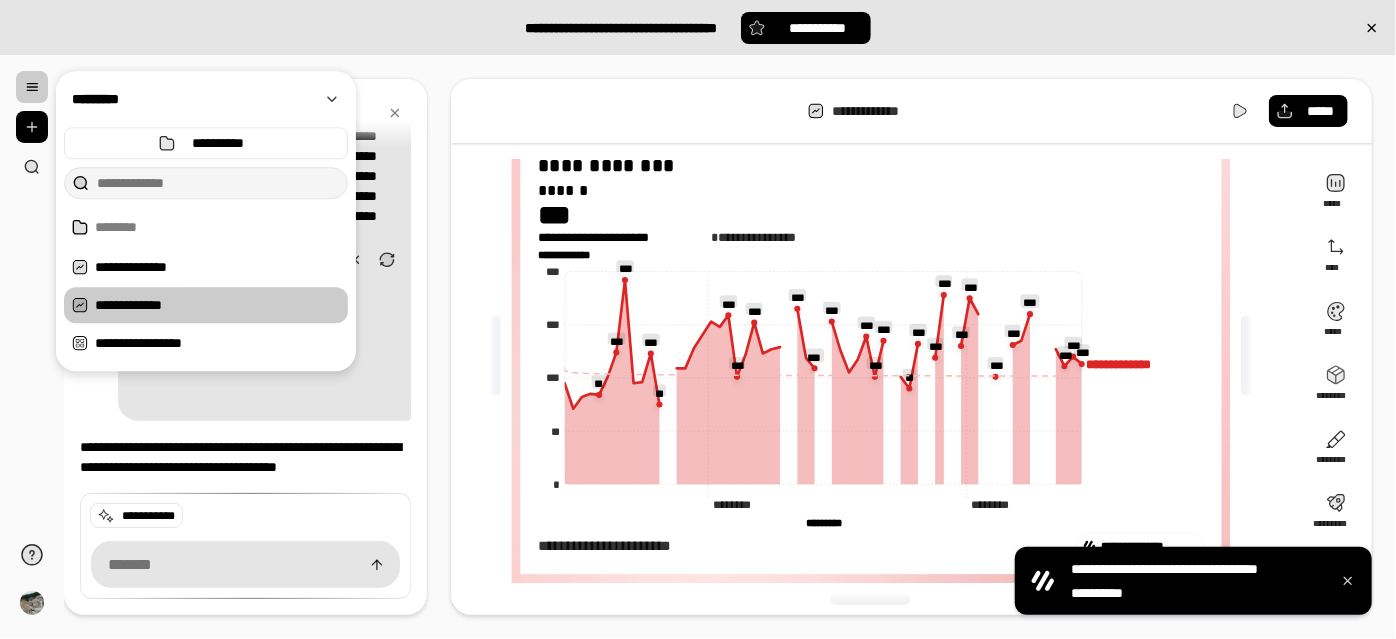 click at bounding box center (32, 87) 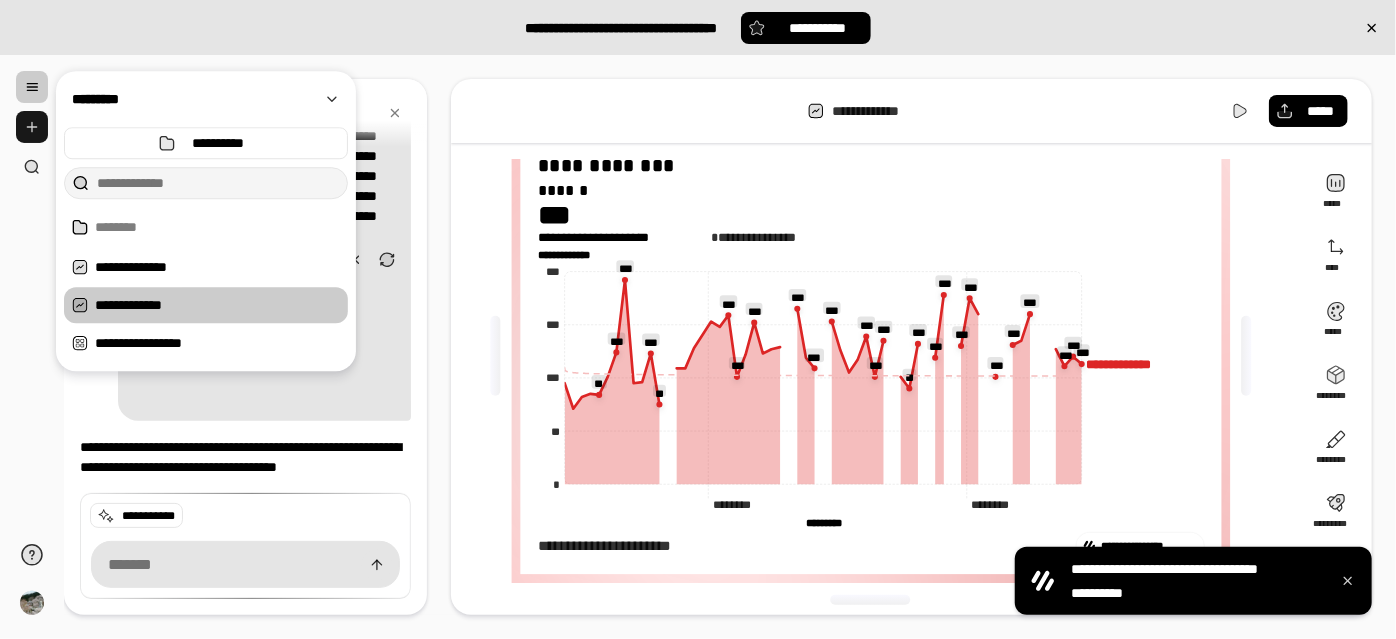 click at bounding box center [32, 127] 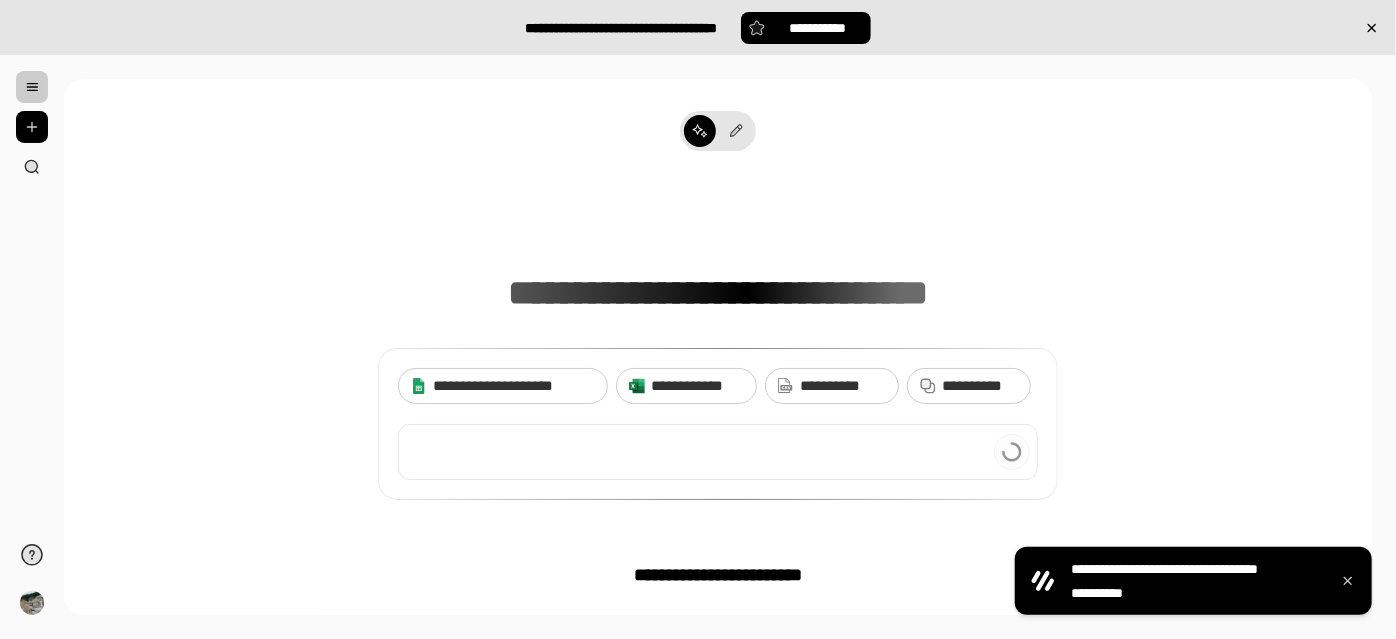 drag, startPoint x: 790, startPoint y: 431, endPoint x: 778, endPoint y: 440, distance: 15 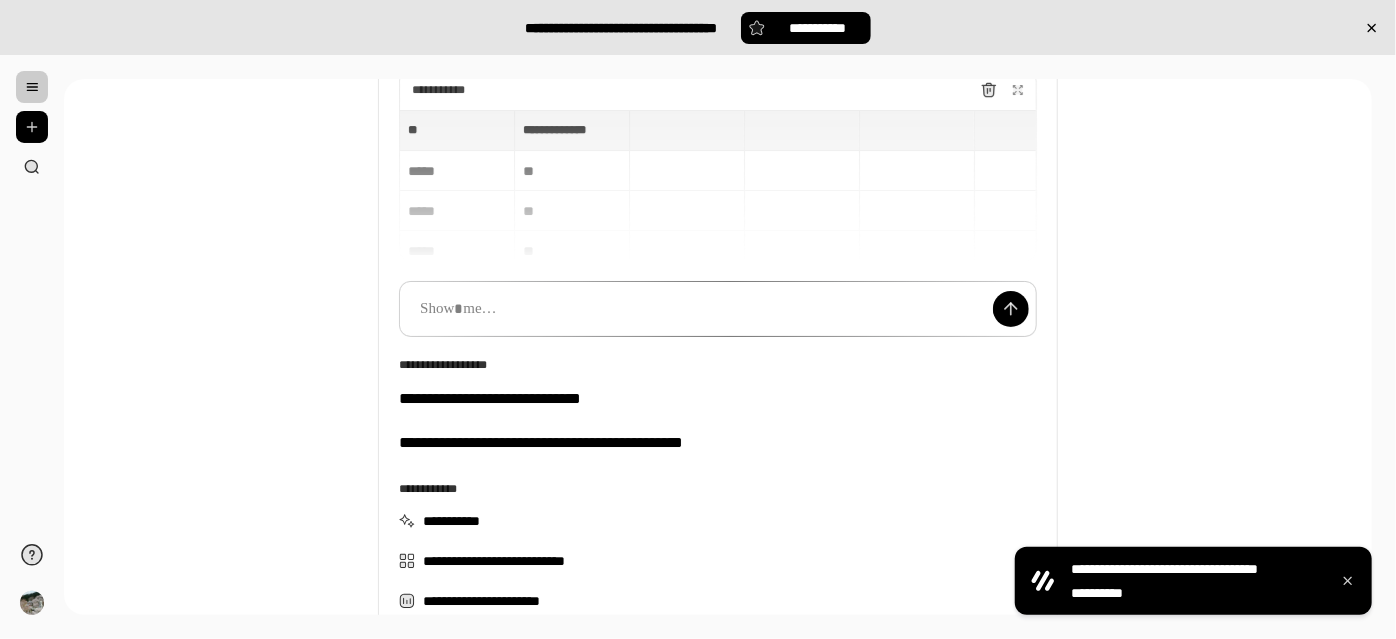 scroll, scrollTop: 0, scrollLeft: 0, axis: both 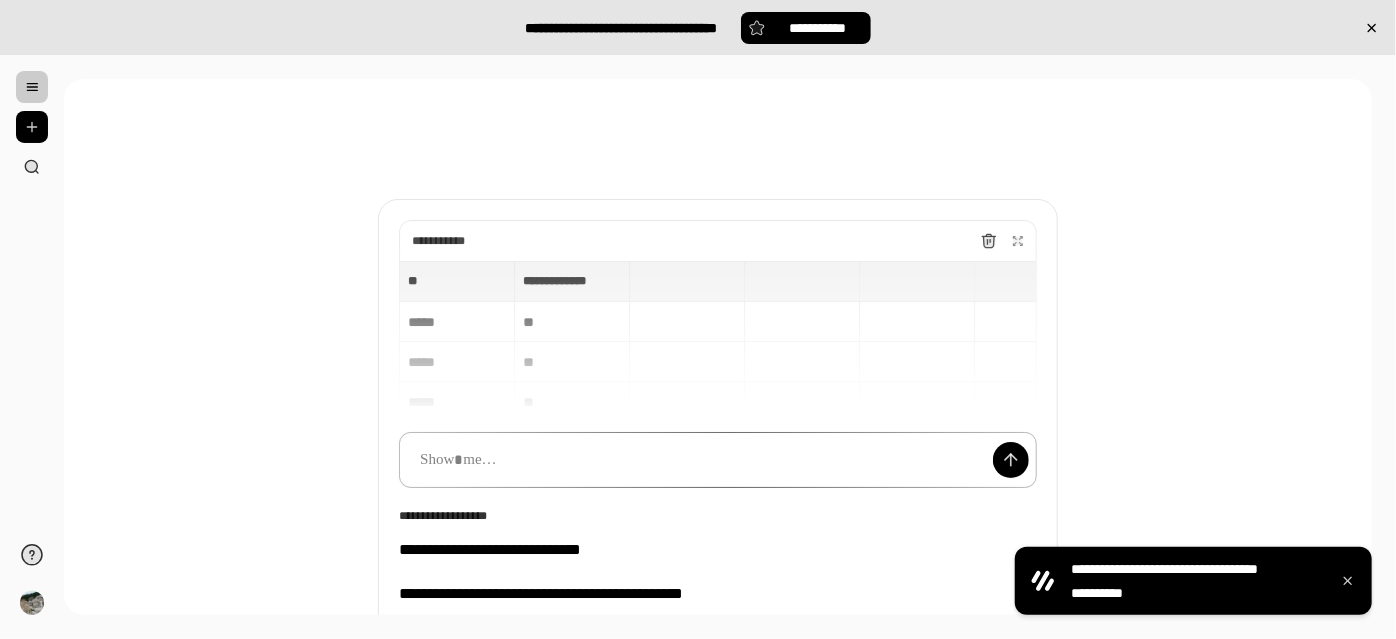 click at bounding box center (718, 460) 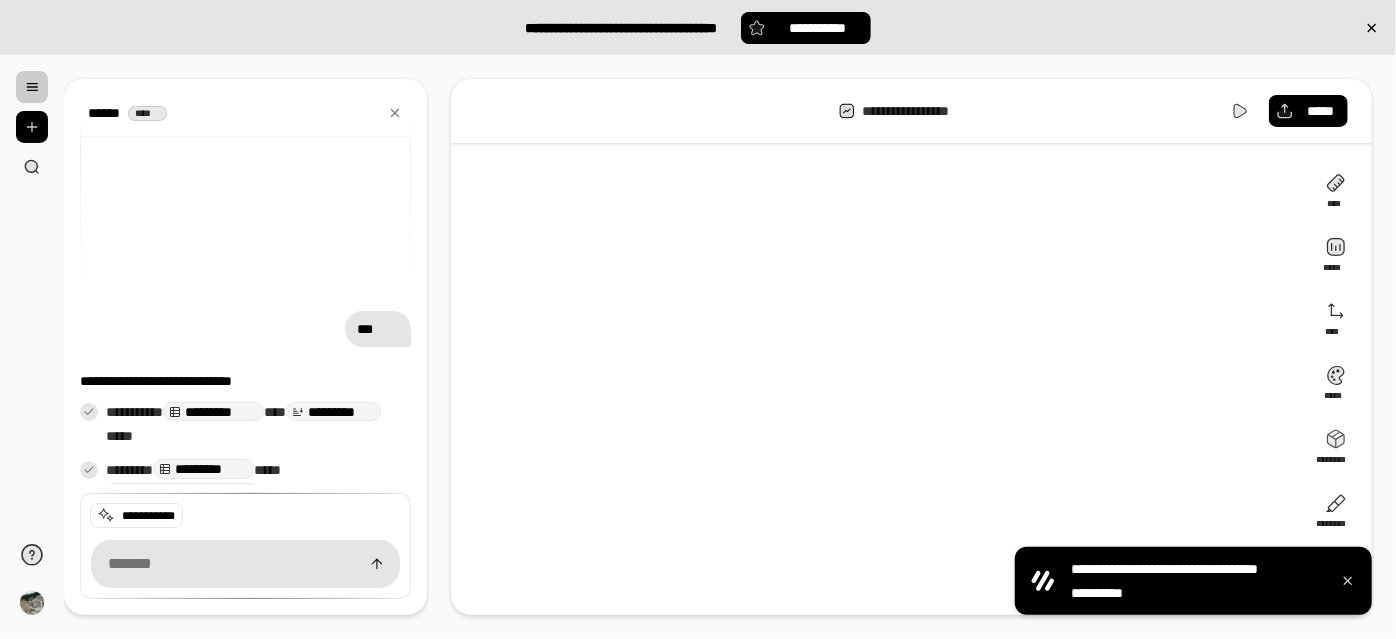 scroll, scrollTop: 60, scrollLeft: 0, axis: vertical 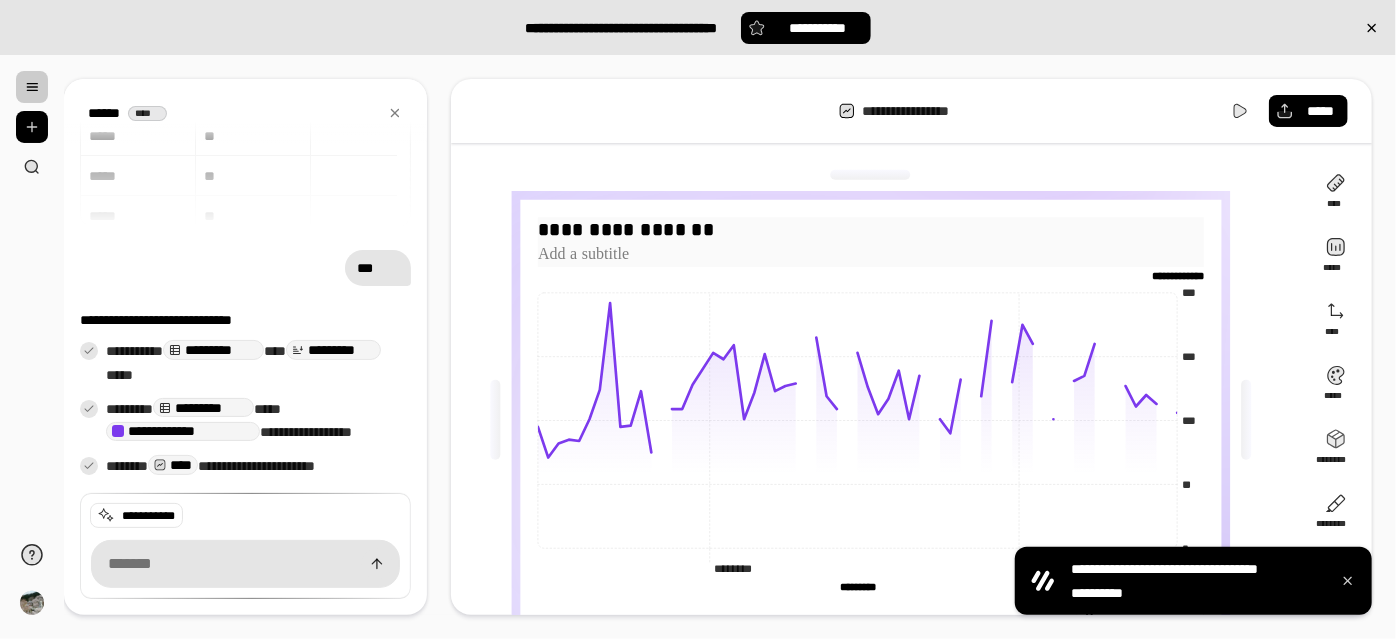 click on "**********" at bounding box center (871, 230) 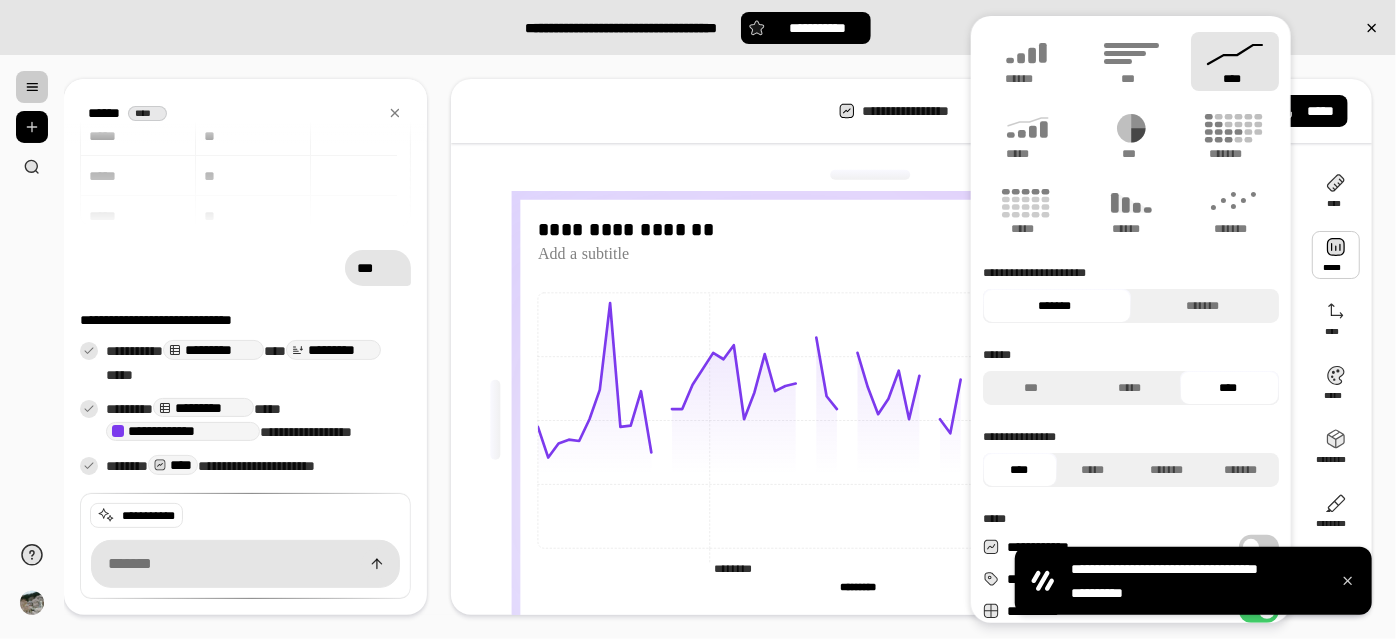 click at bounding box center [1336, 255] 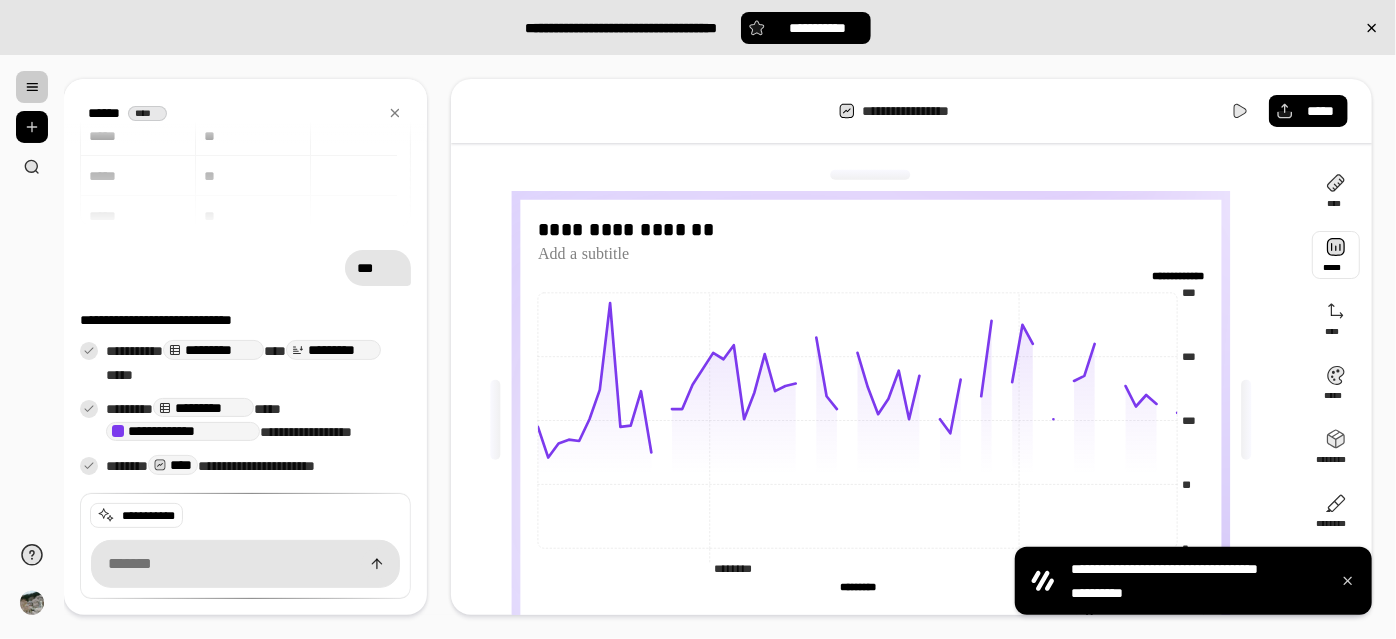 click at bounding box center [1336, 255] 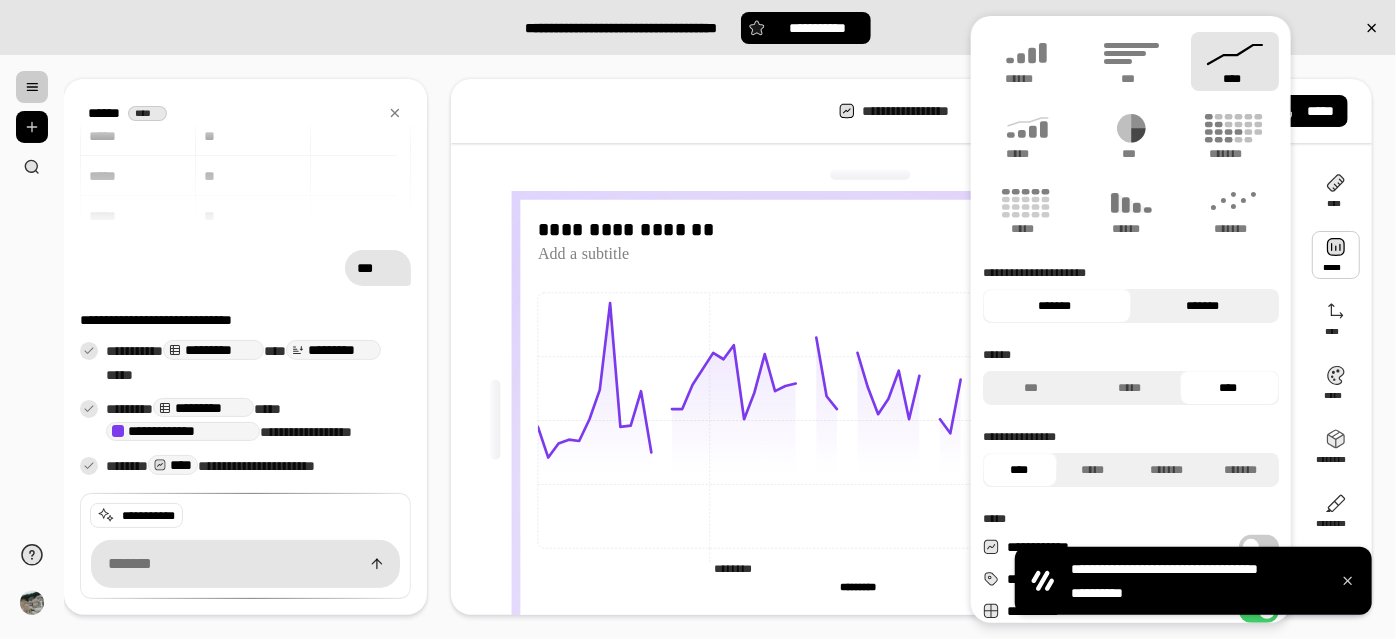 click on "*******" at bounding box center [1202, 306] 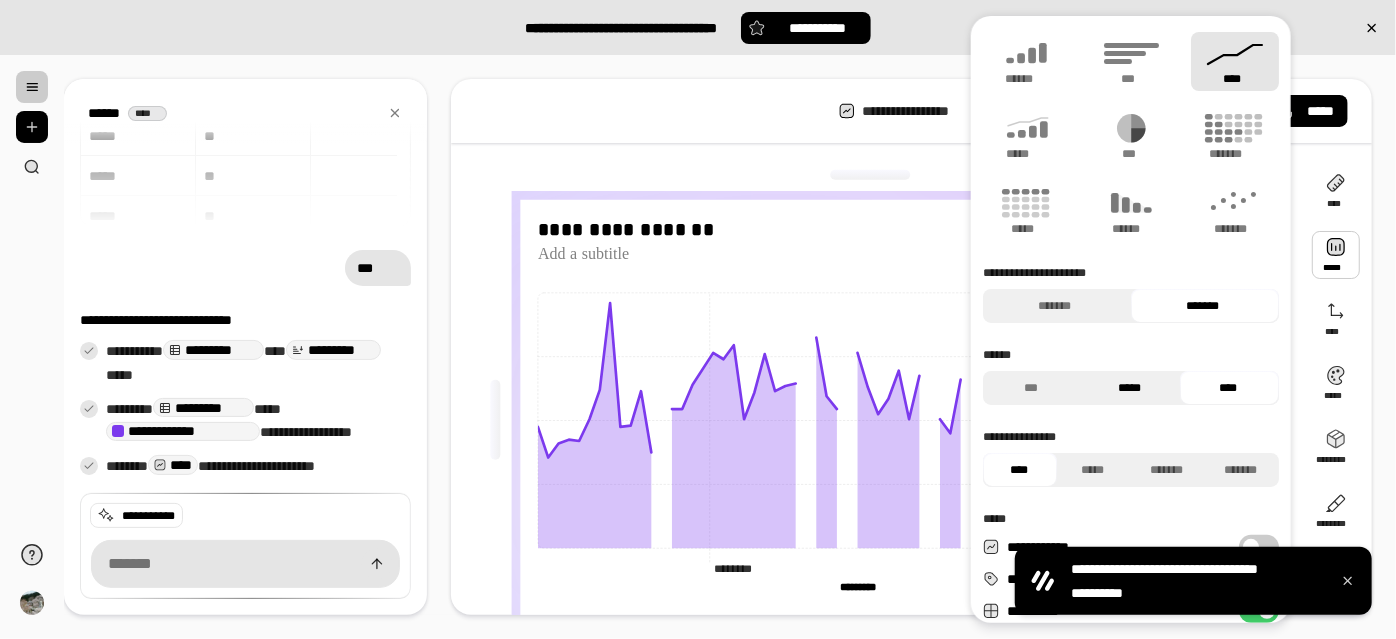 click on "*****" at bounding box center [1130, 388] 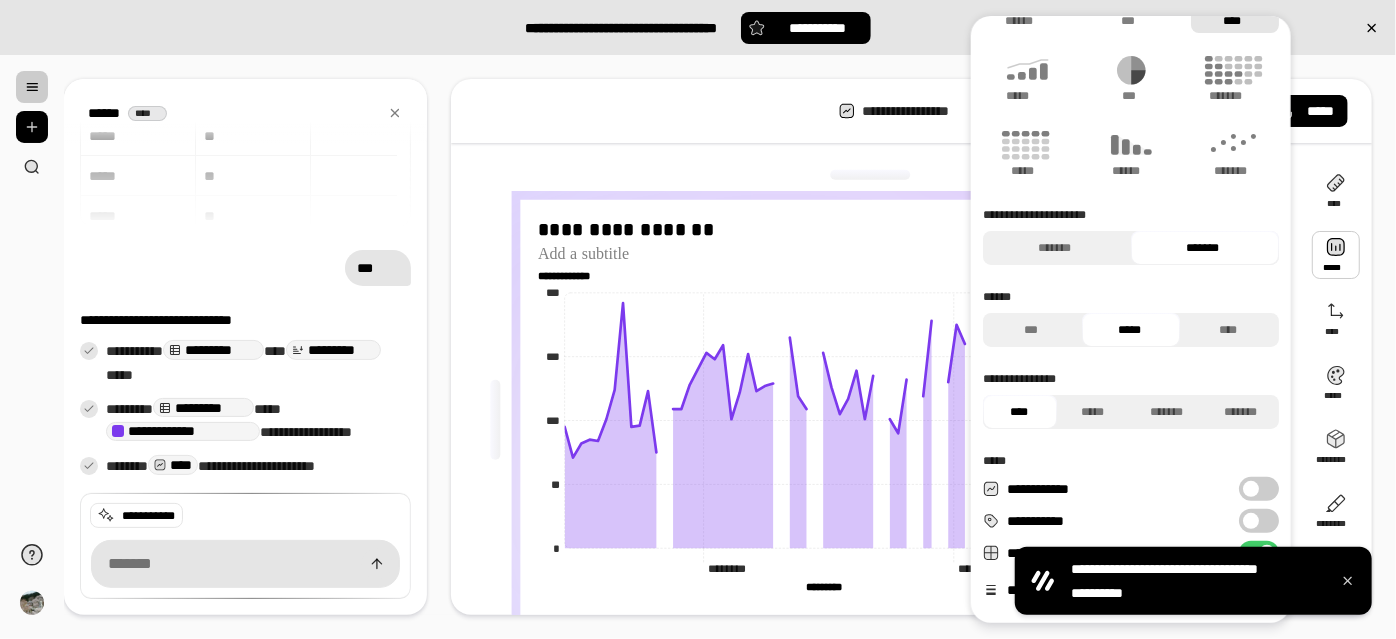 scroll, scrollTop: 90, scrollLeft: 0, axis: vertical 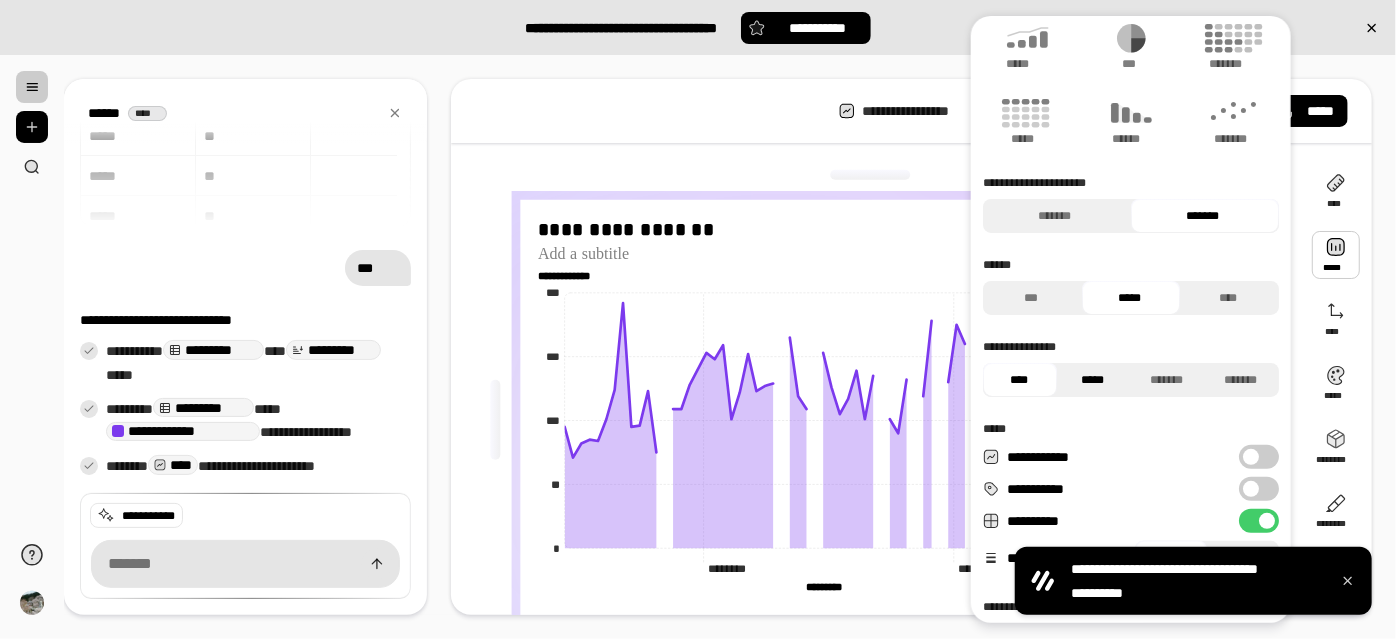 click on "*****" at bounding box center (1093, 380) 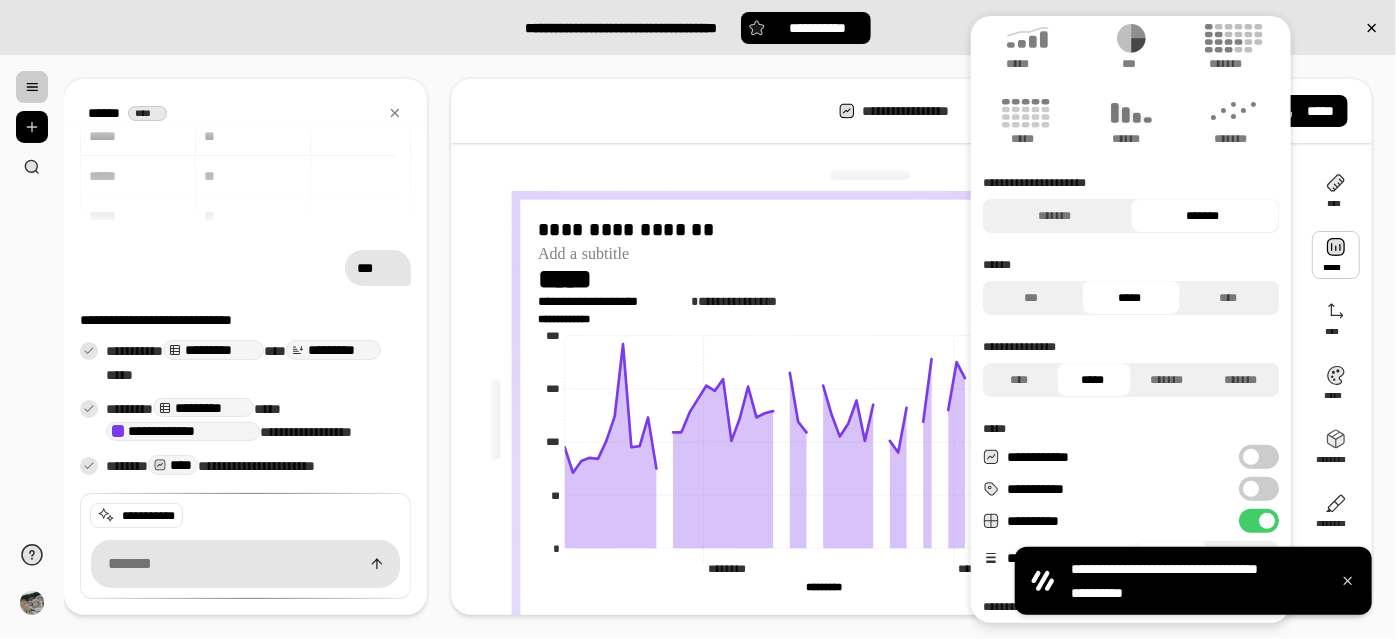 click on "**********" at bounding box center (1259, 521) 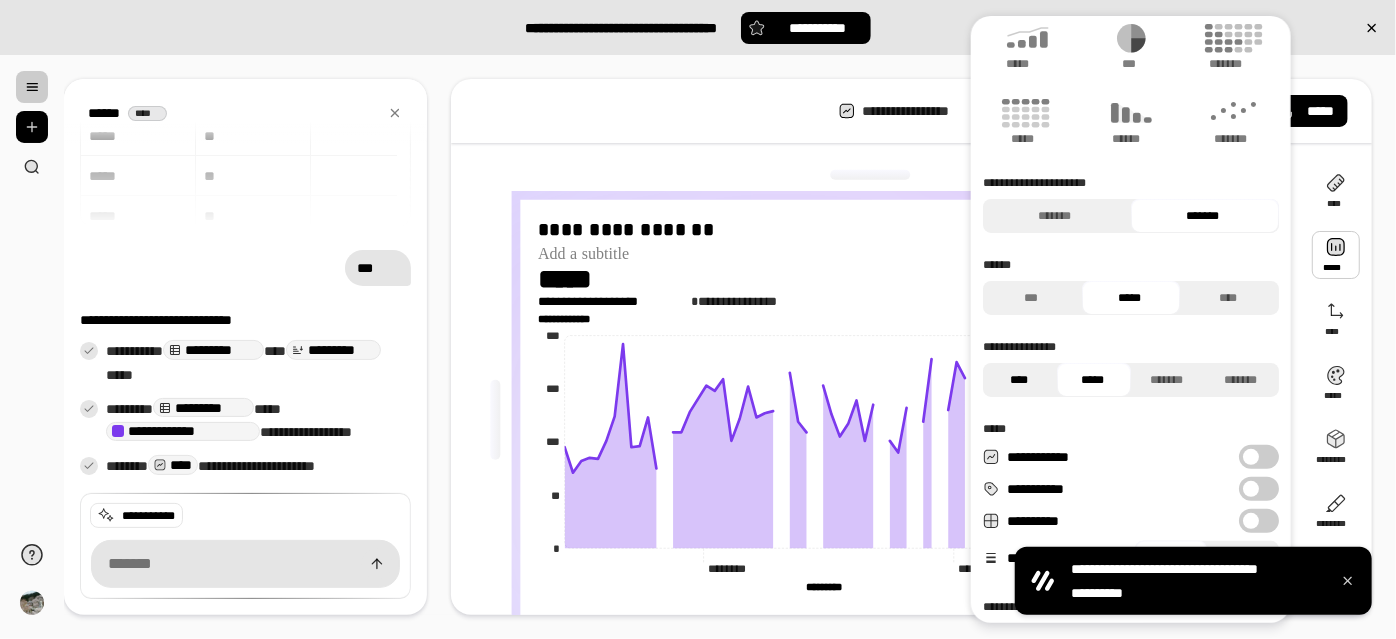 click on "****" at bounding box center (1019, 380) 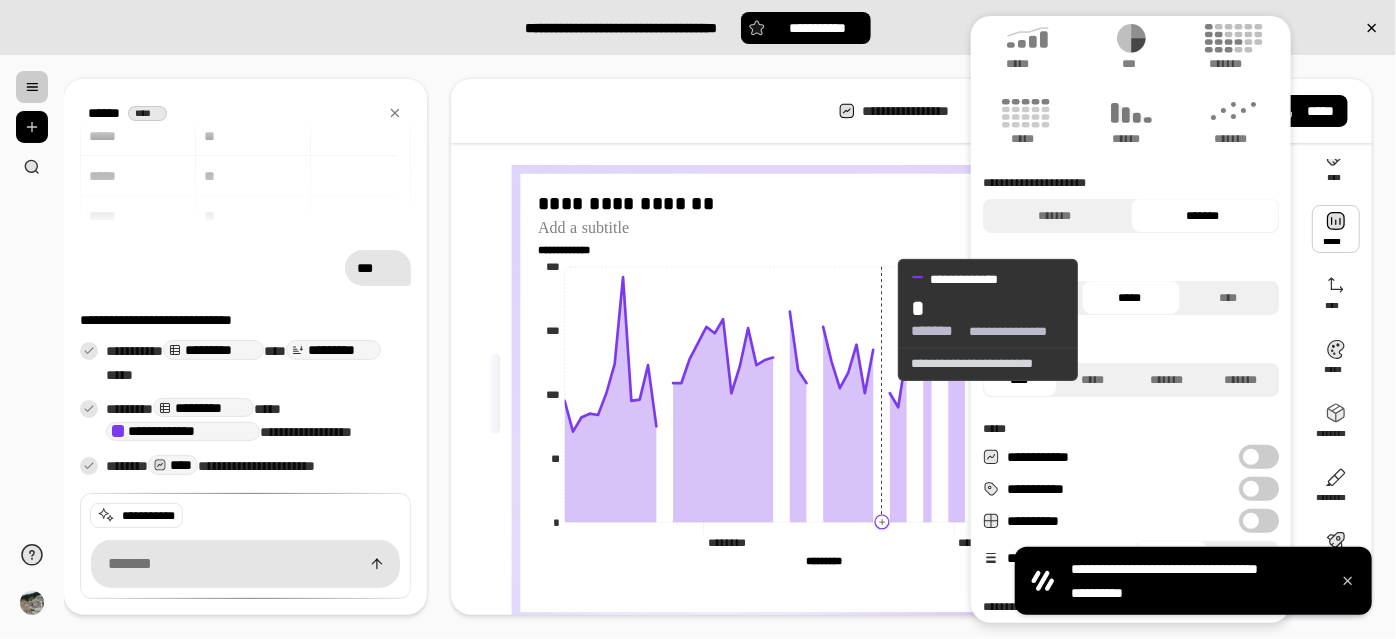 scroll, scrollTop: 68, scrollLeft: 0, axis: vertical 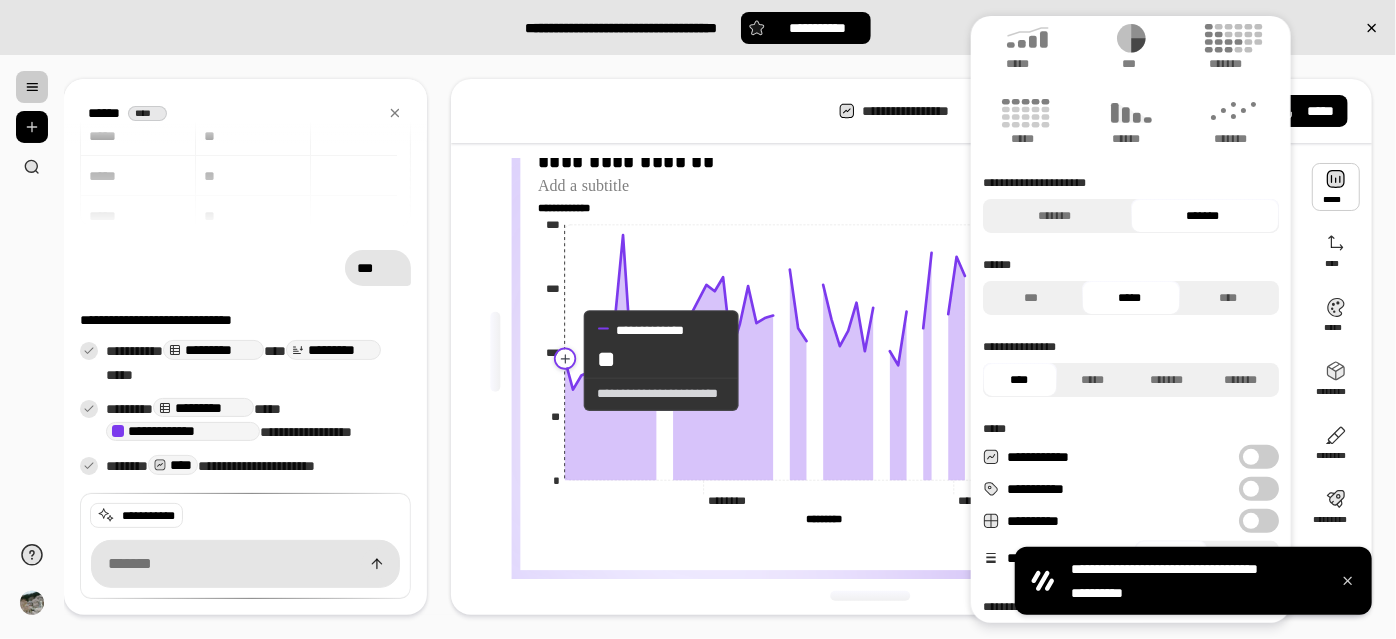 click 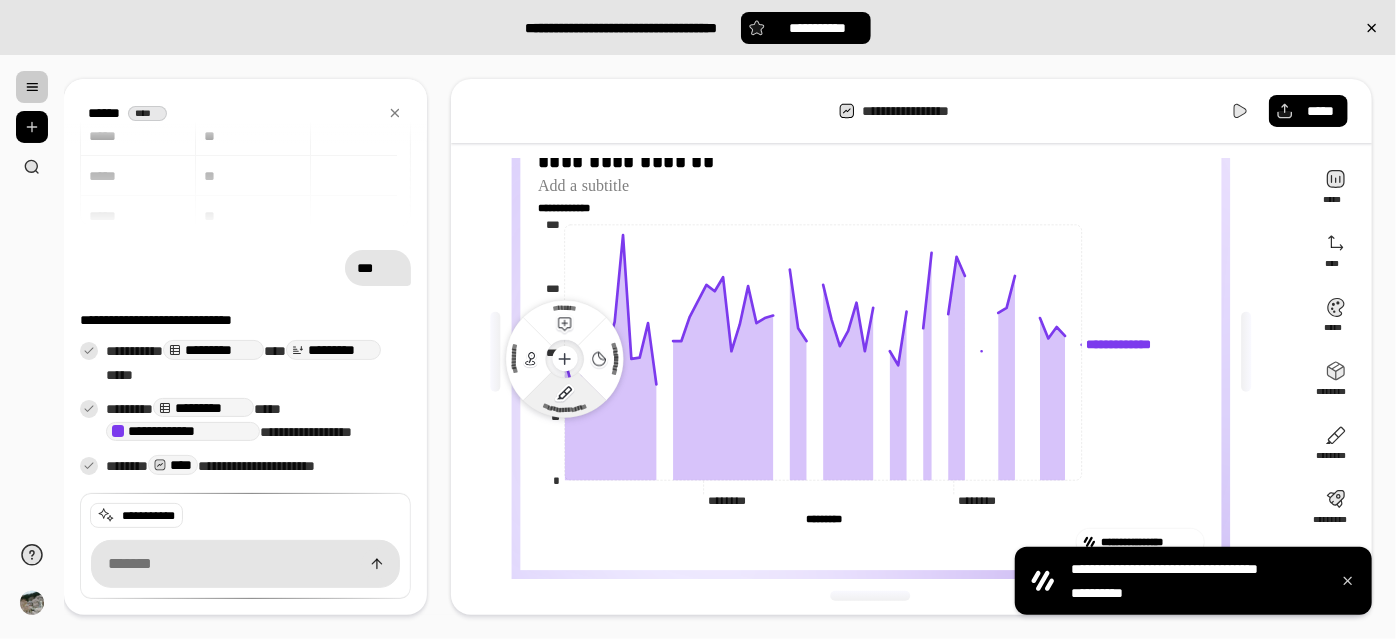click 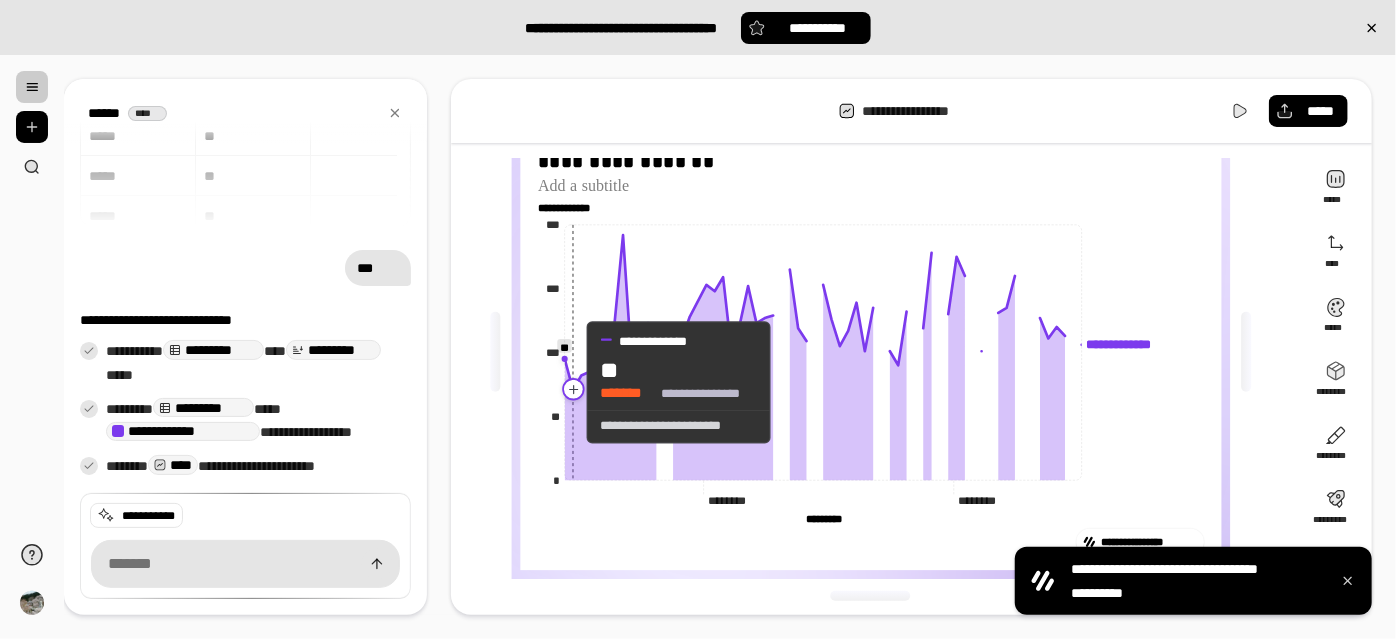 click 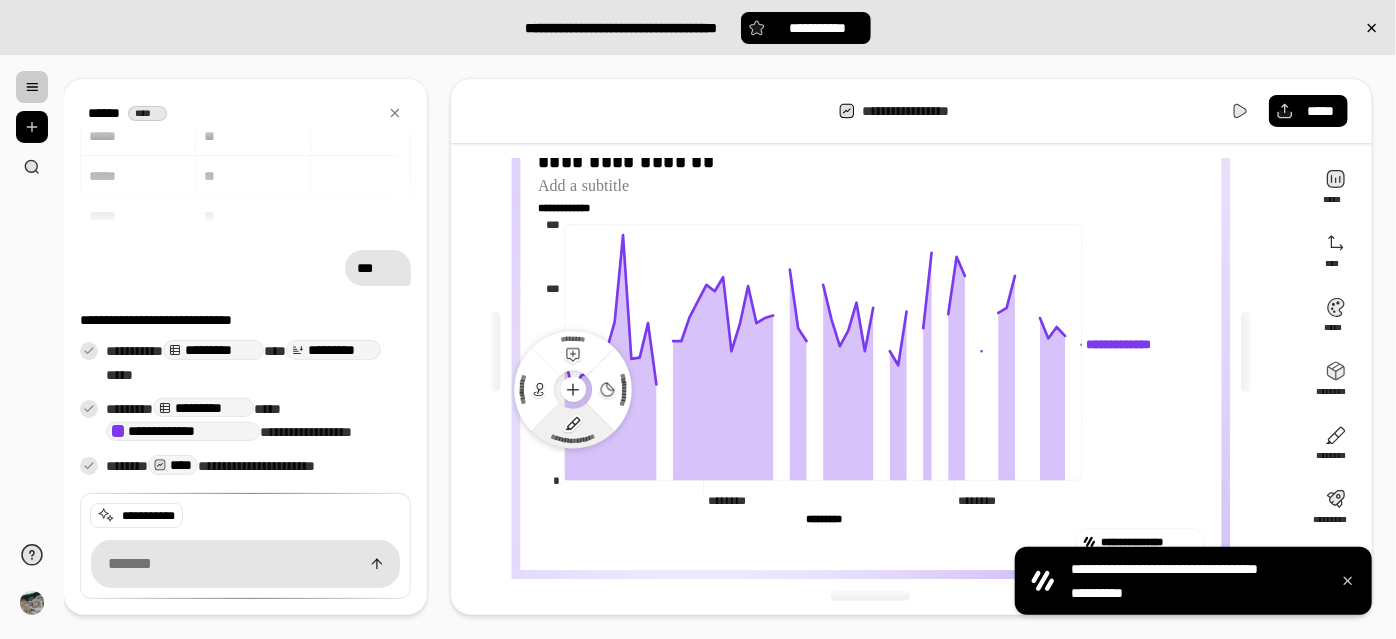 click 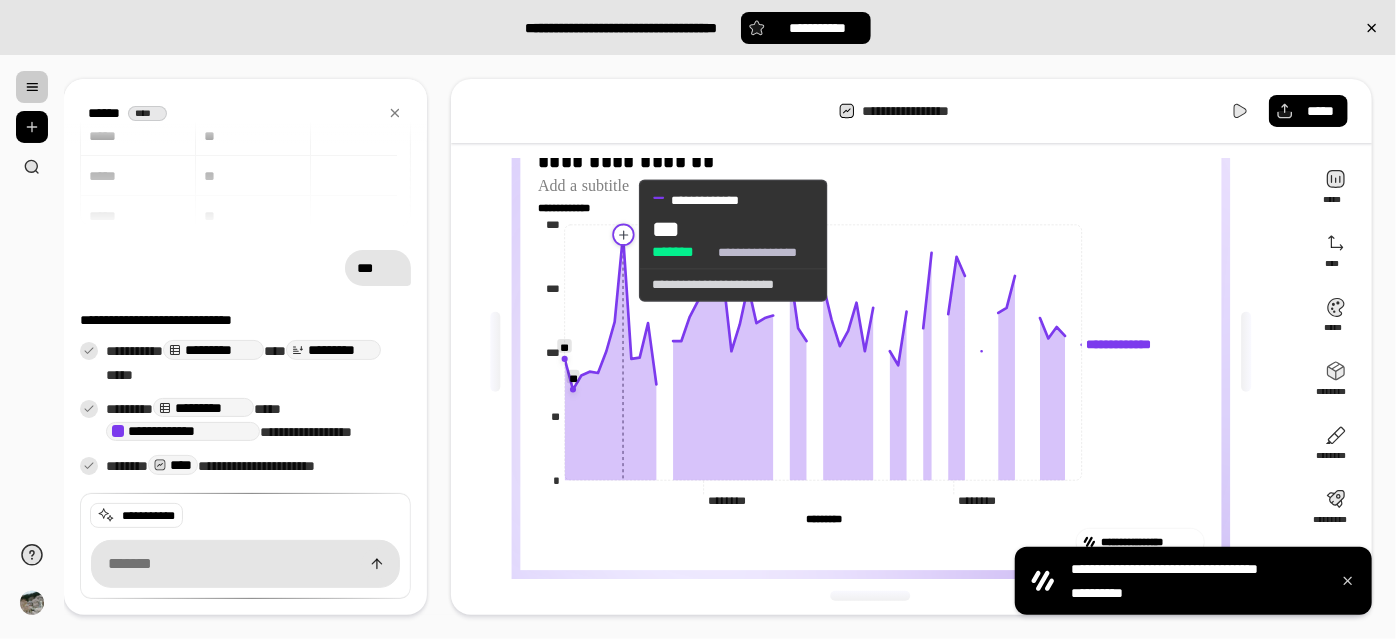 click 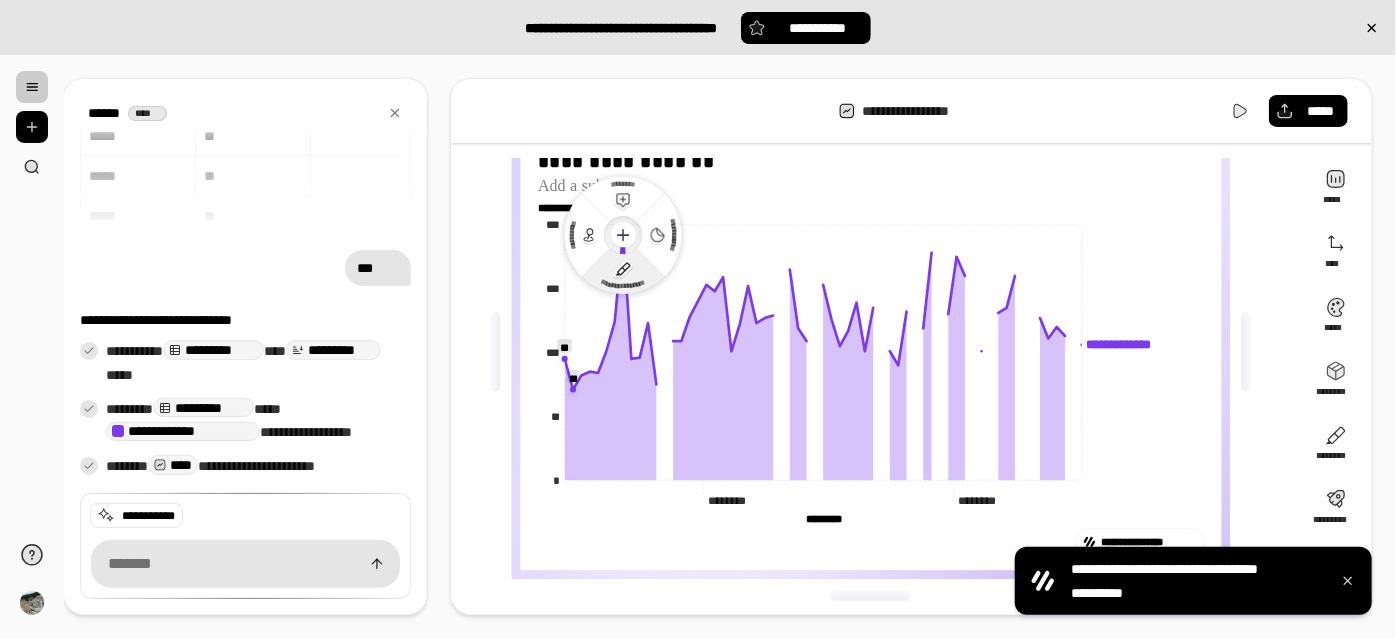 click 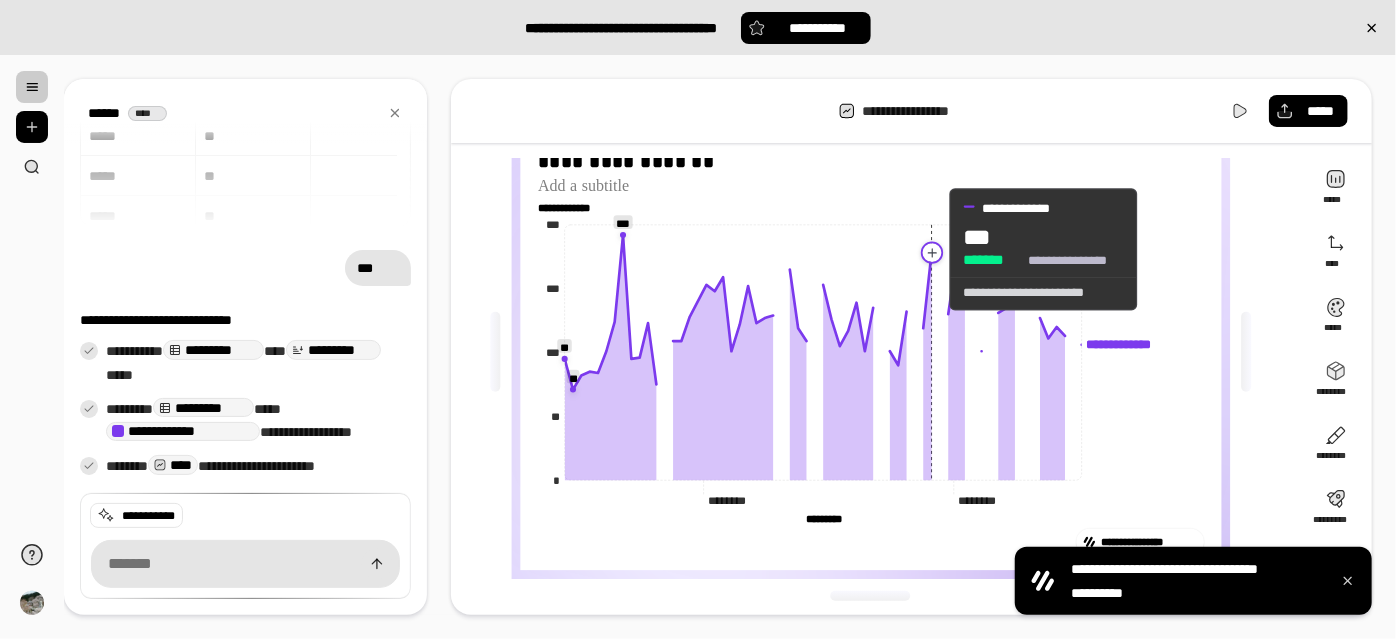 click 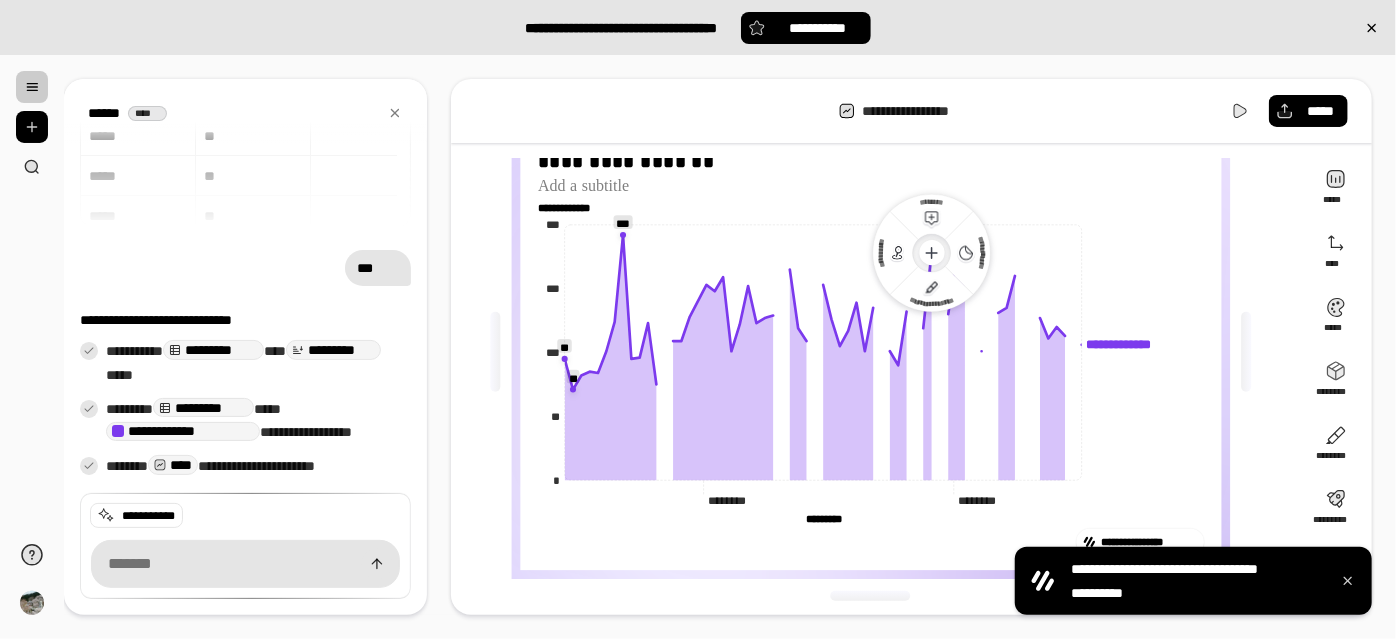 click 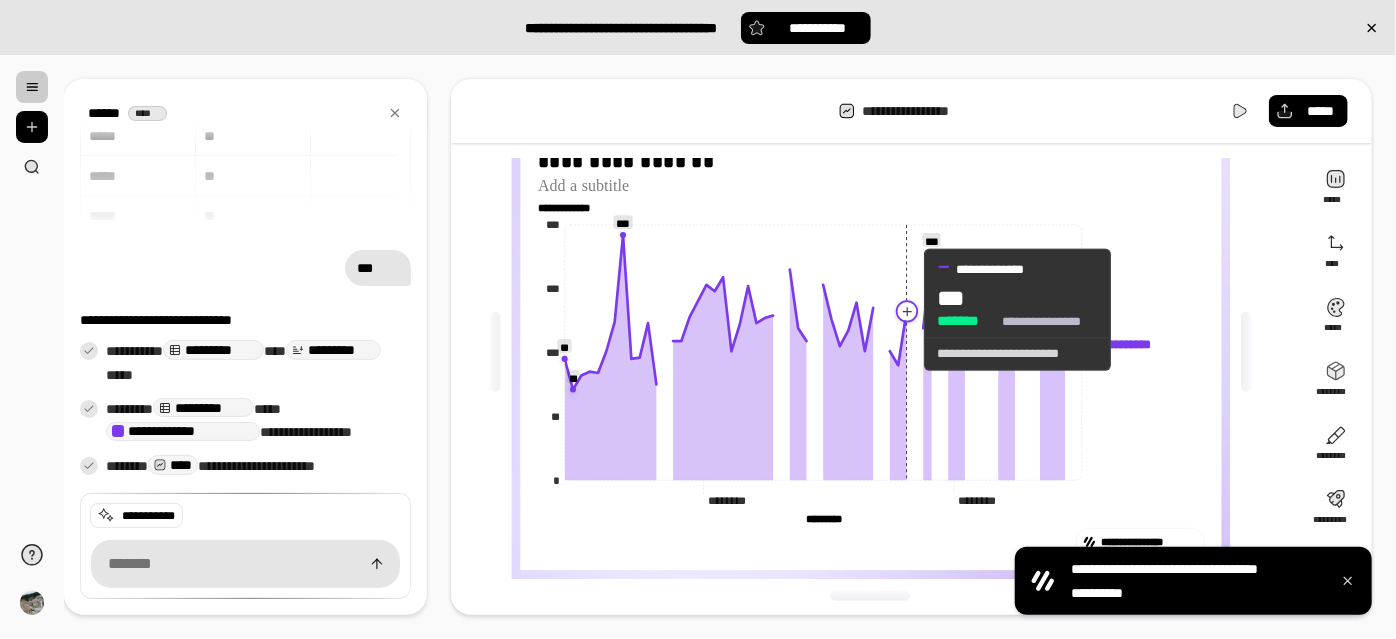 click 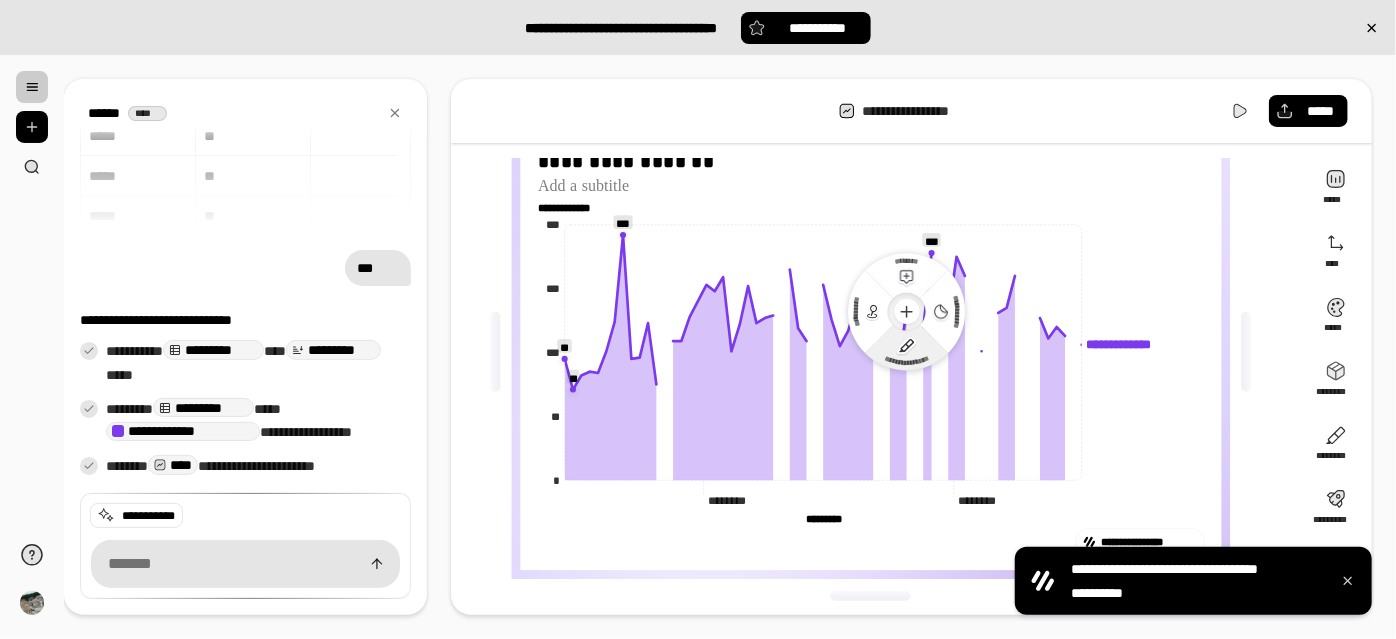 click 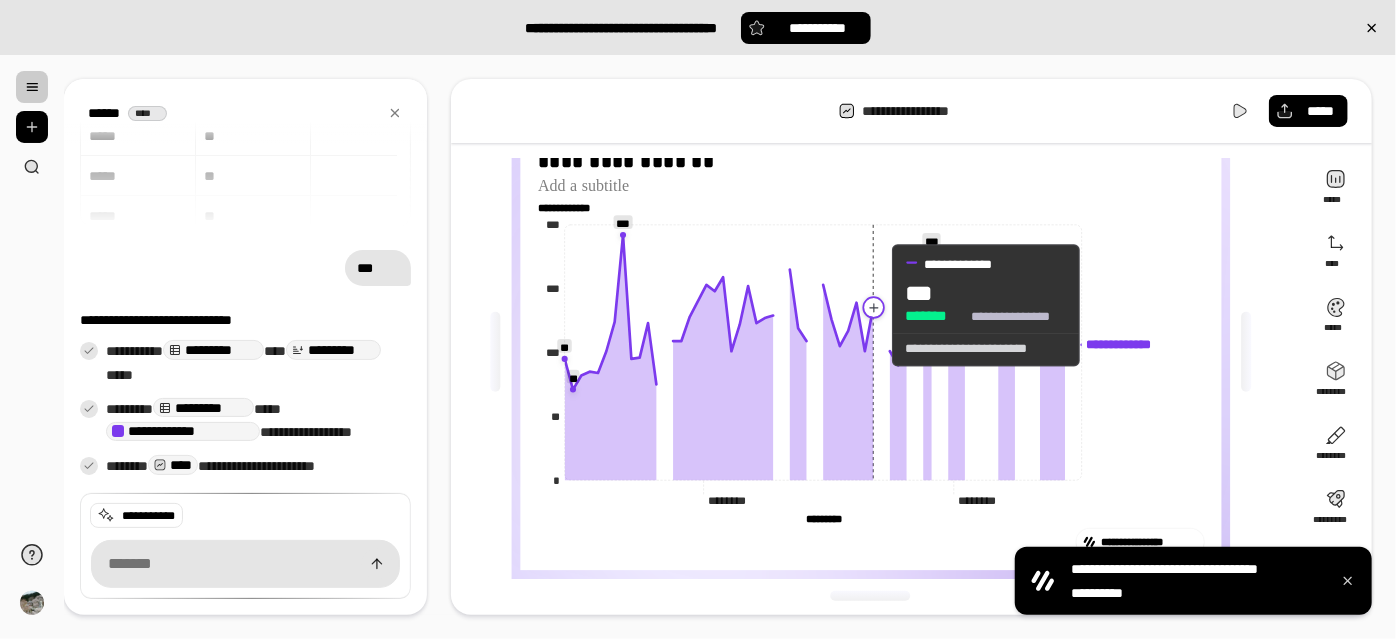 click 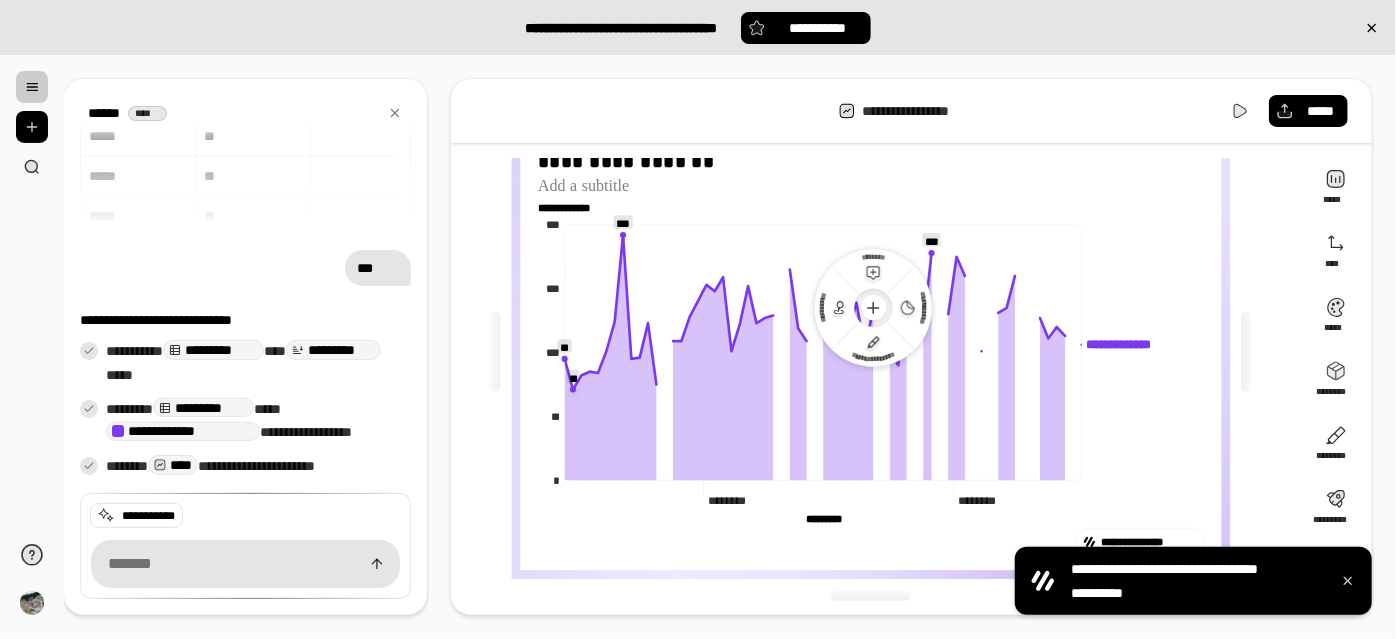 click 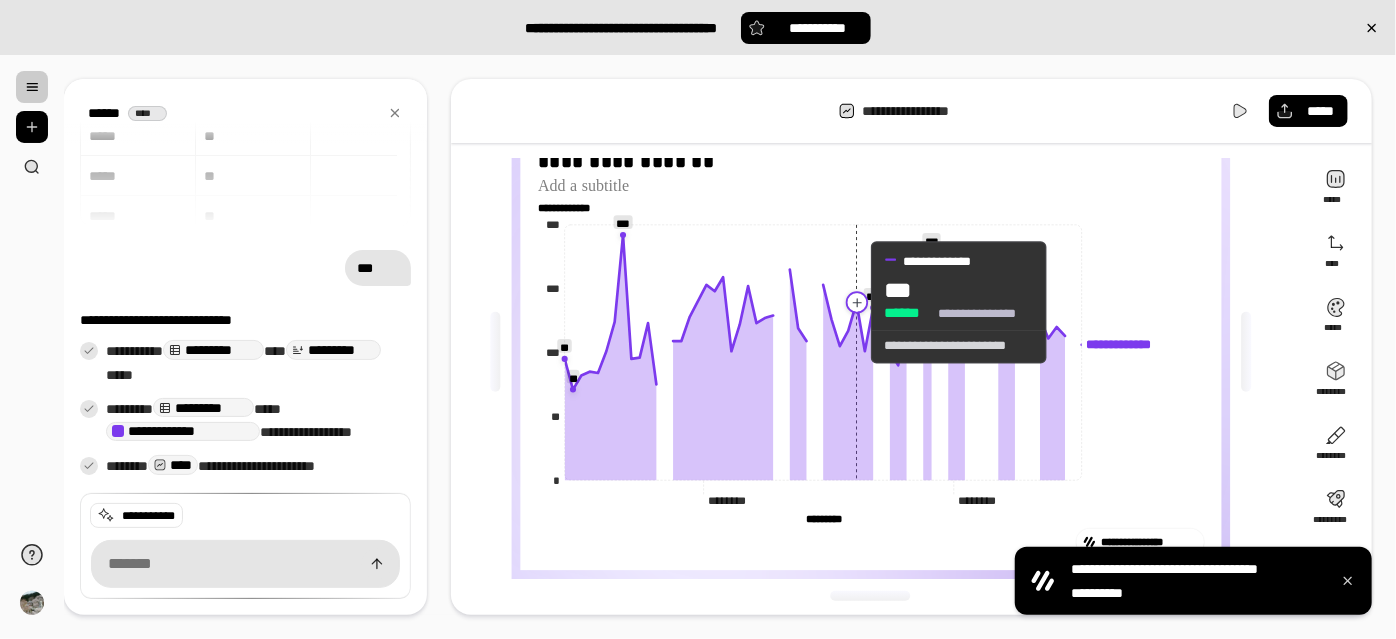 click 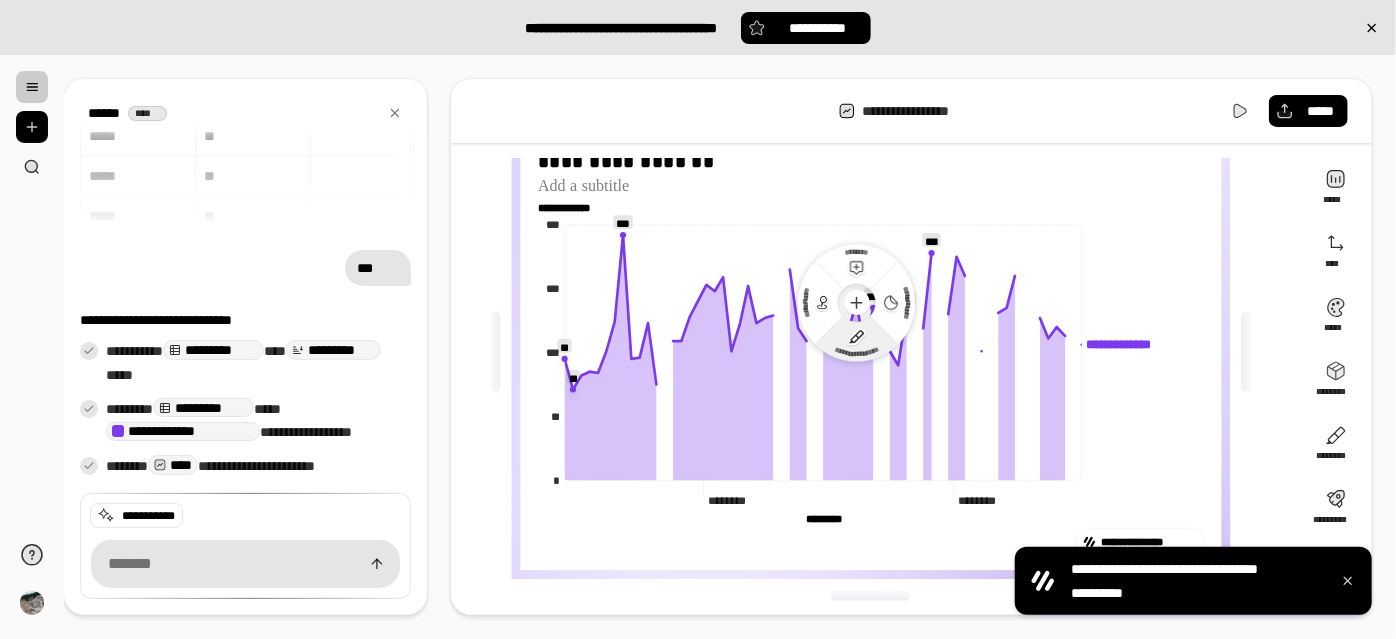 click 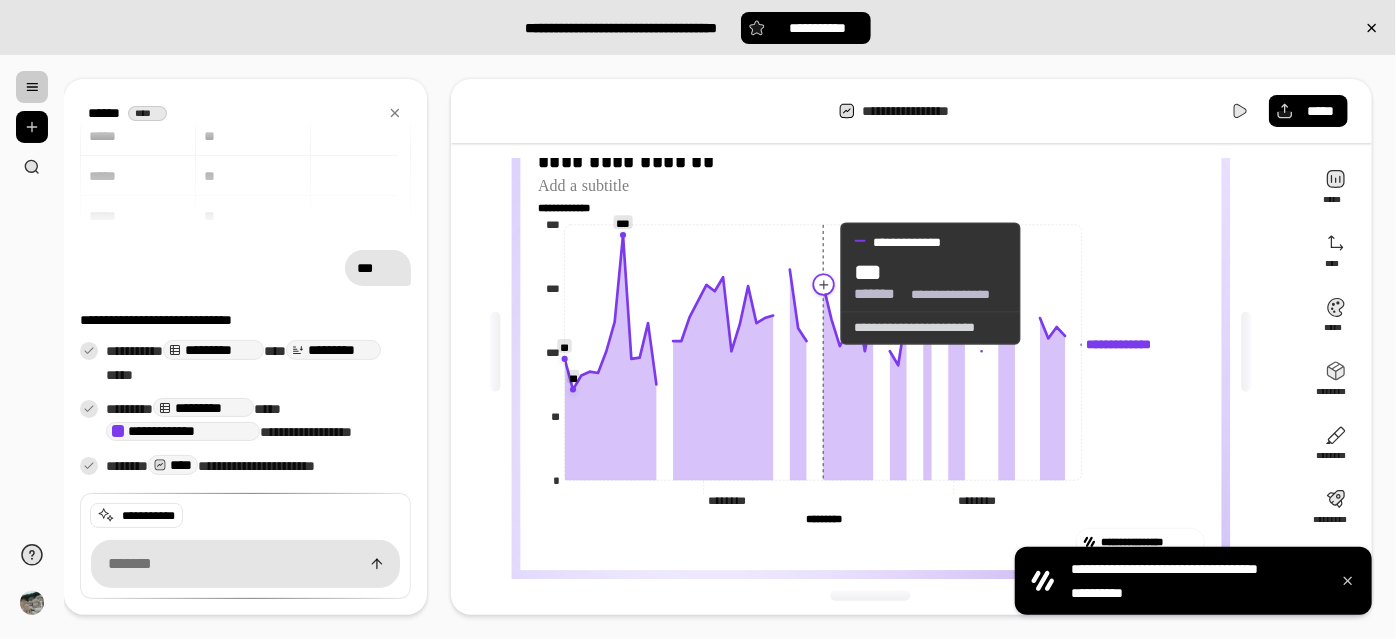 click 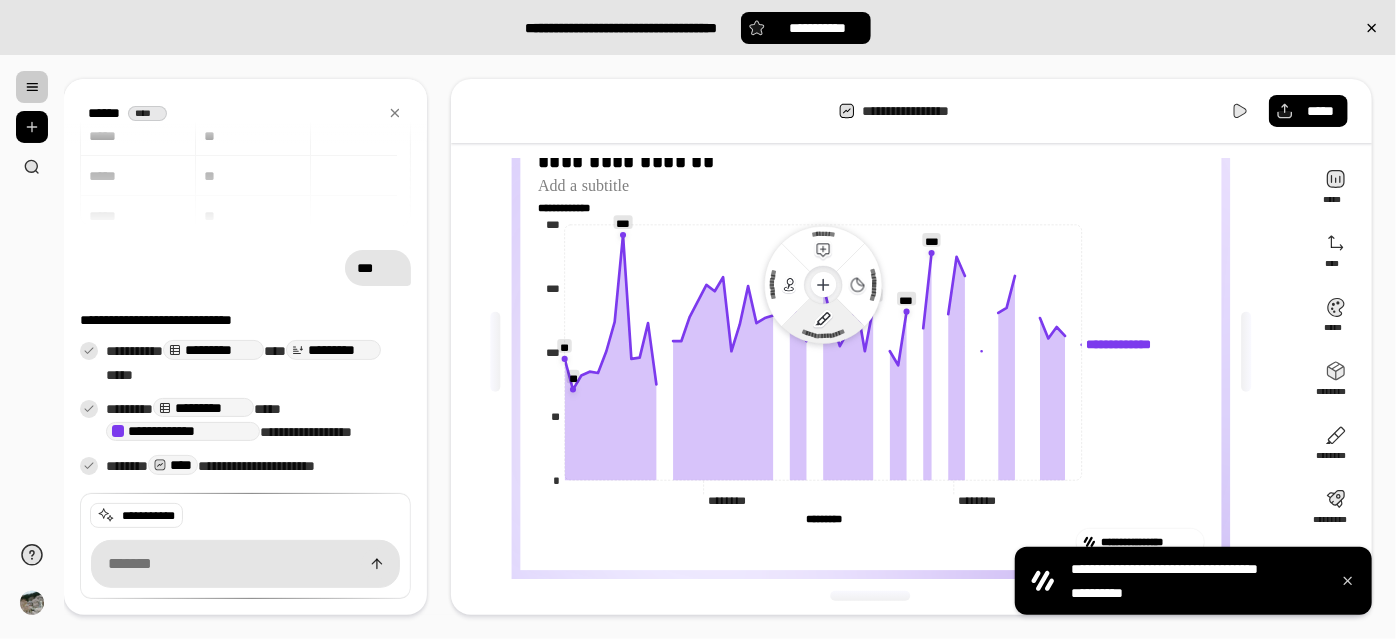 click 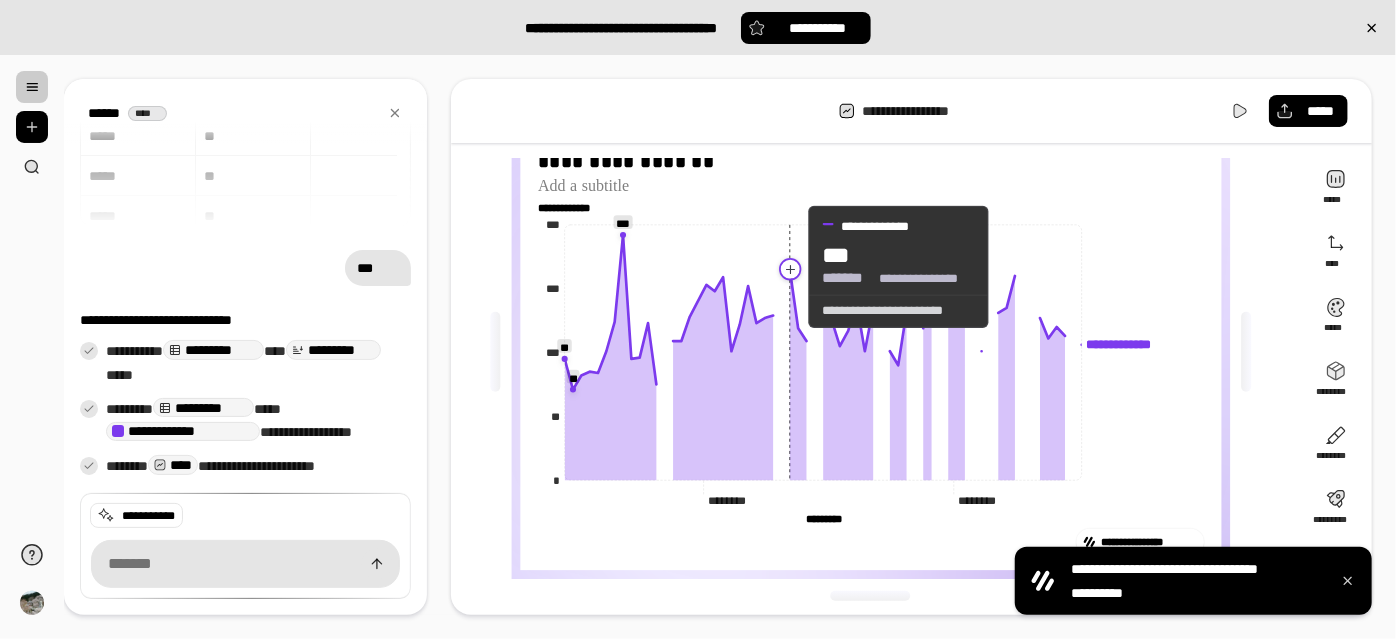 click 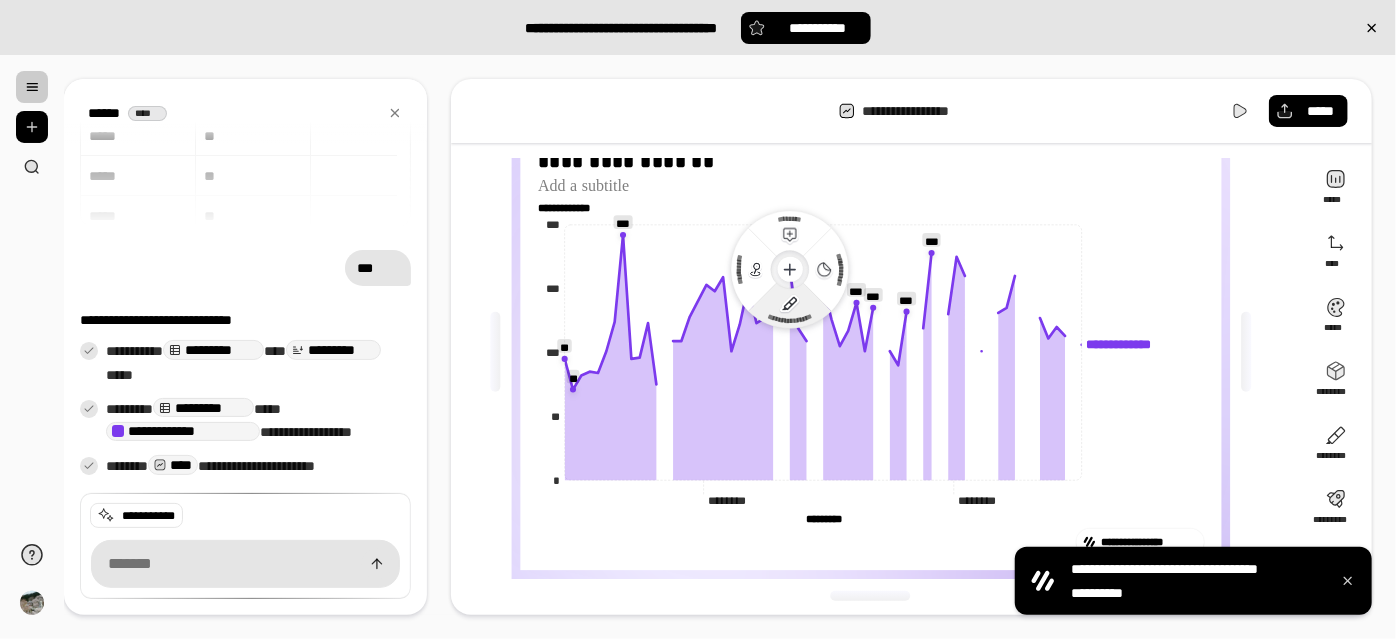 click 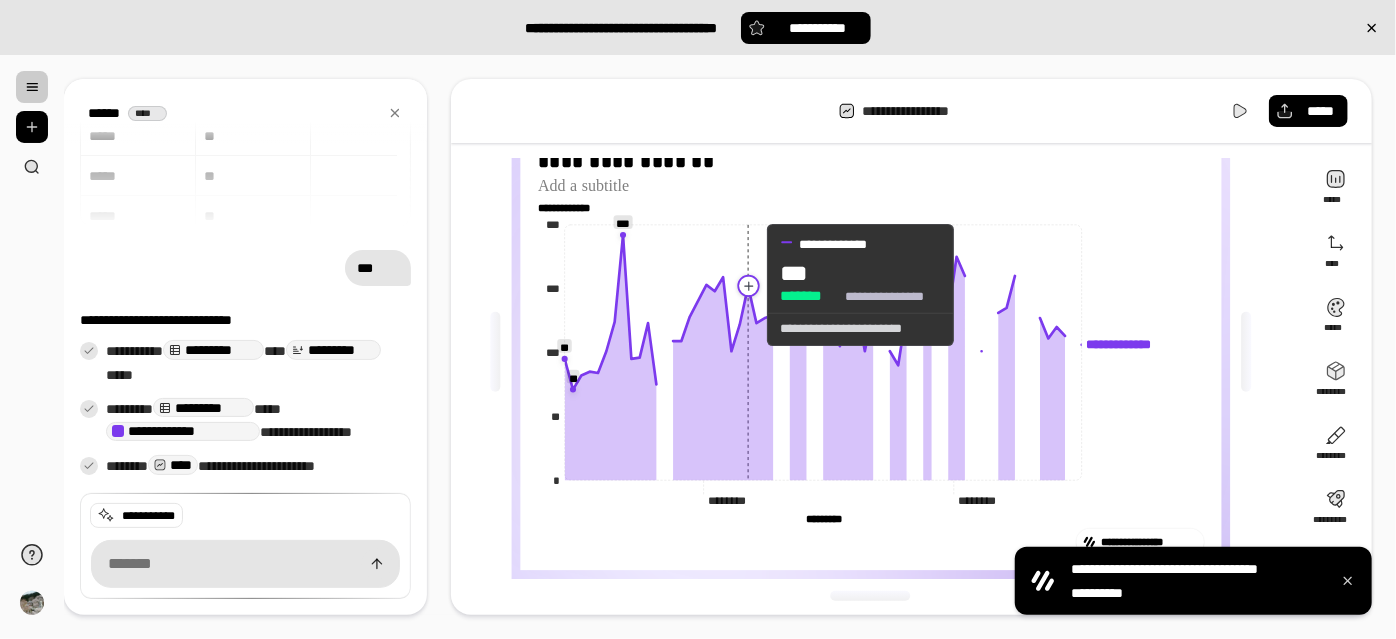 click 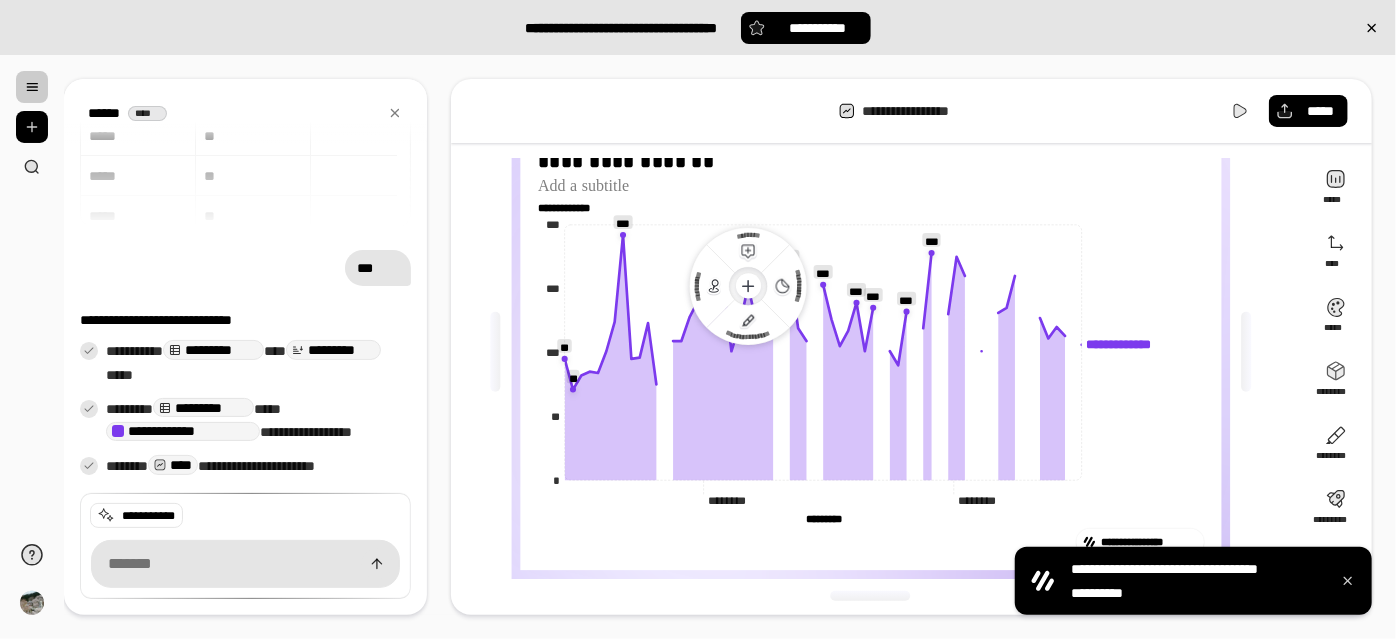 click 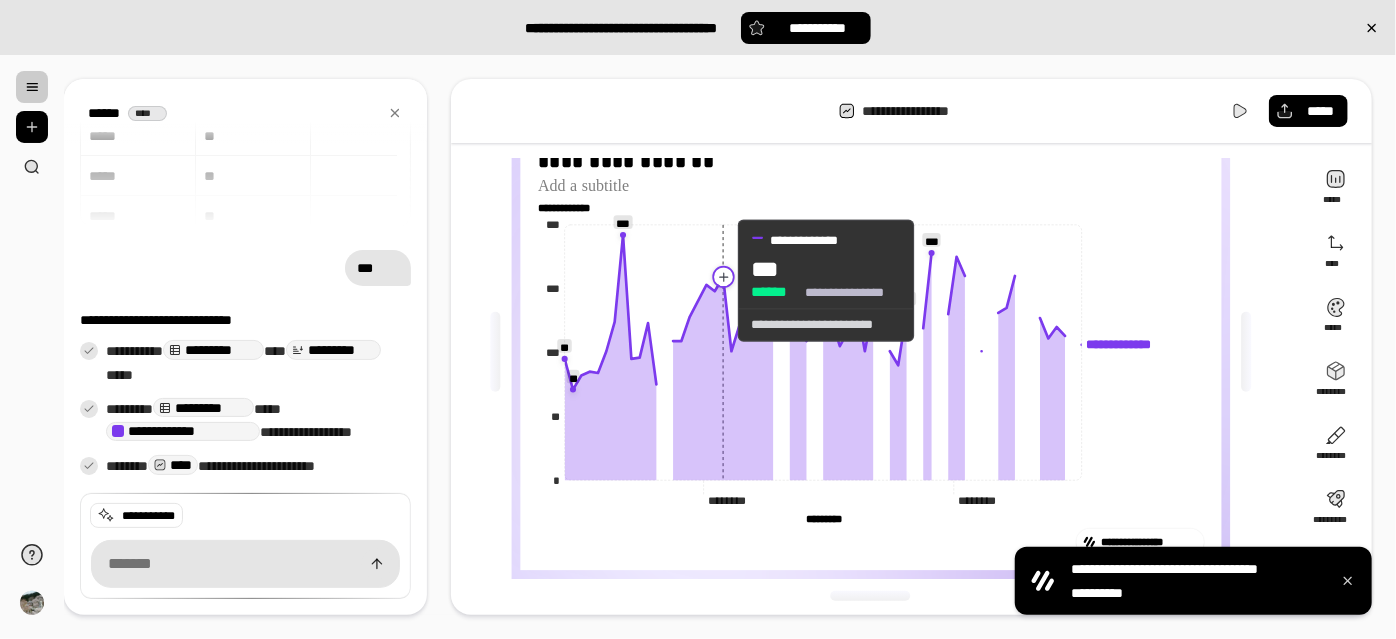 click 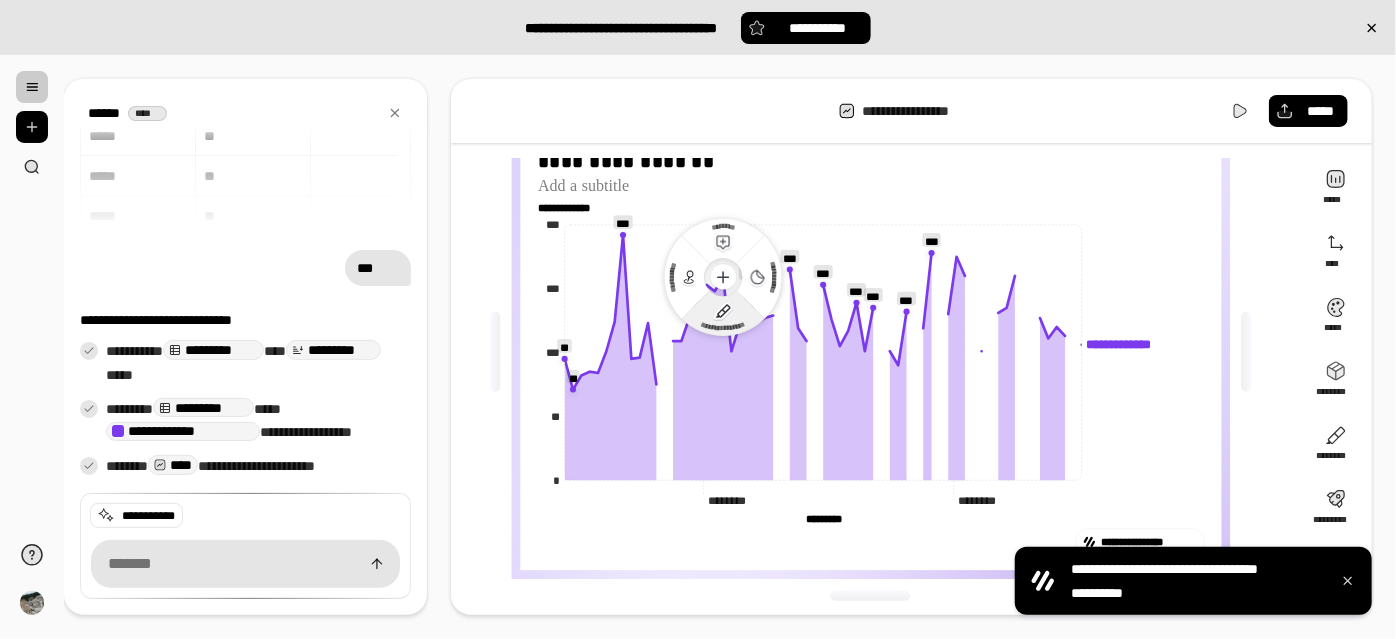 click 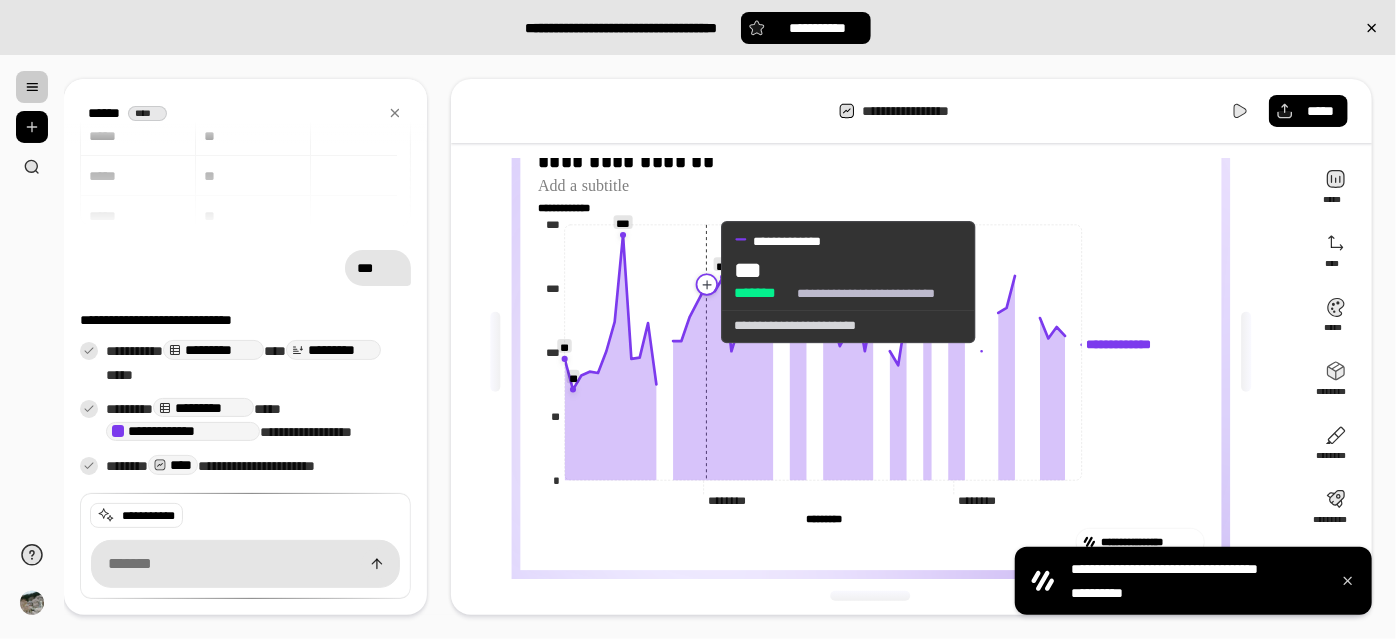 click 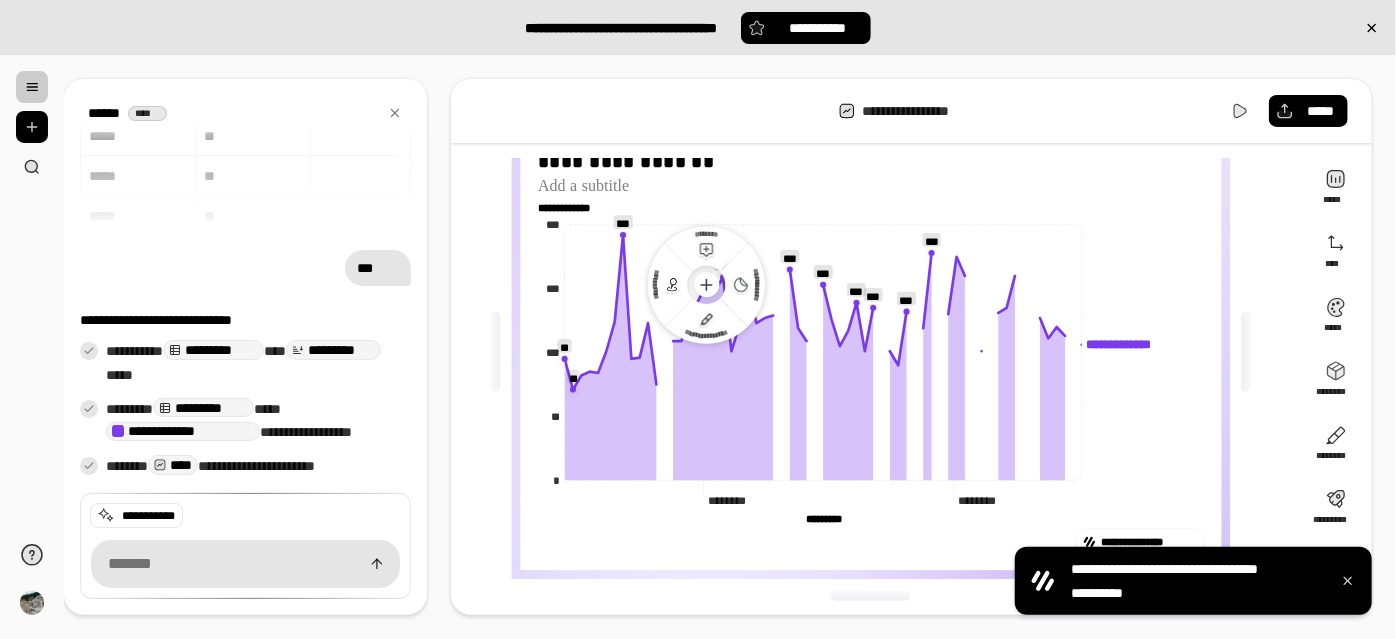 drag, startPoint x: 703, startPoint y: 329, endPoint x: 691, endPoint y: 329, distance: 12 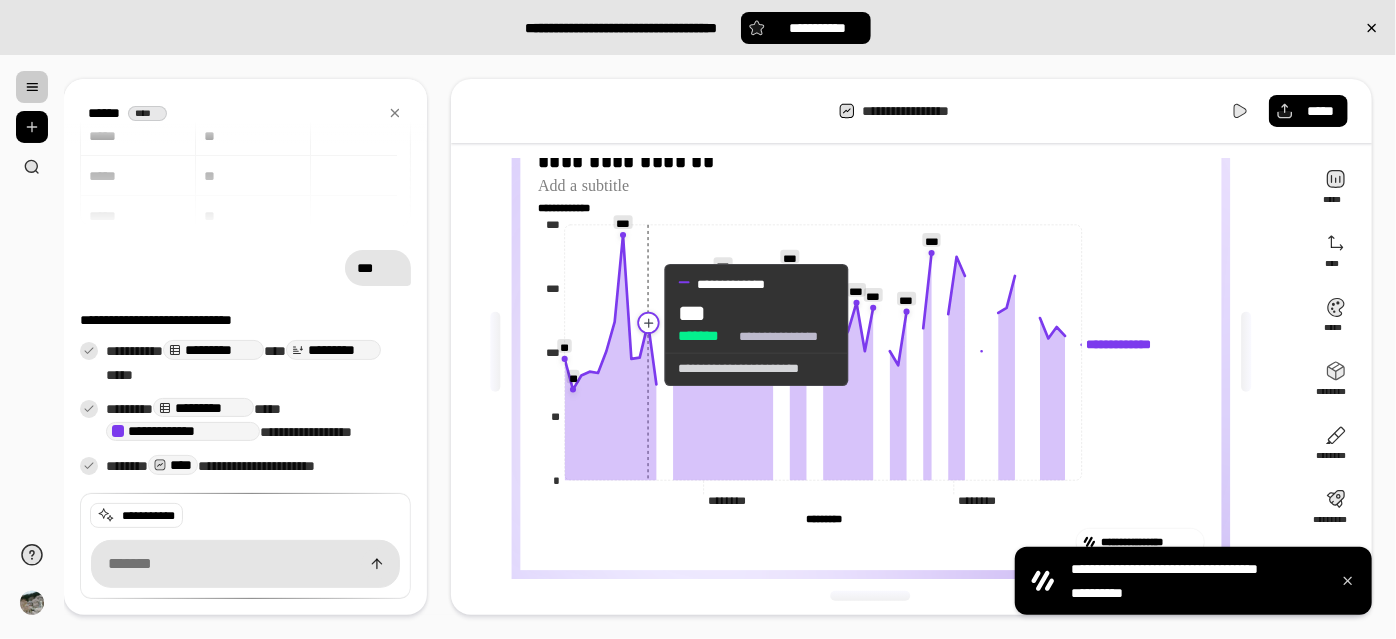 click 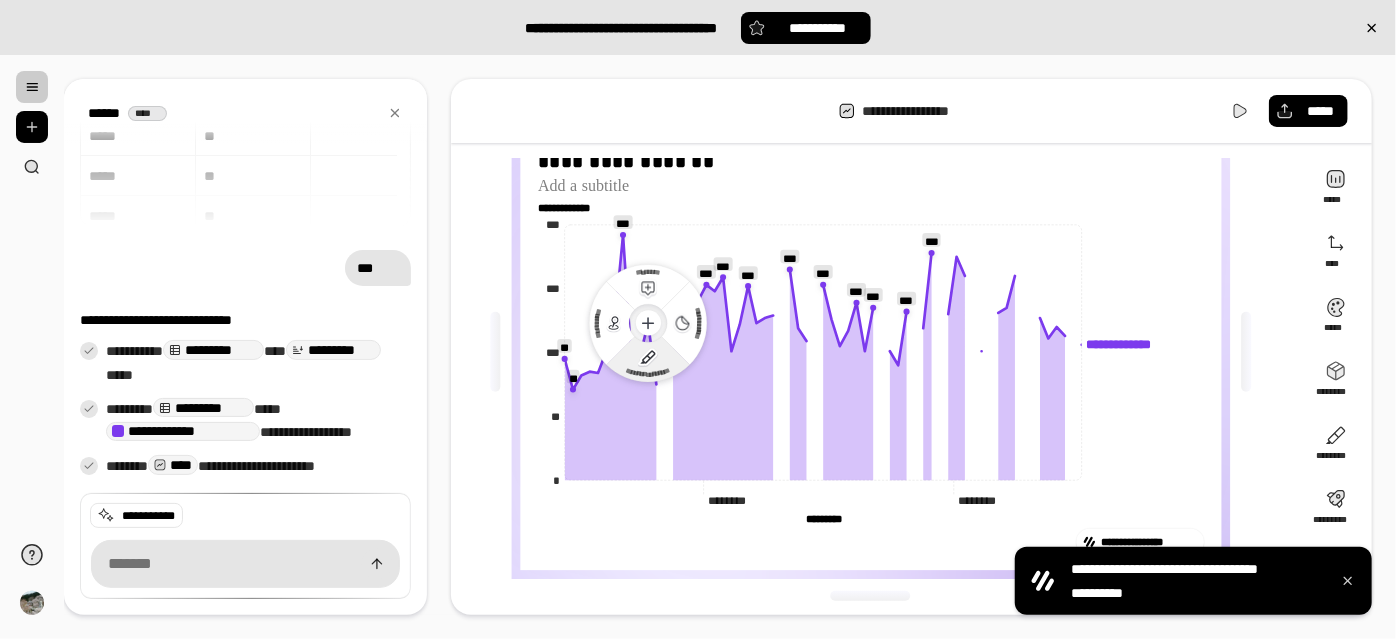 click 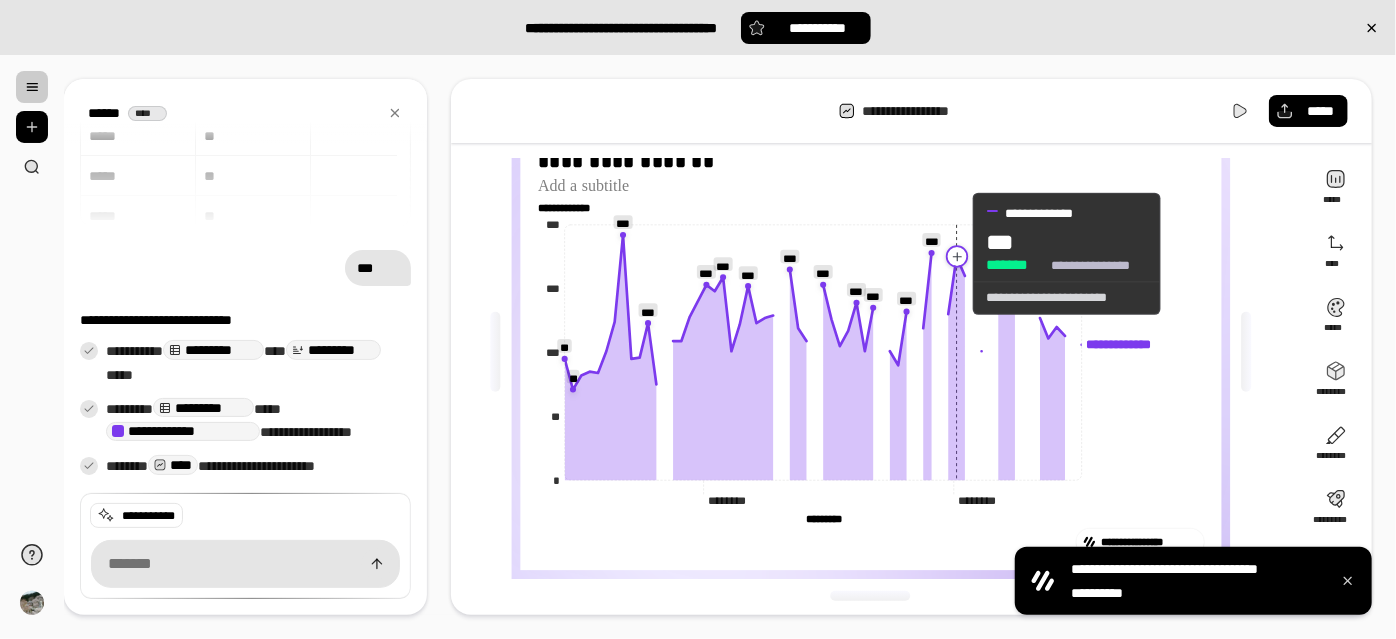 click 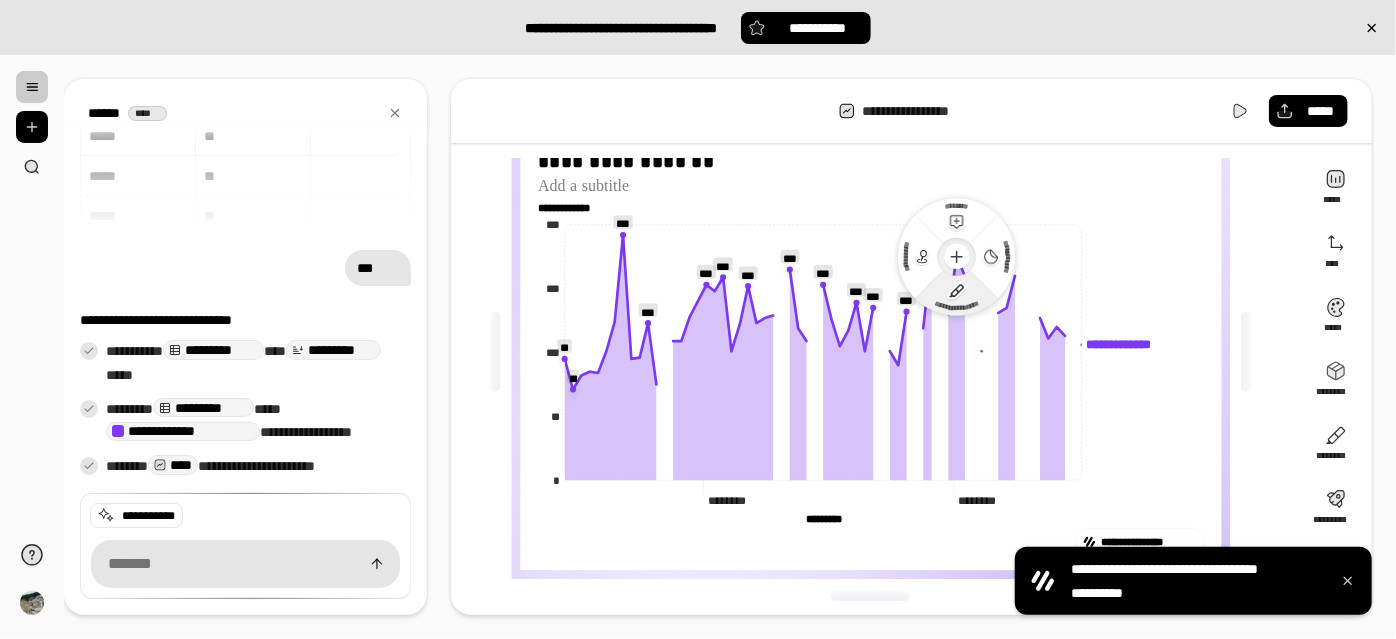 click on "**********" 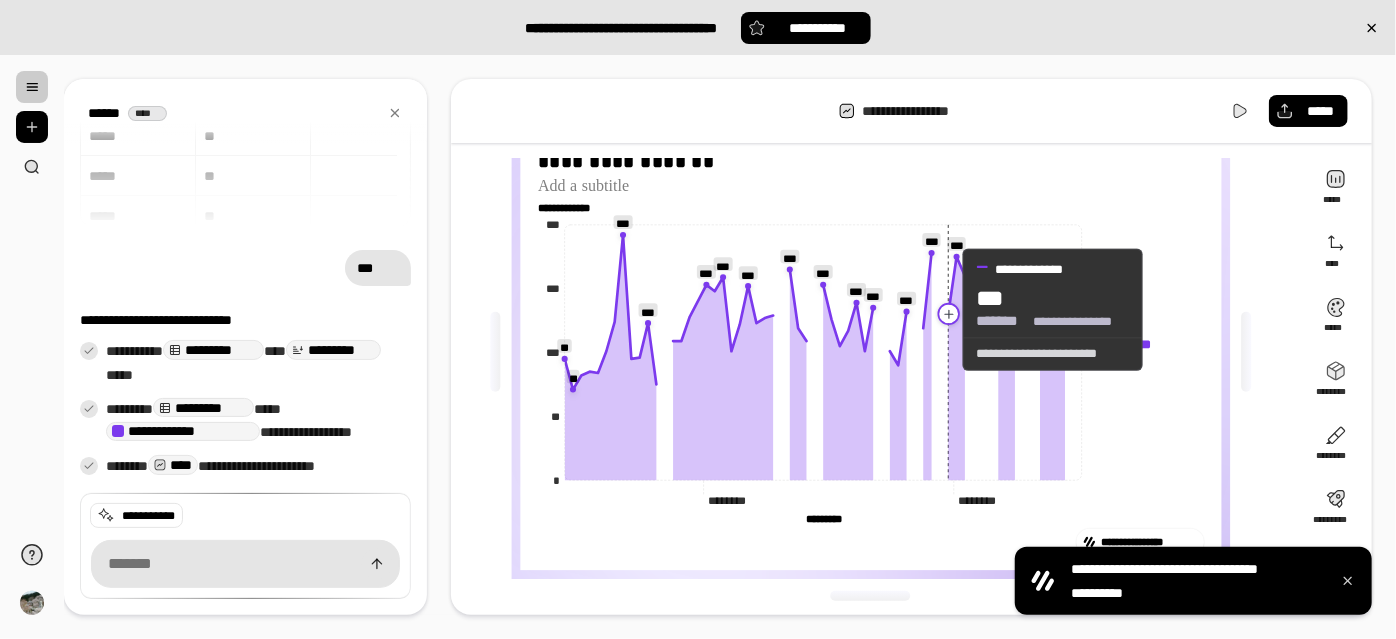 click 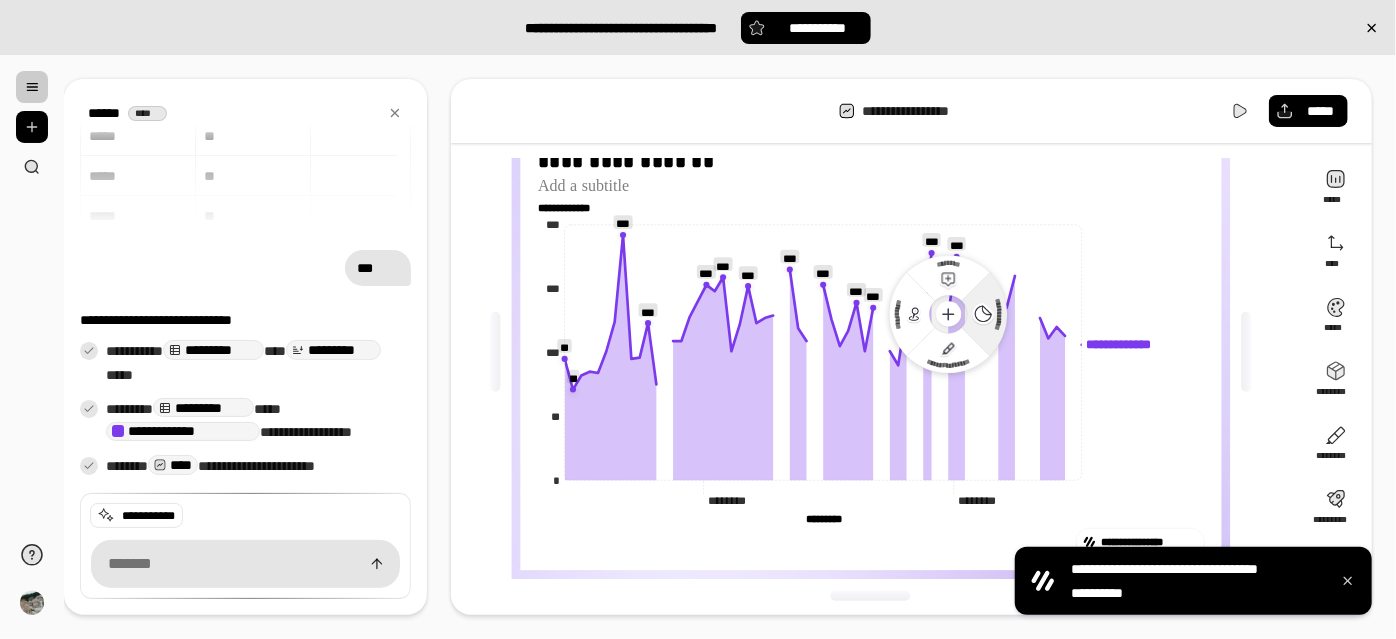 click 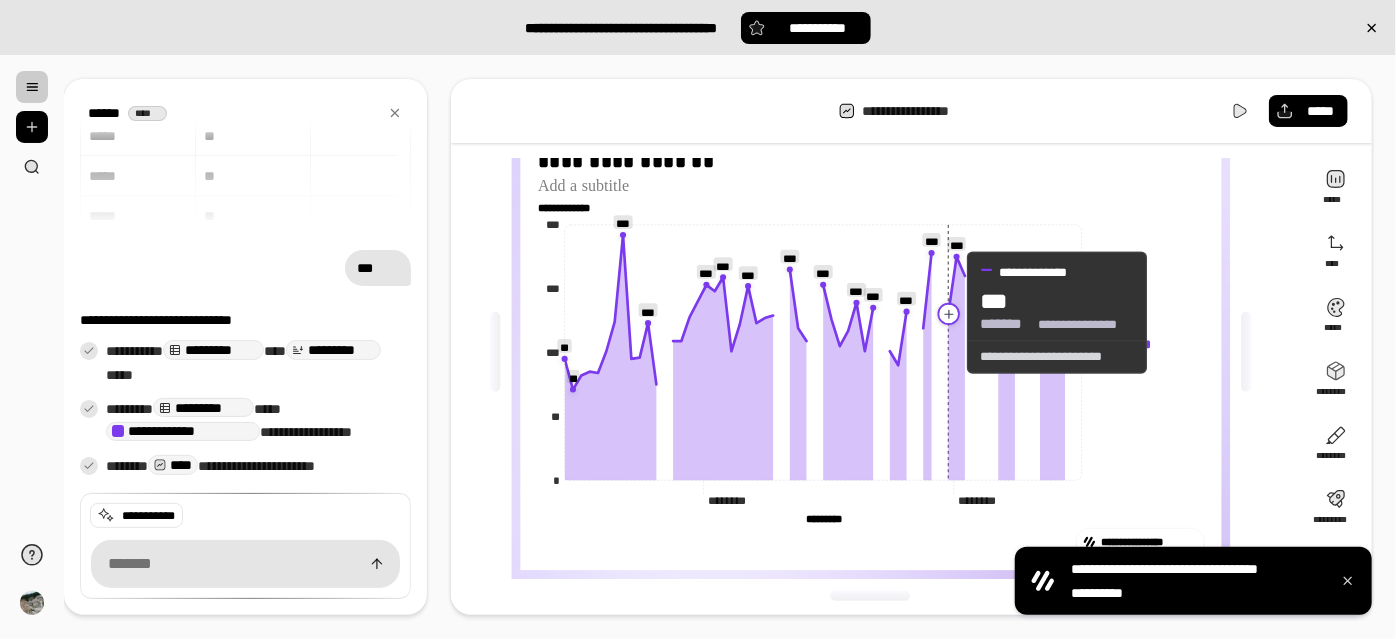 click 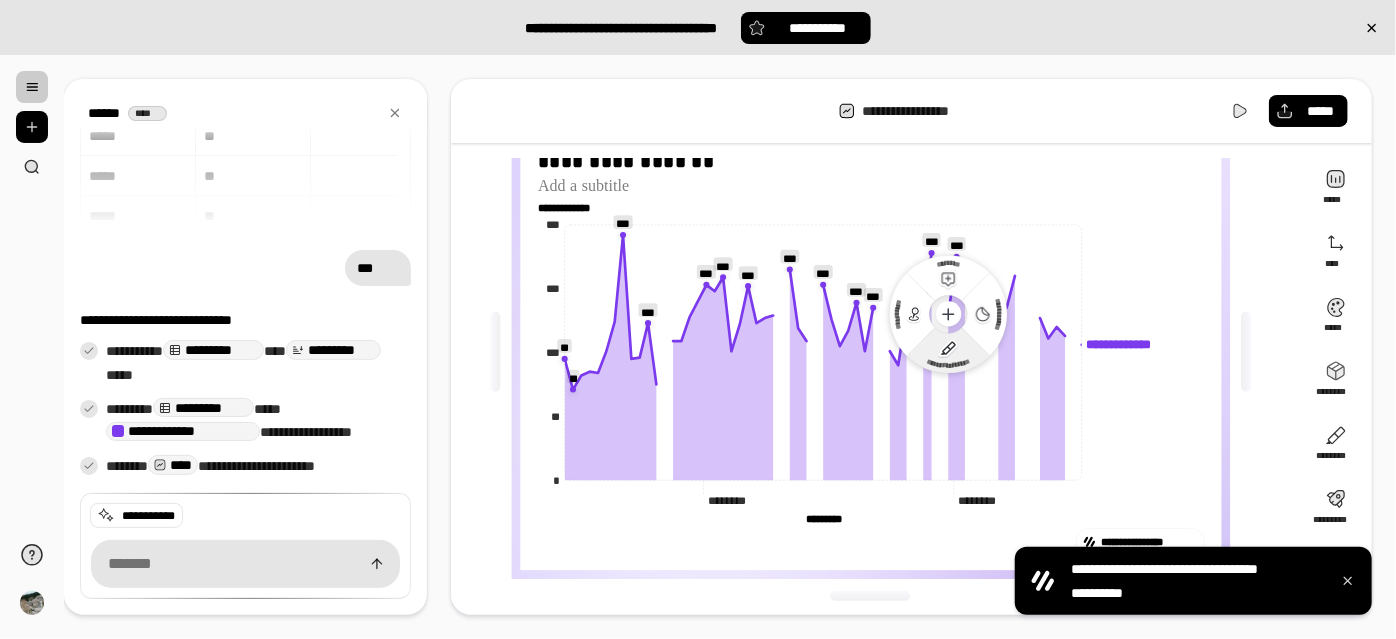 click 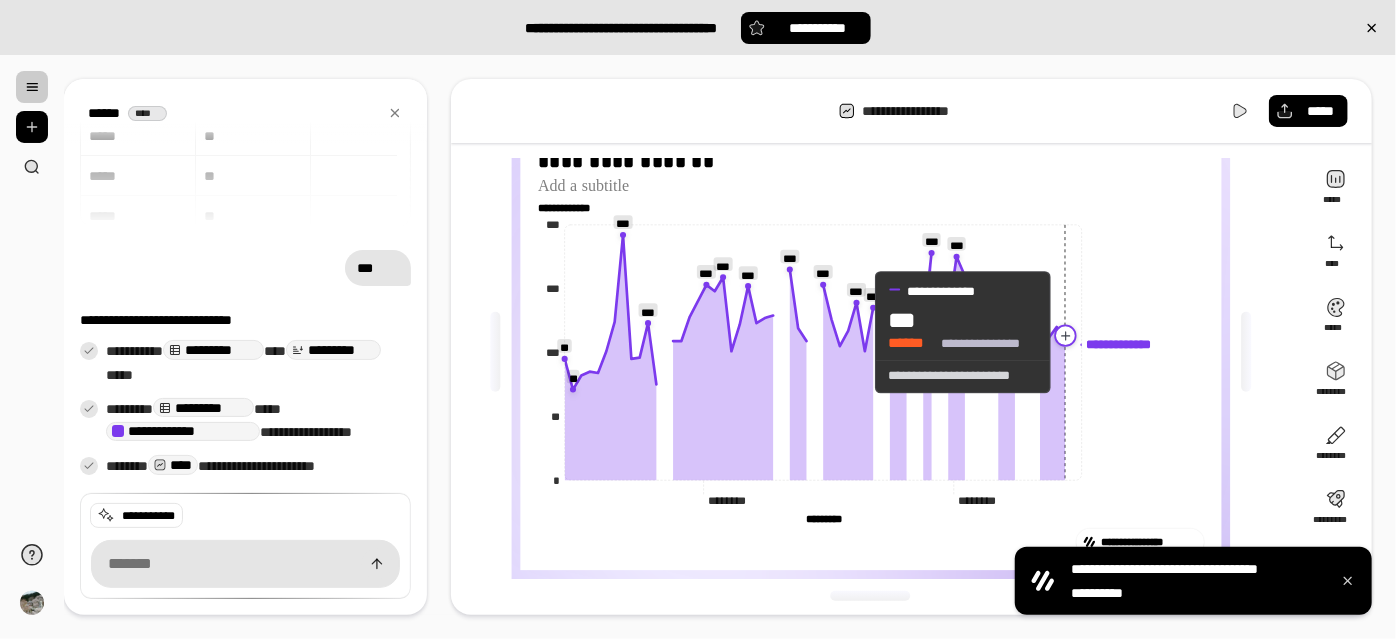 click 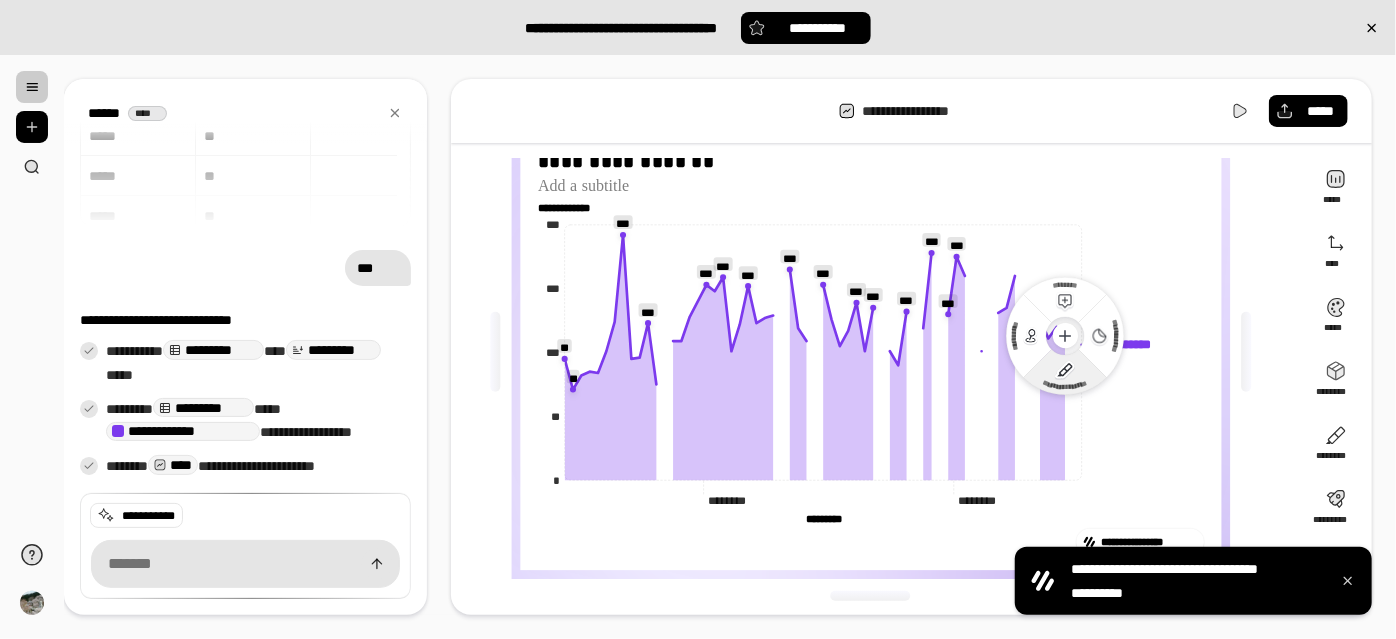 click 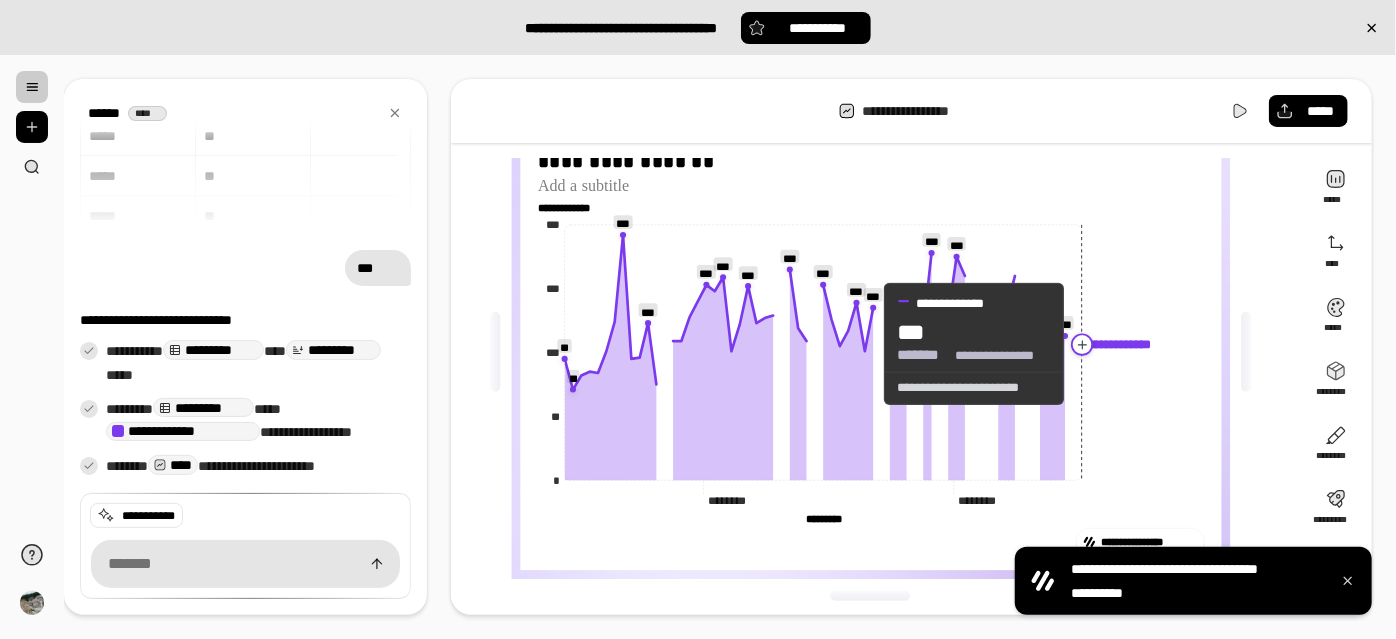 click 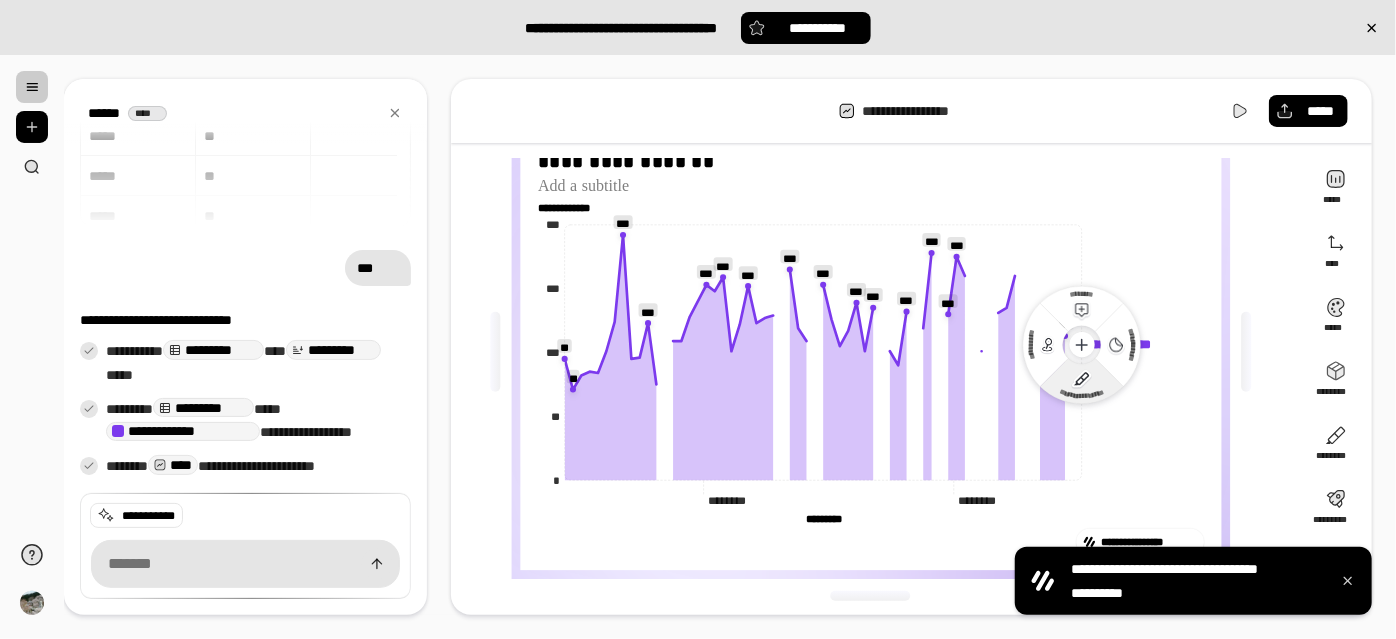 click 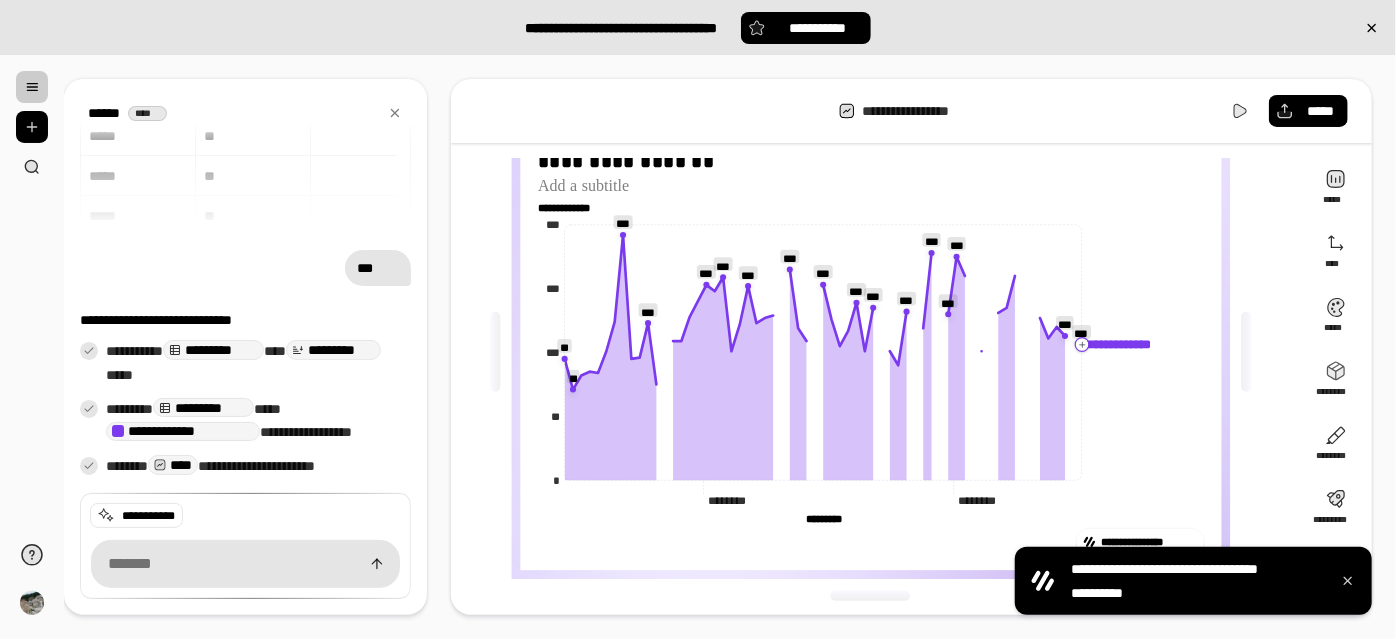 click on "**********" 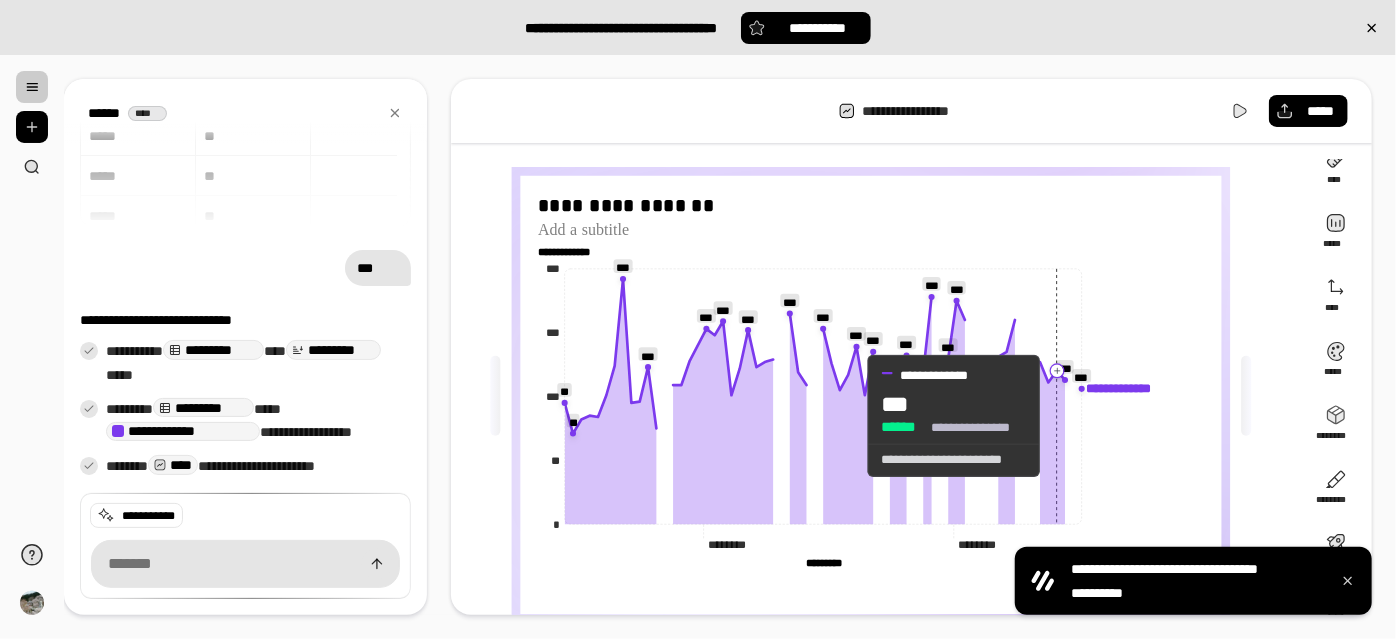 scroll, scrollTop: 0, scrollLeft: 0, axis: both 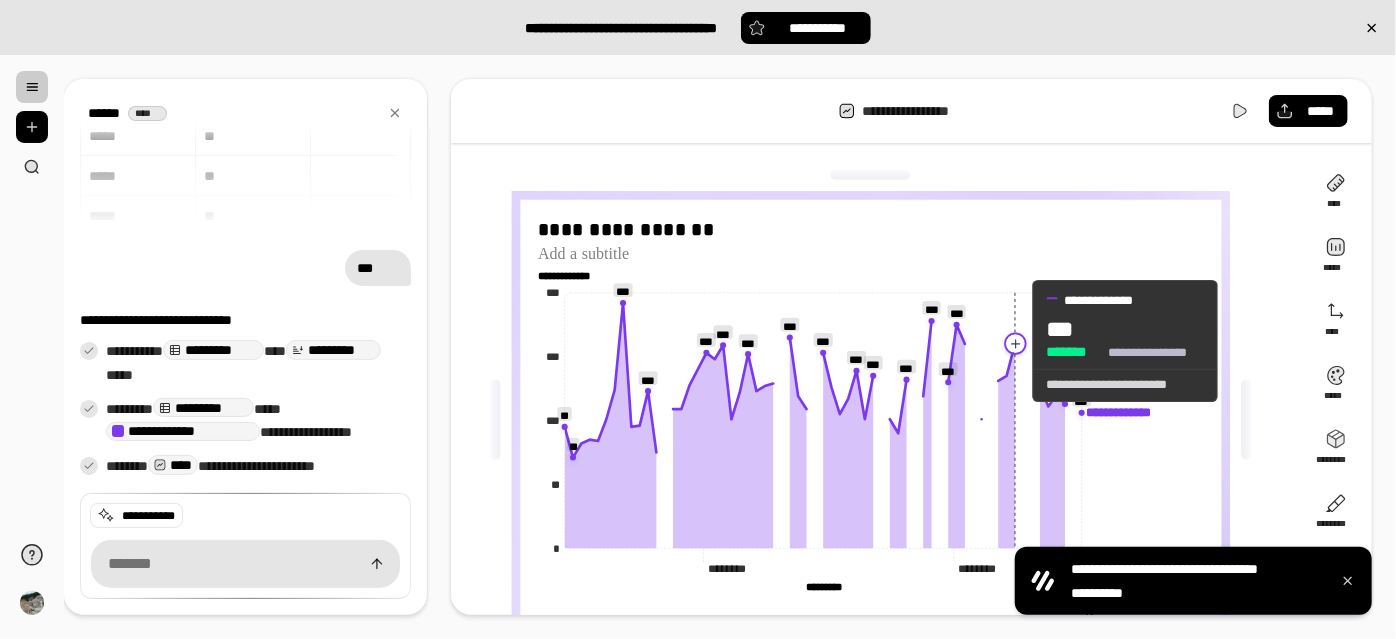 click 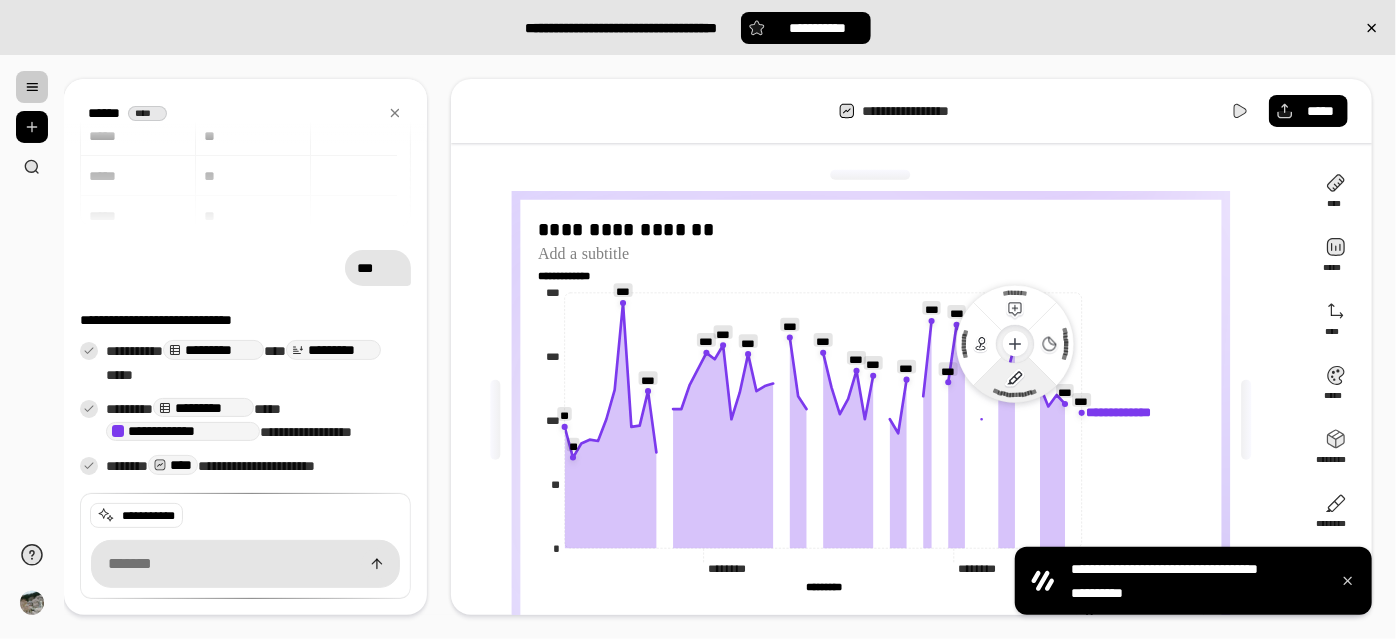 click 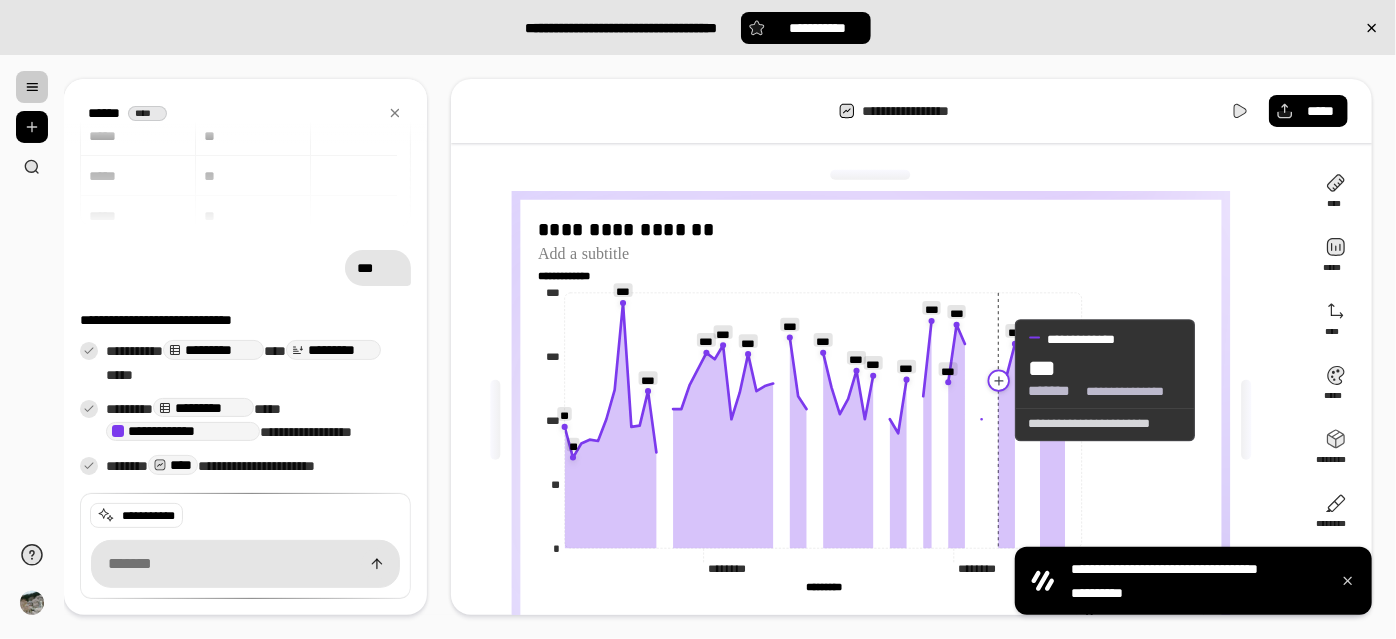 click 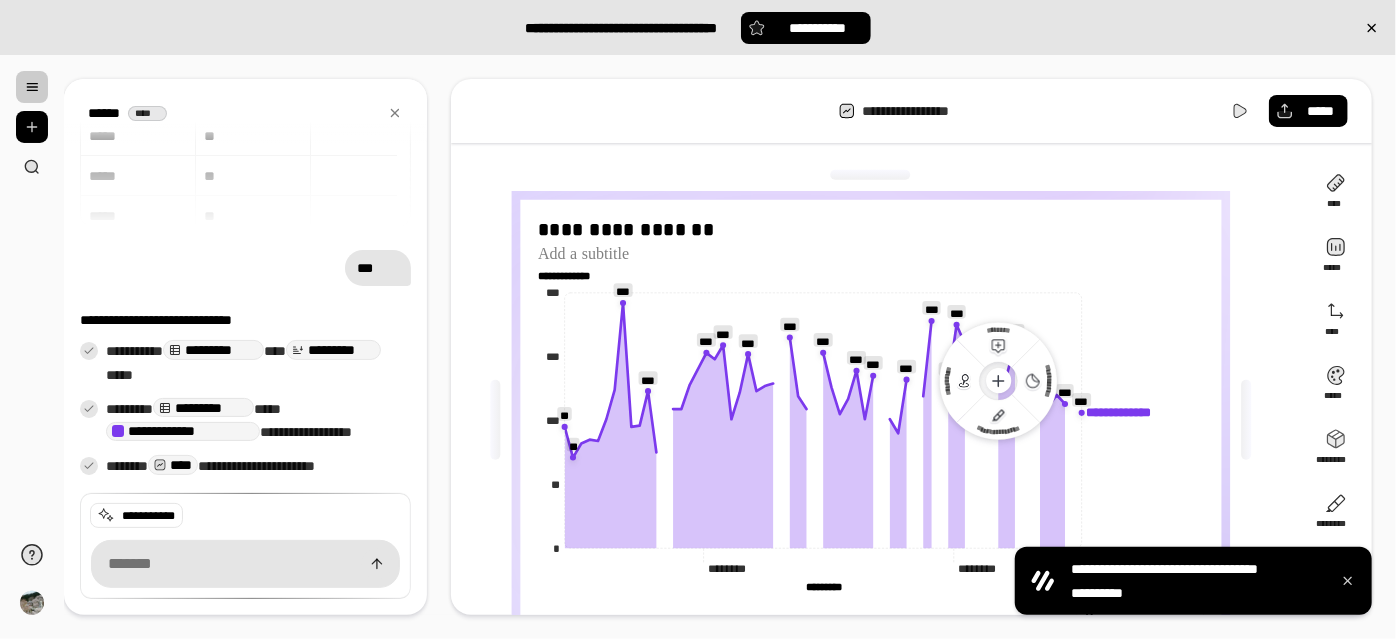 click 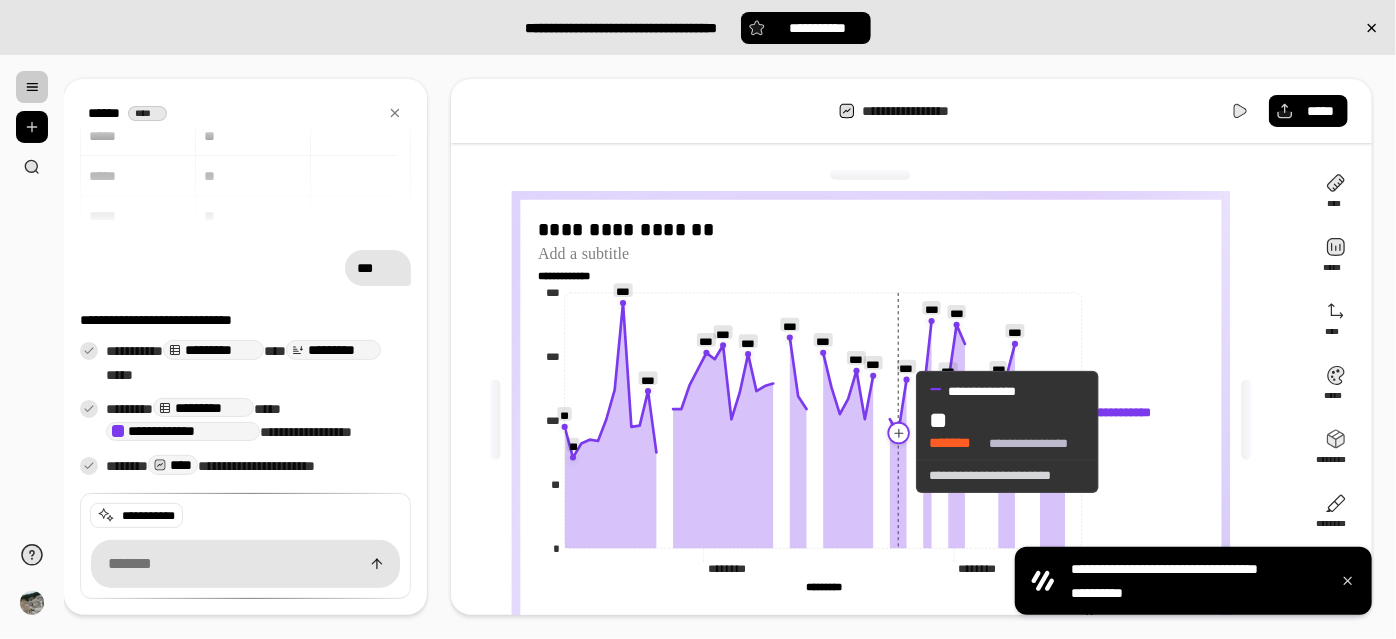 click 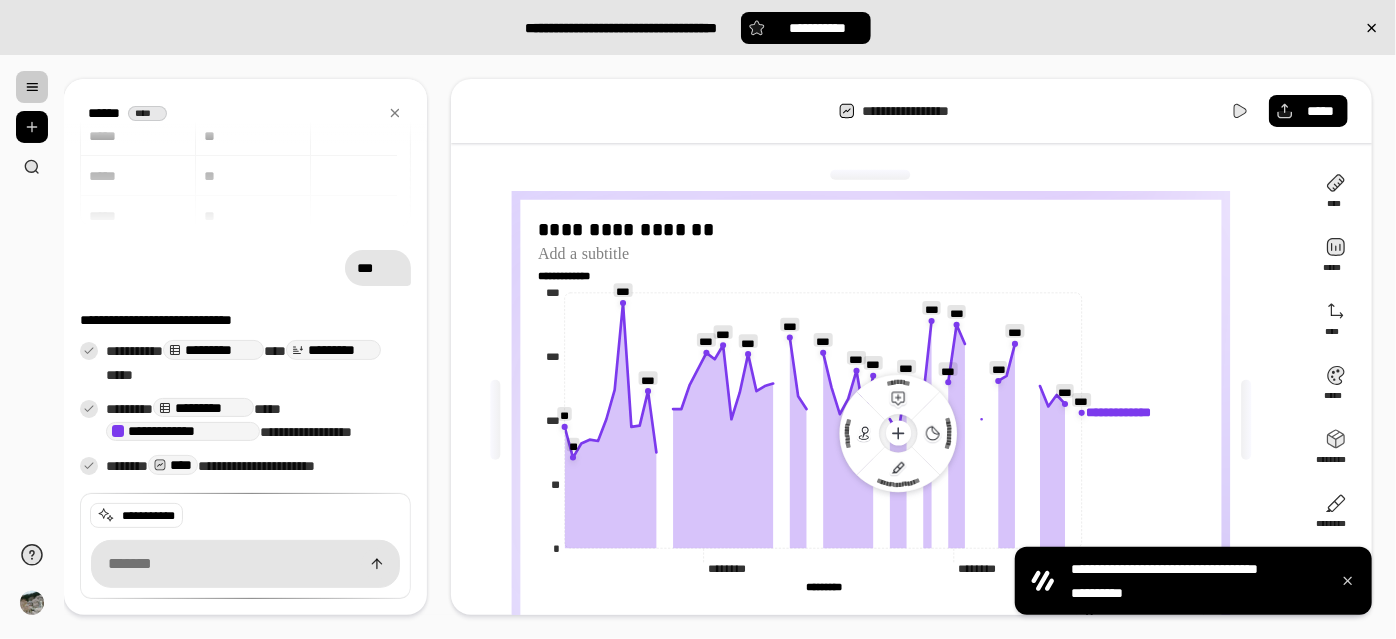 click 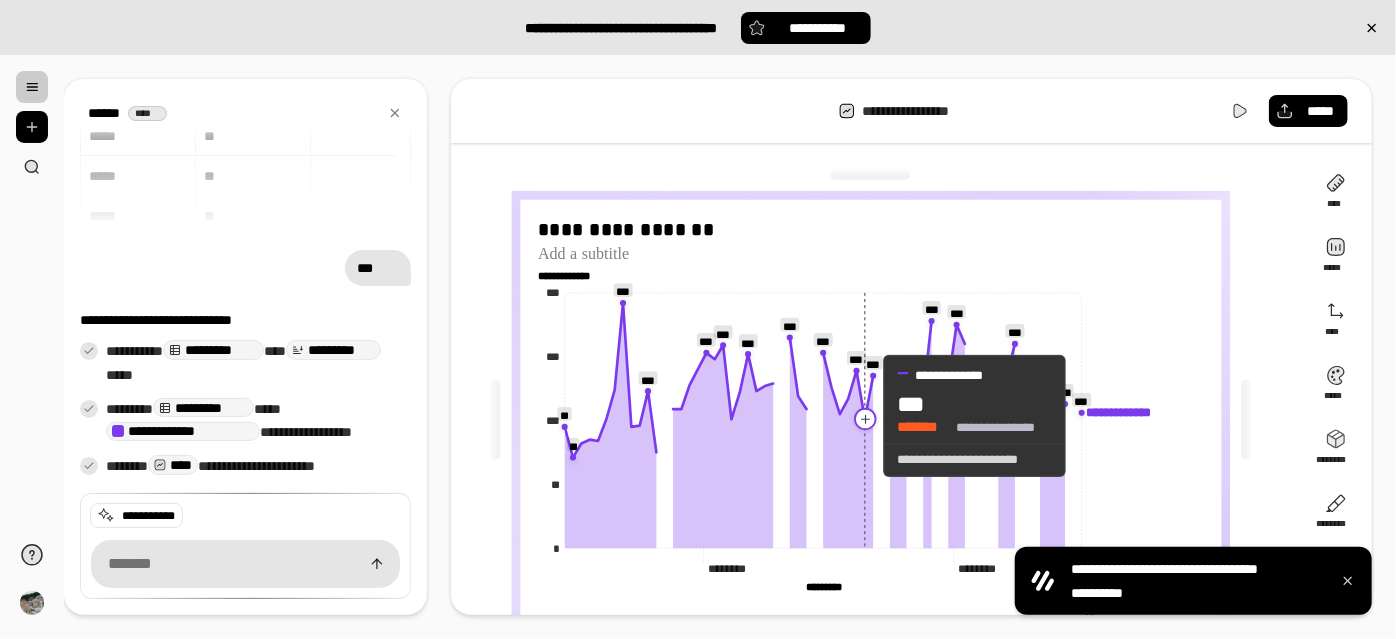 click 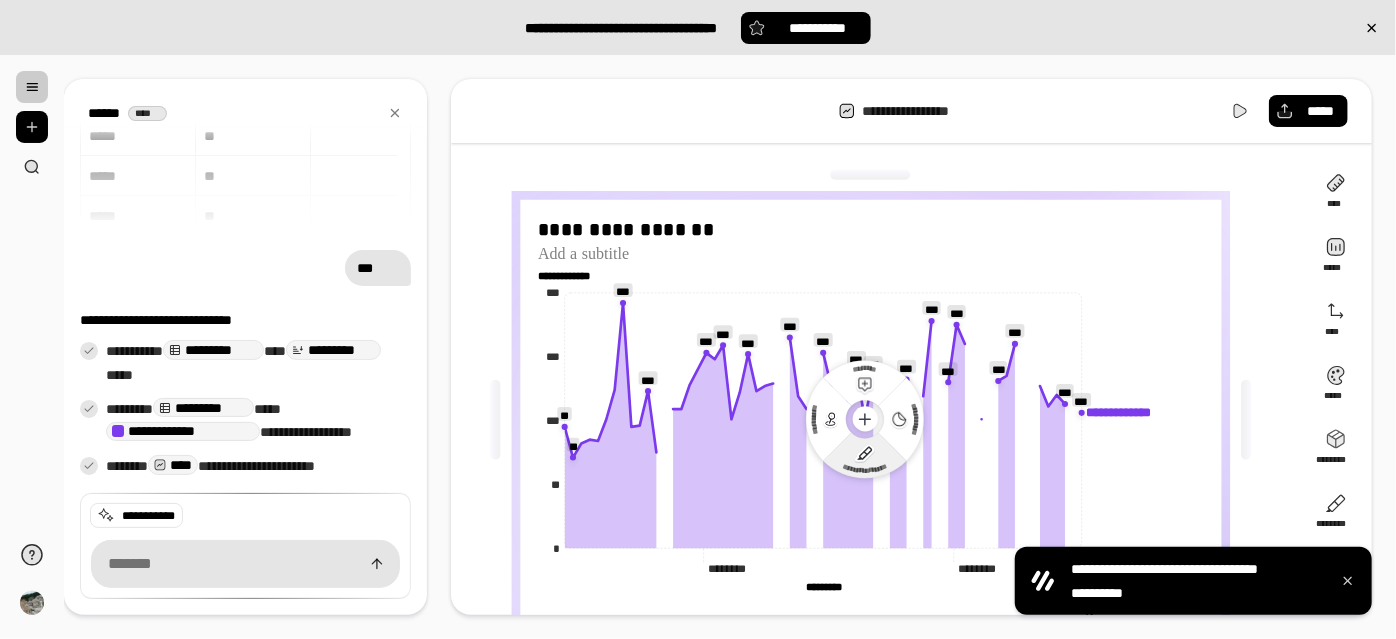 click 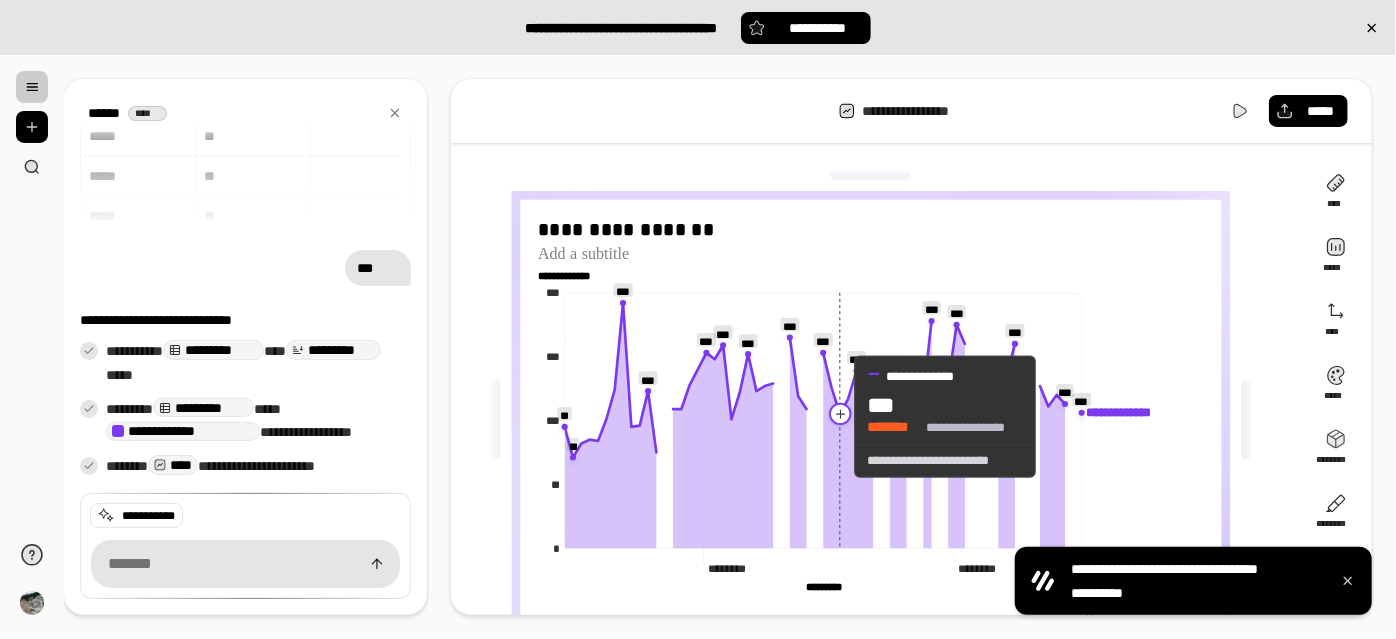click 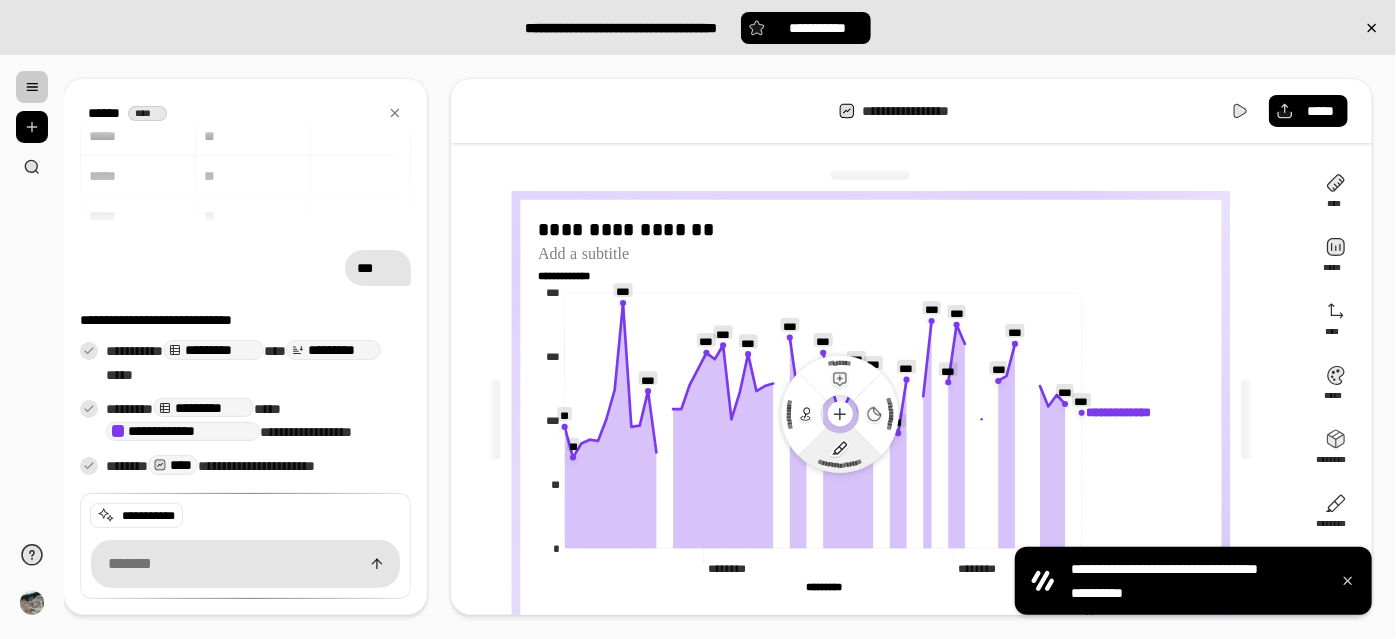 click 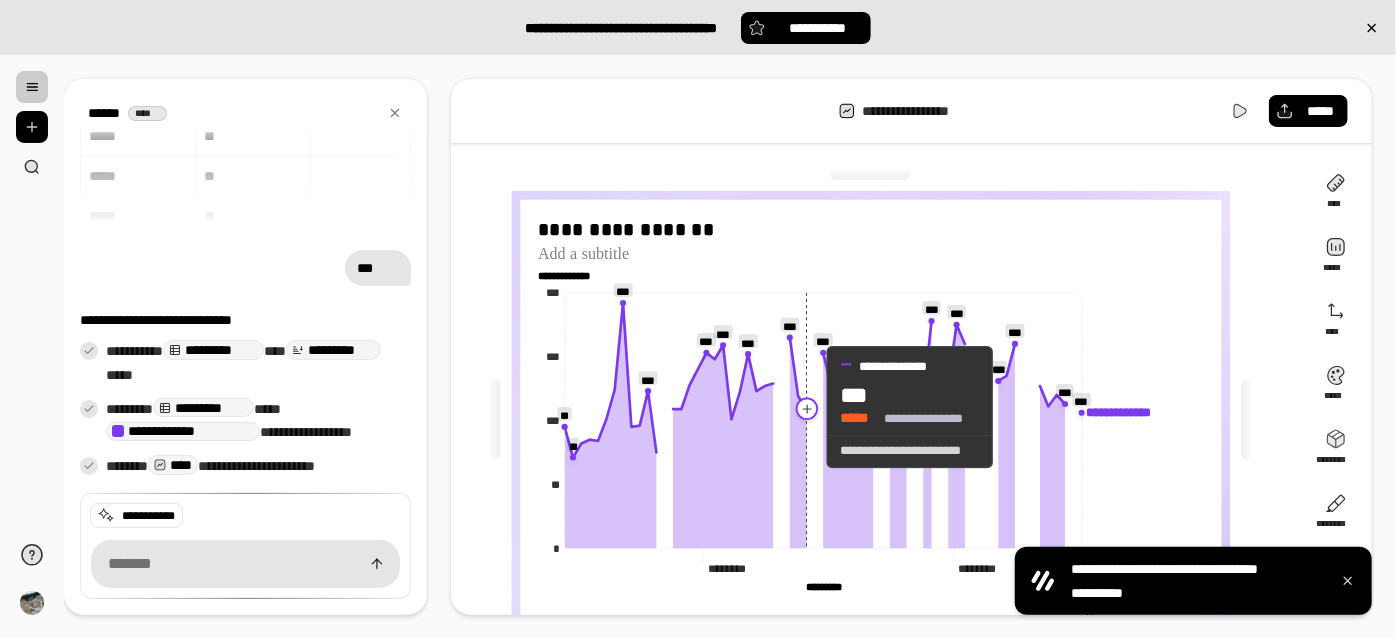 click 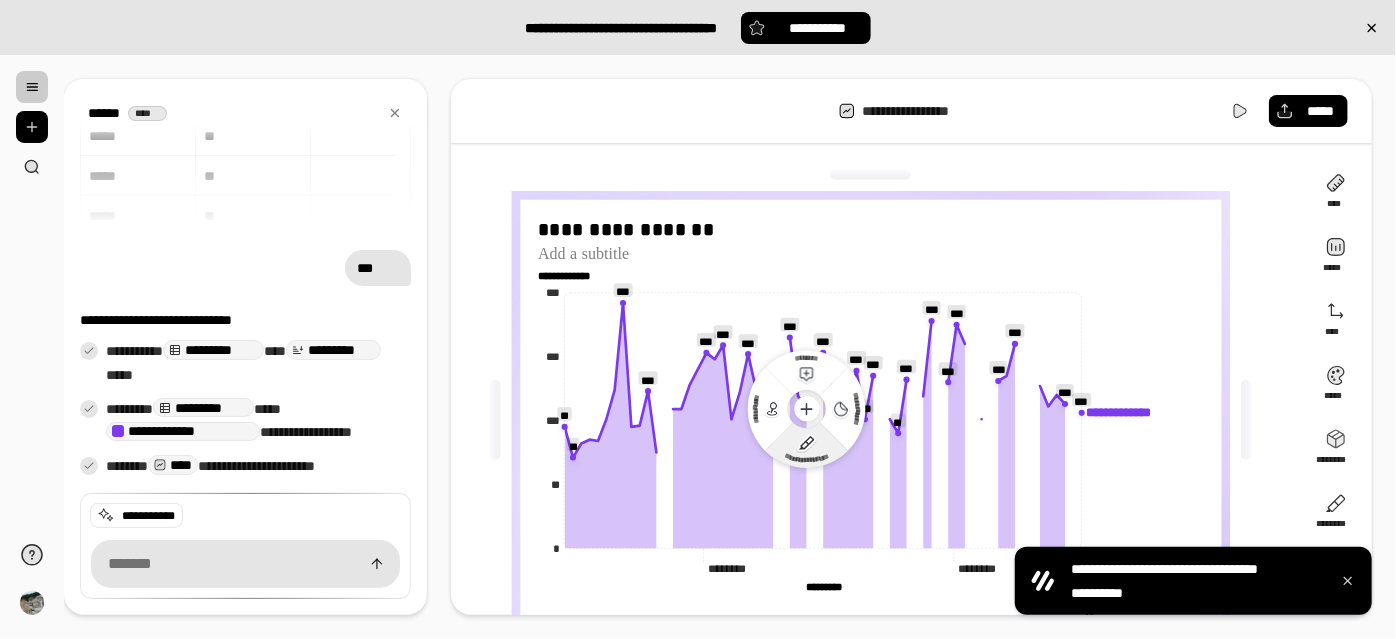 click 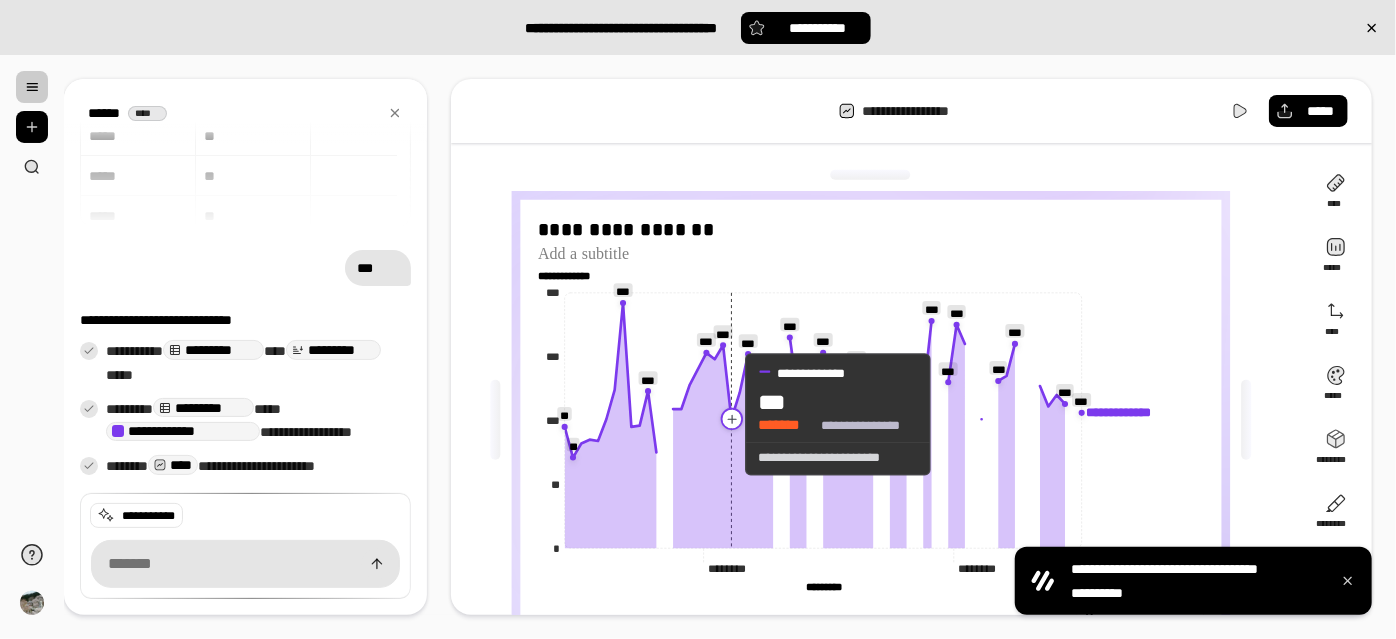 click 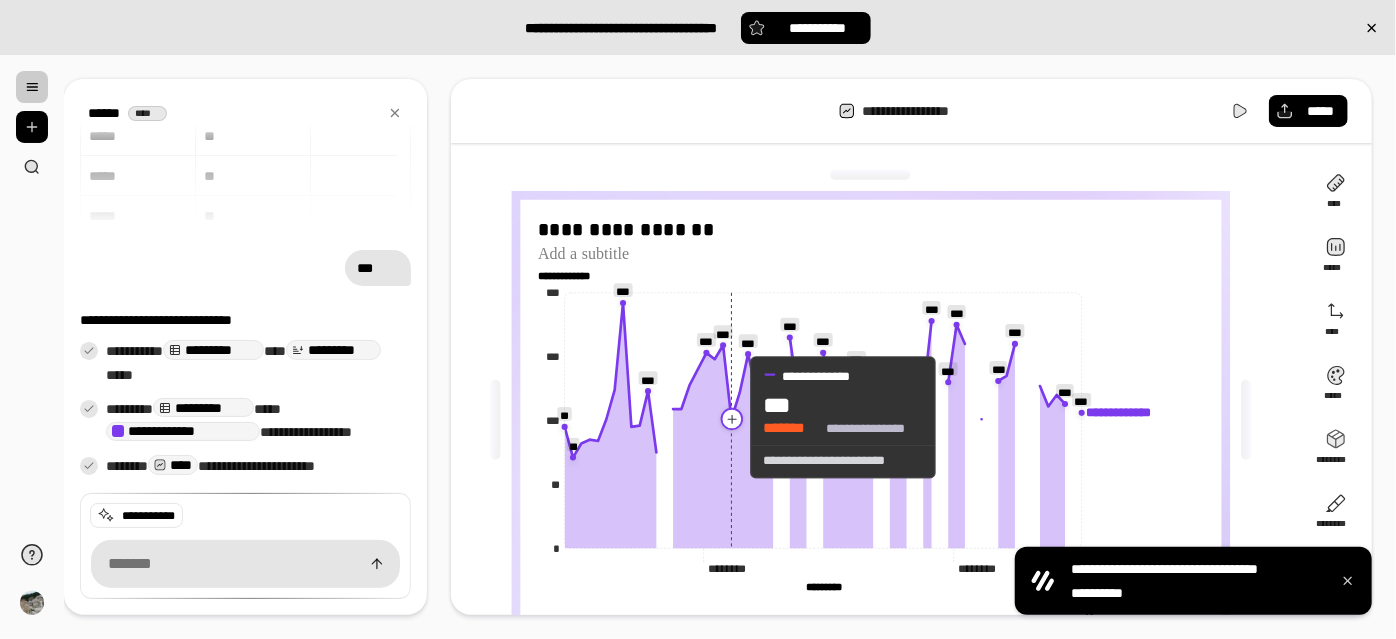 click 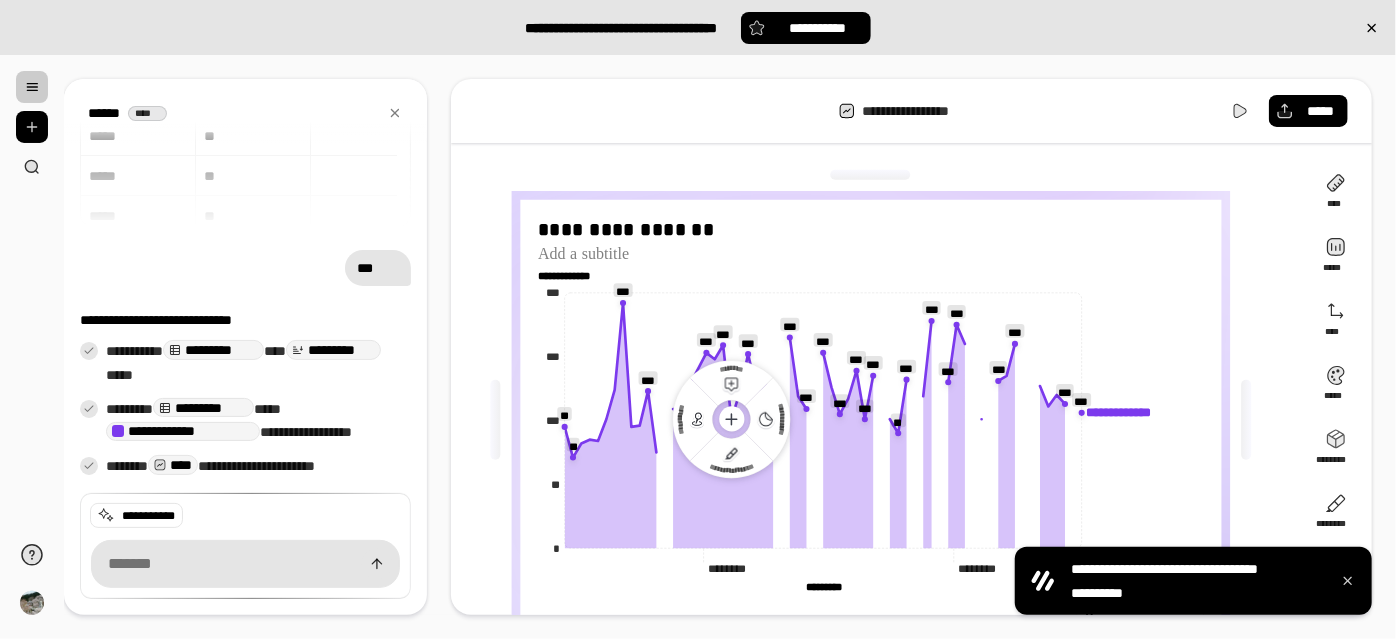 click 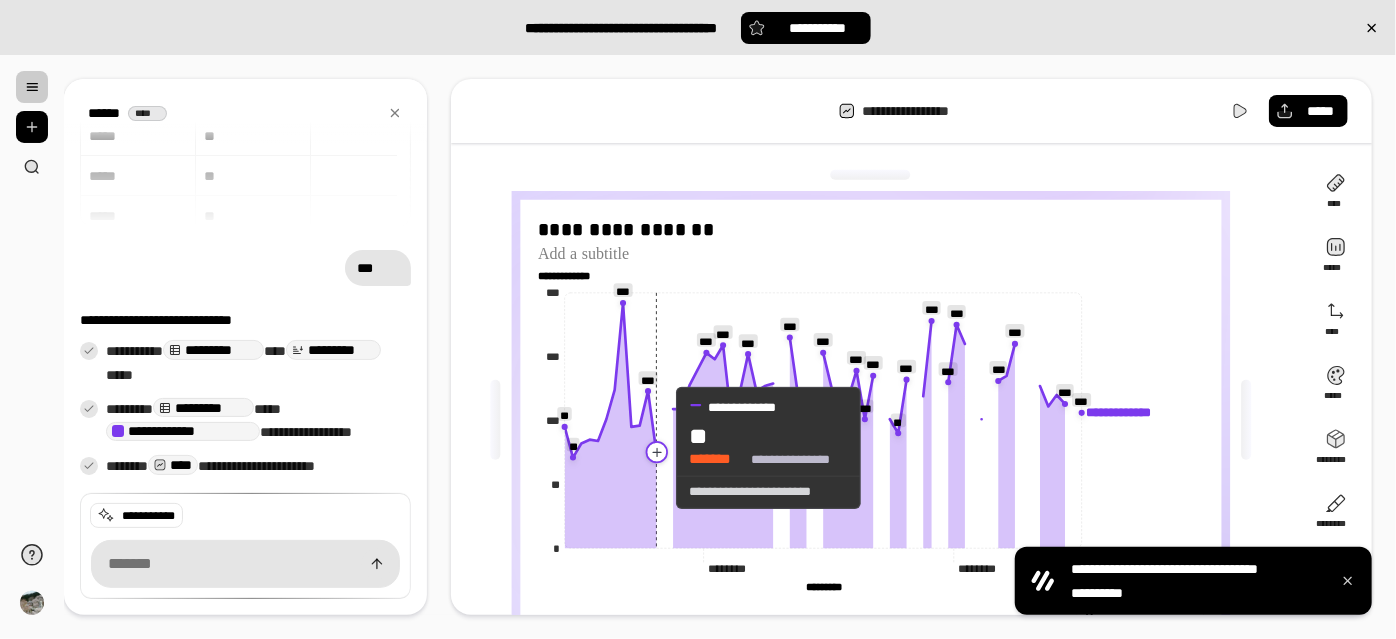 click 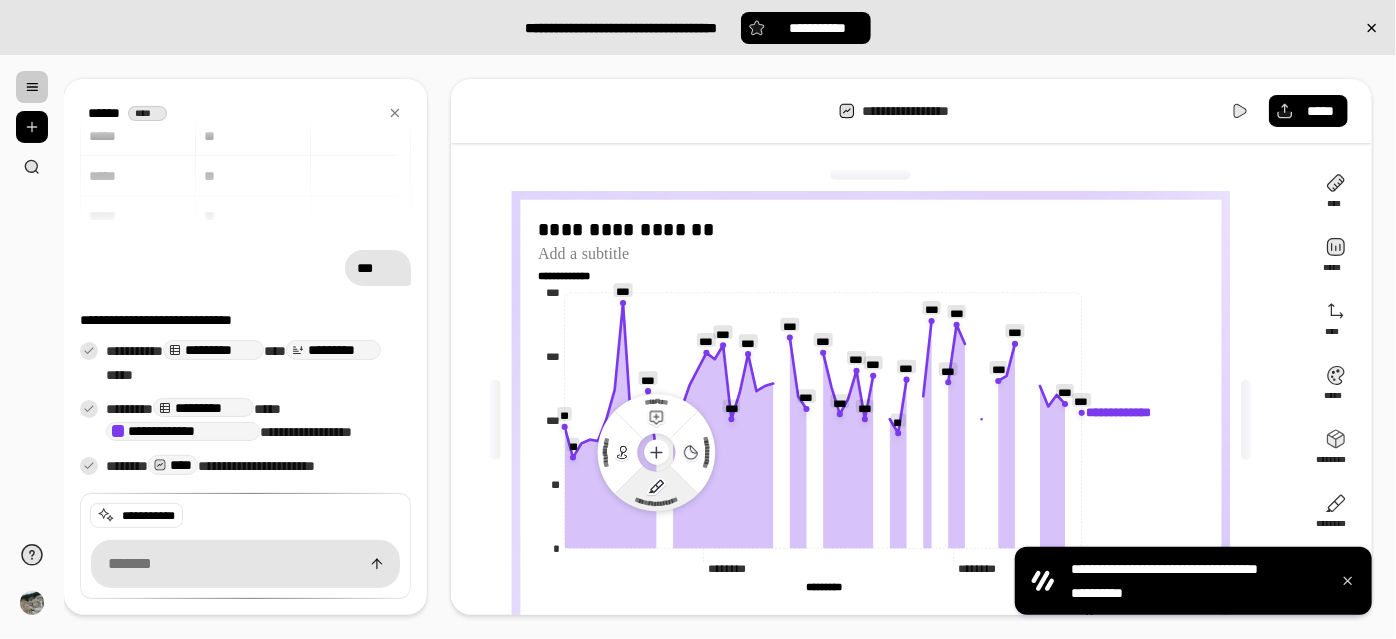click 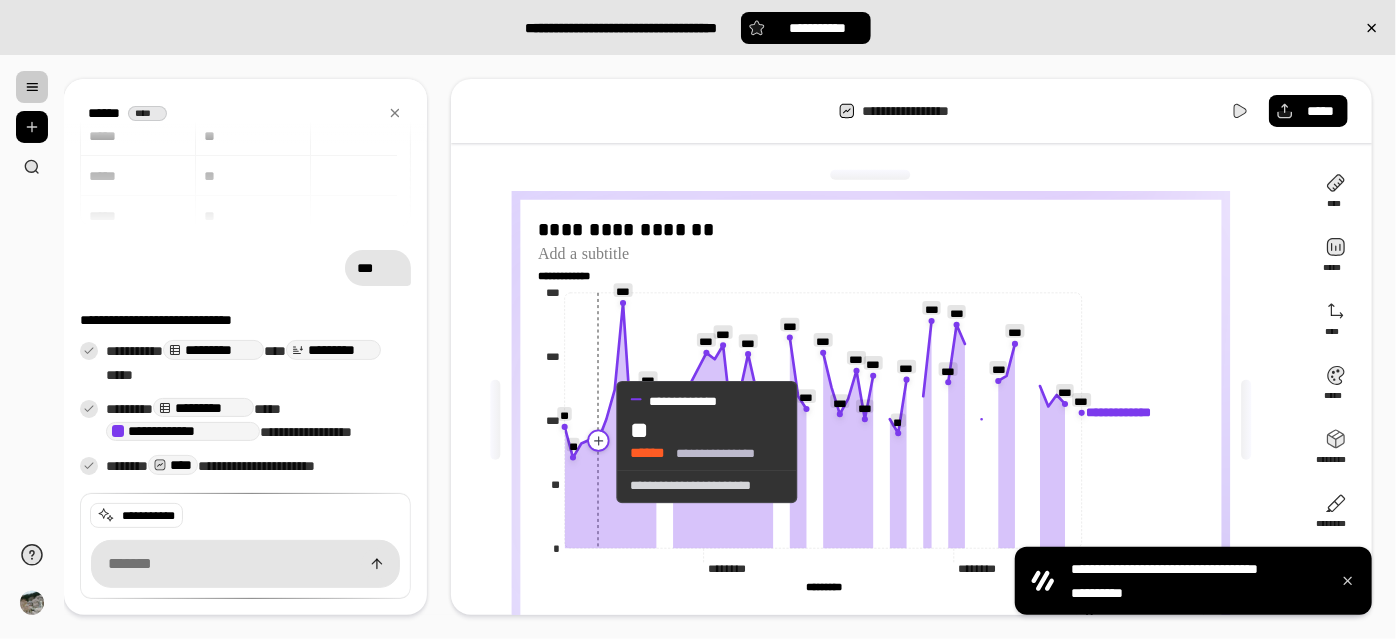 click 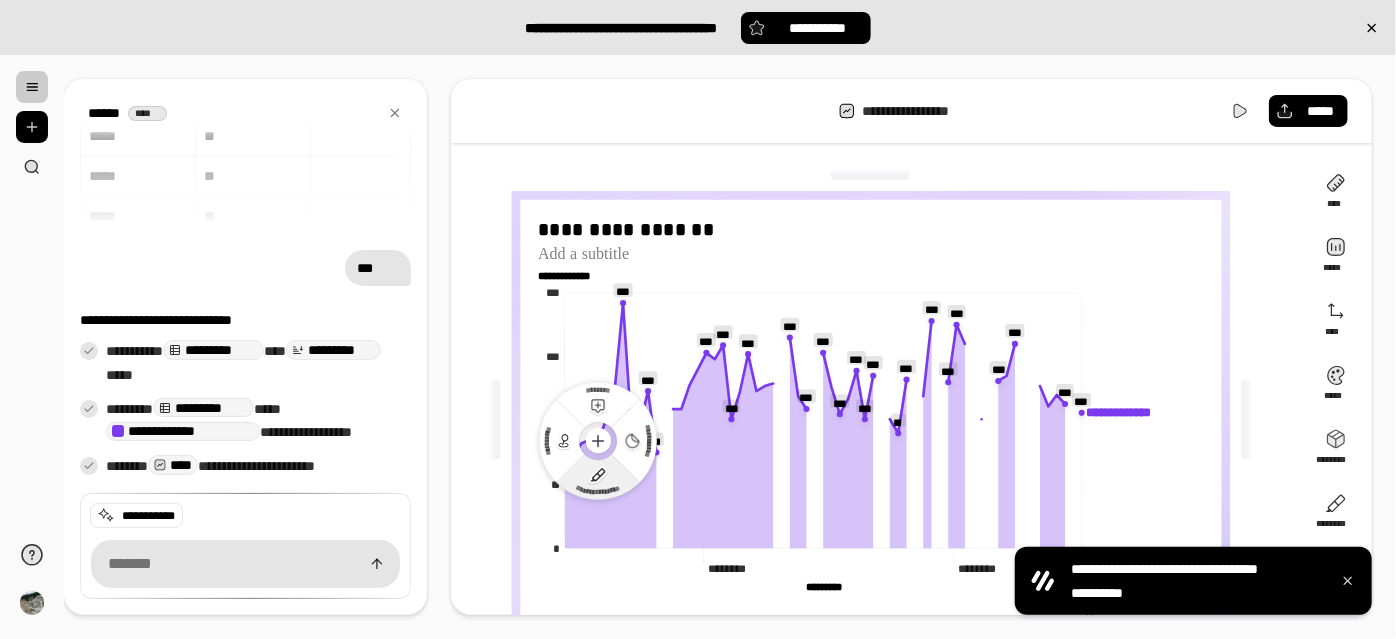 click 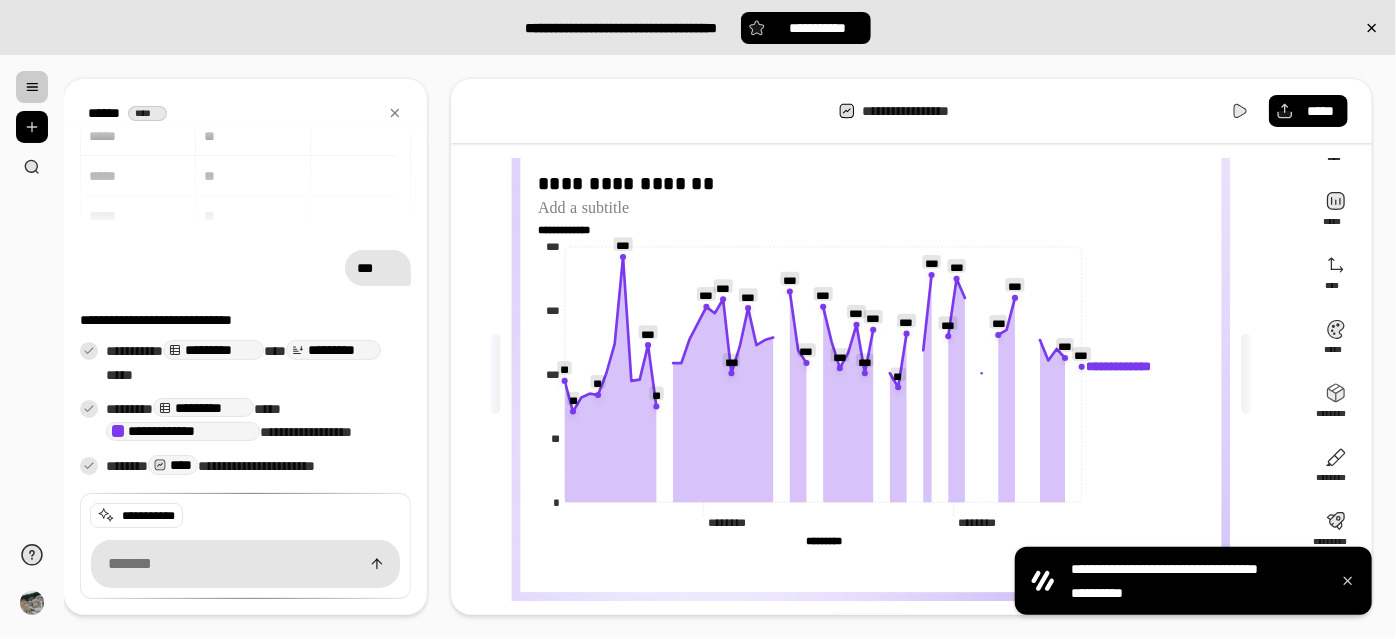 scroll, scrollTop: 68, scrollLeft: 0, axis: vertical 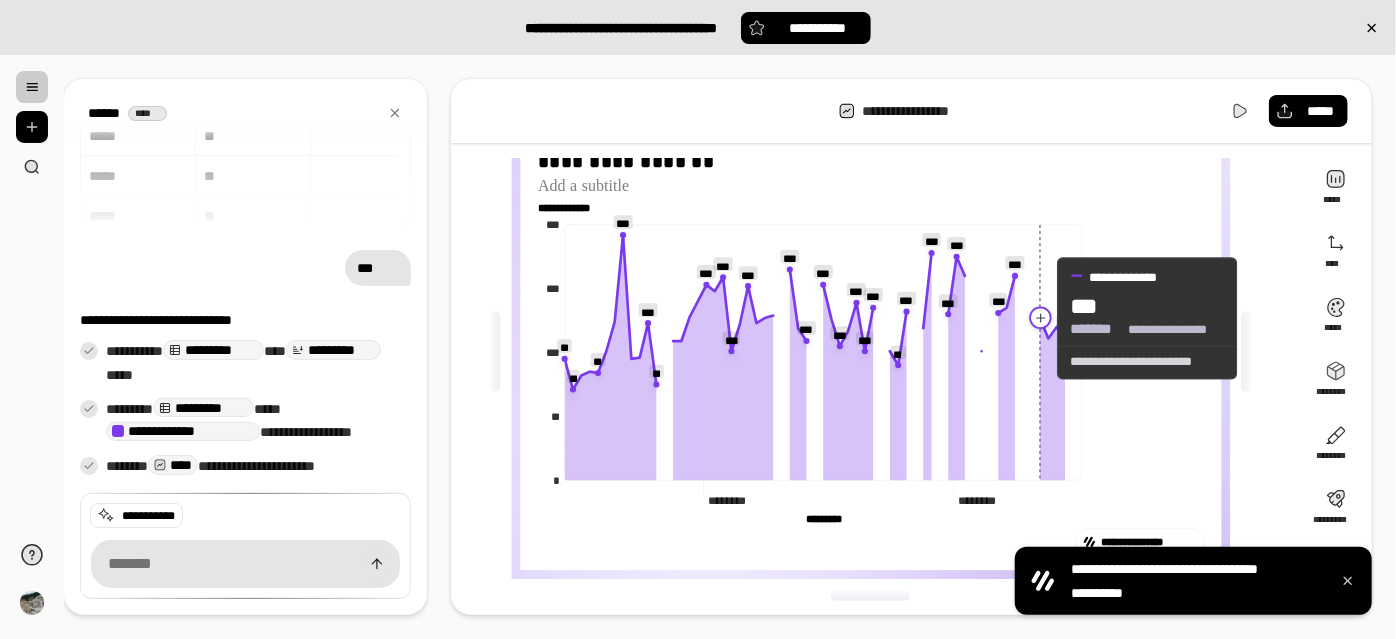 click 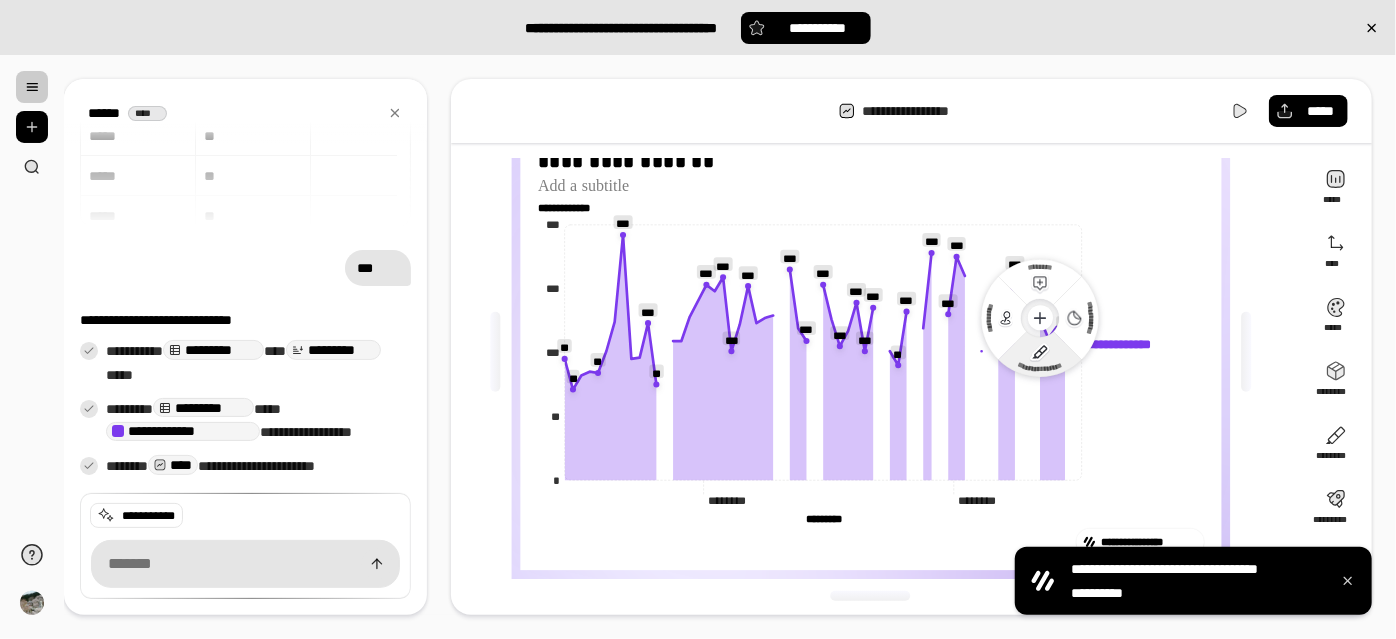 click on "**********" 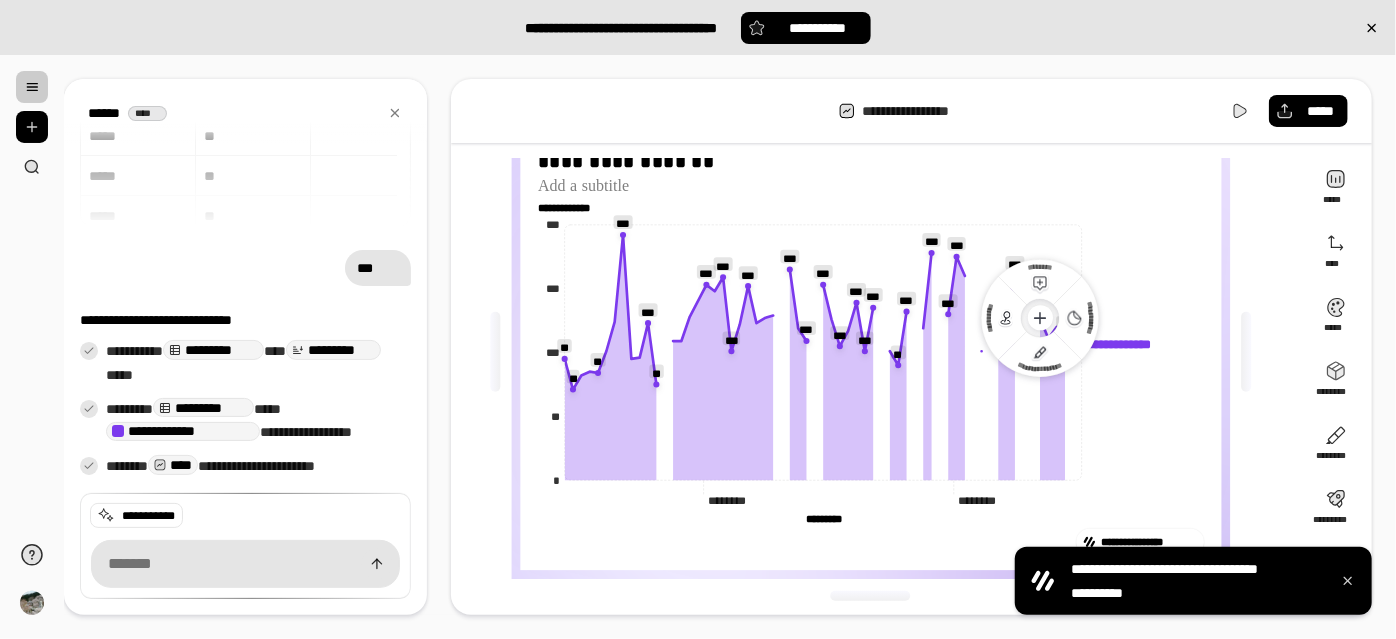 drag, startPoint x: 1055, startPoint y: 358, endPoint x: 1082, endPoint y: 356, distance: 27.073973 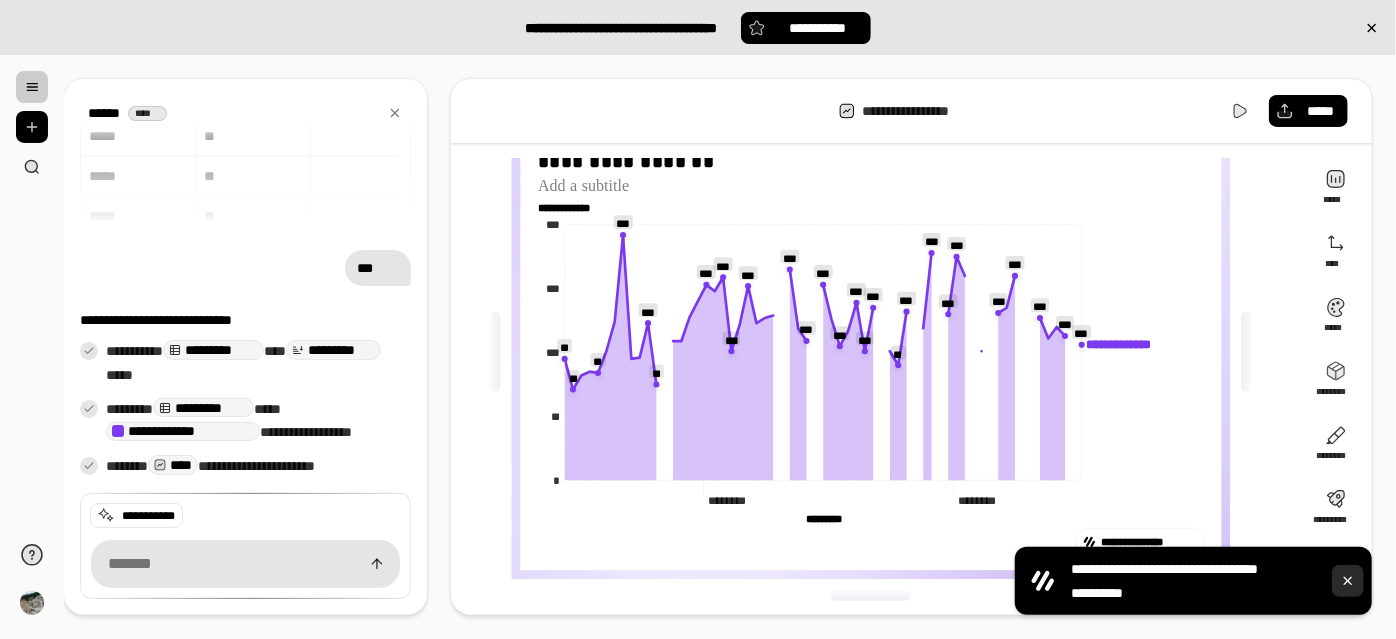 click at bounding box center [1348, 581] 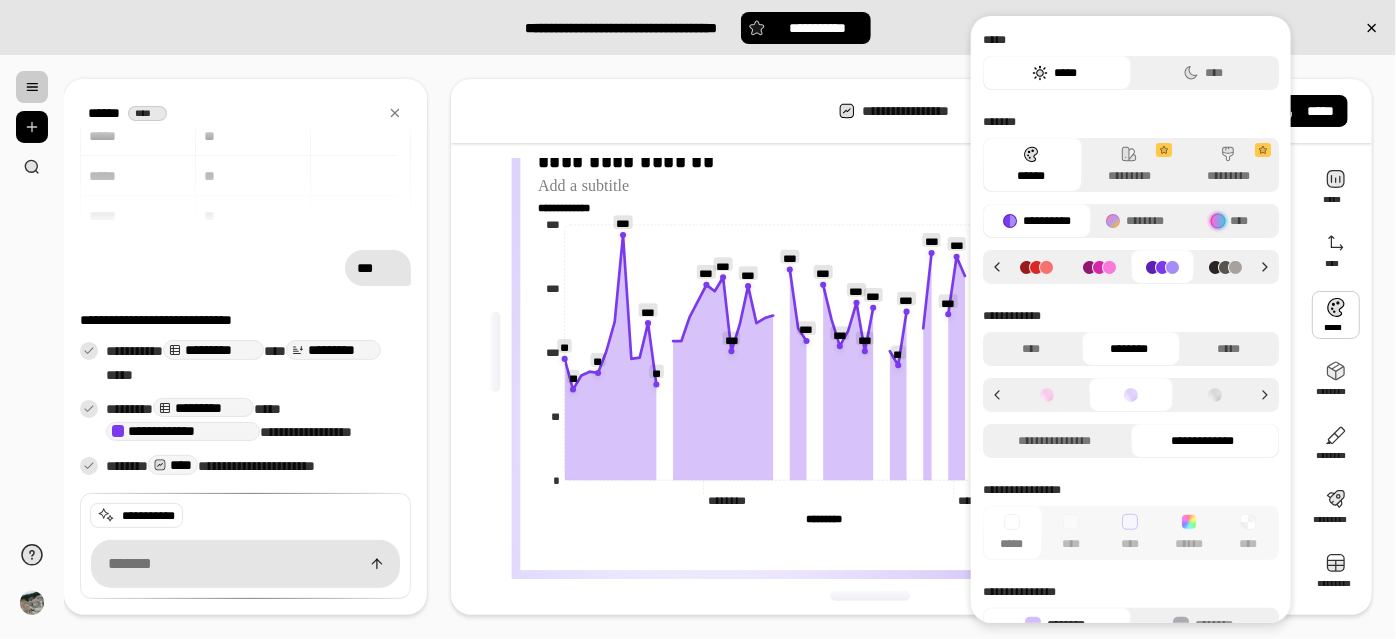 click 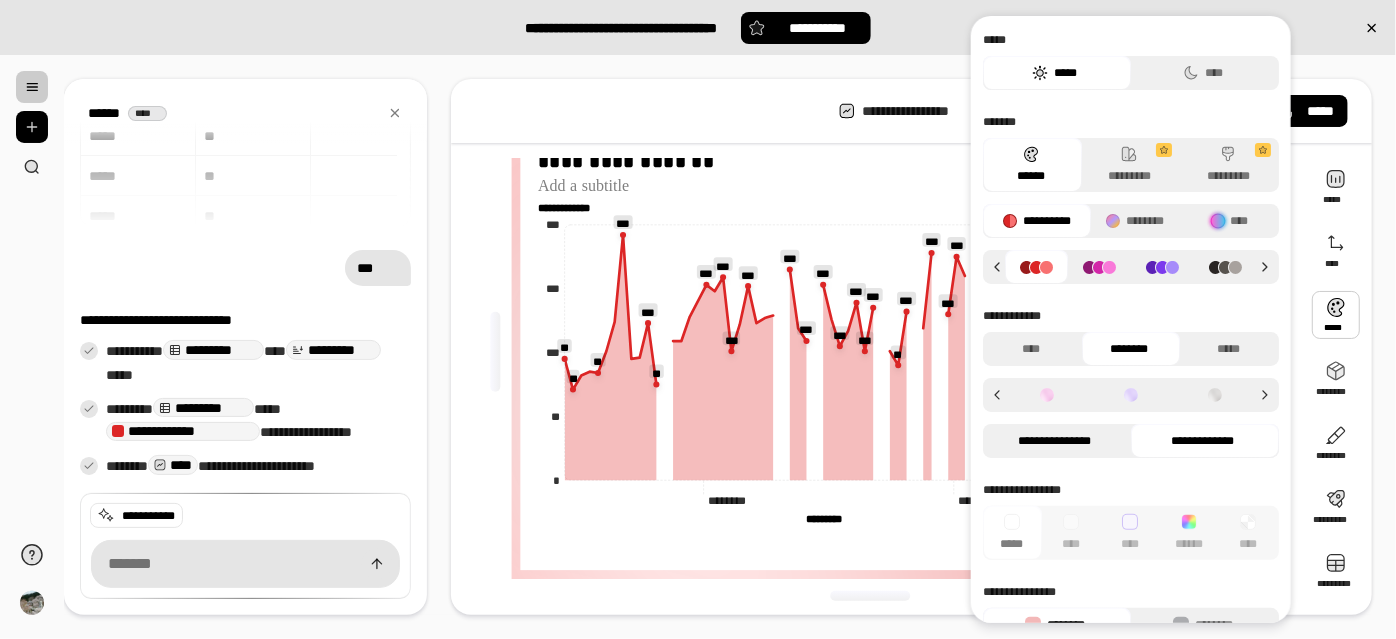 click on "**********" at bounding box center [1054, 441] 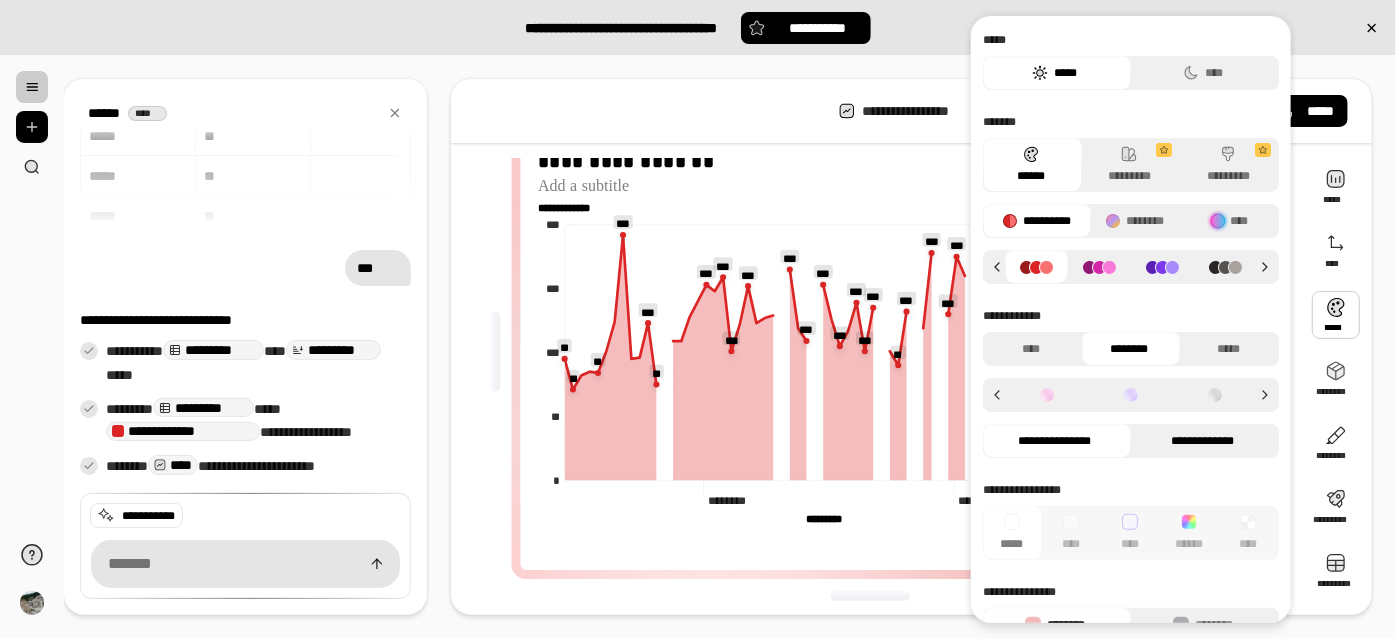click on "**********" at bounding box center (1202, 441) 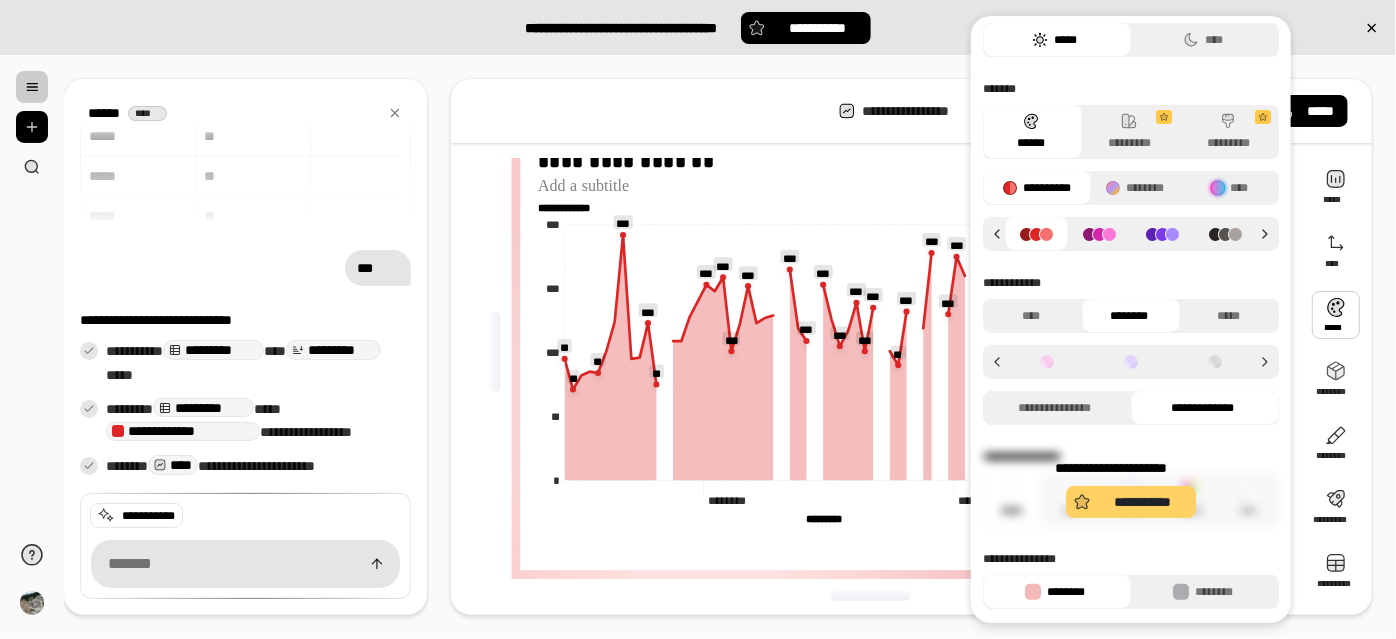 scroll, scrollTop: 34, scrollLeft: 0, axis: vertical 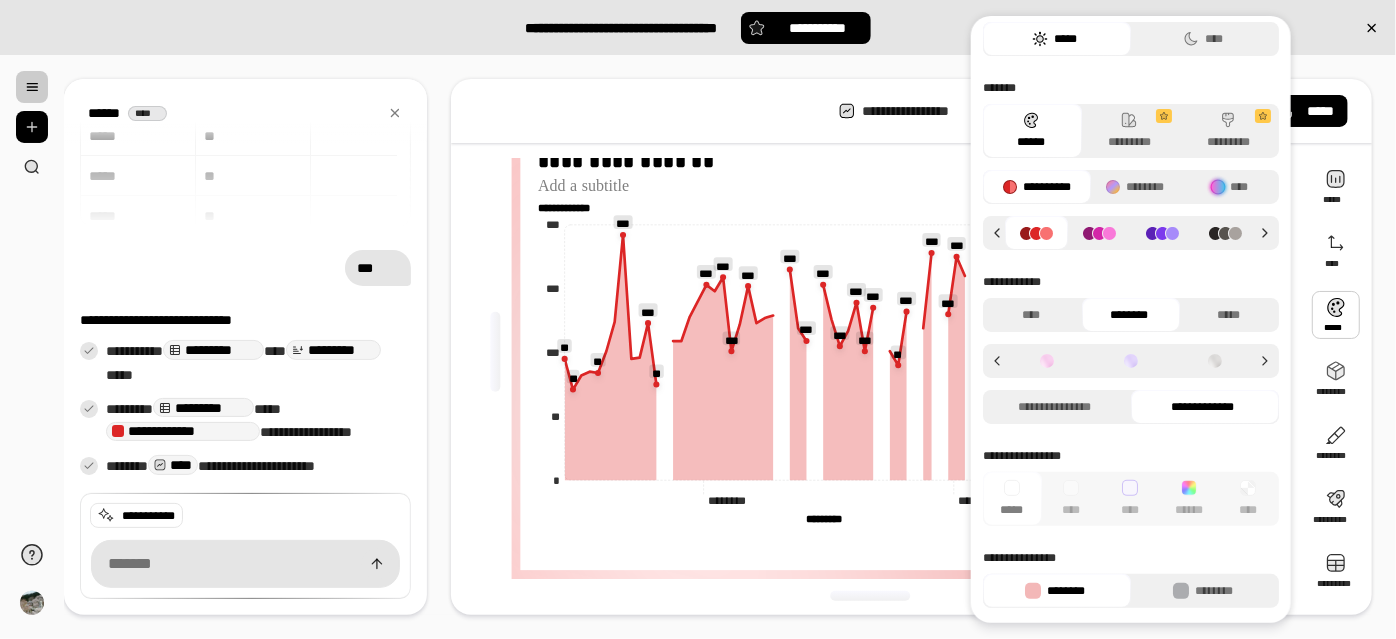 click on "**********" at bounding box center [730, 347] 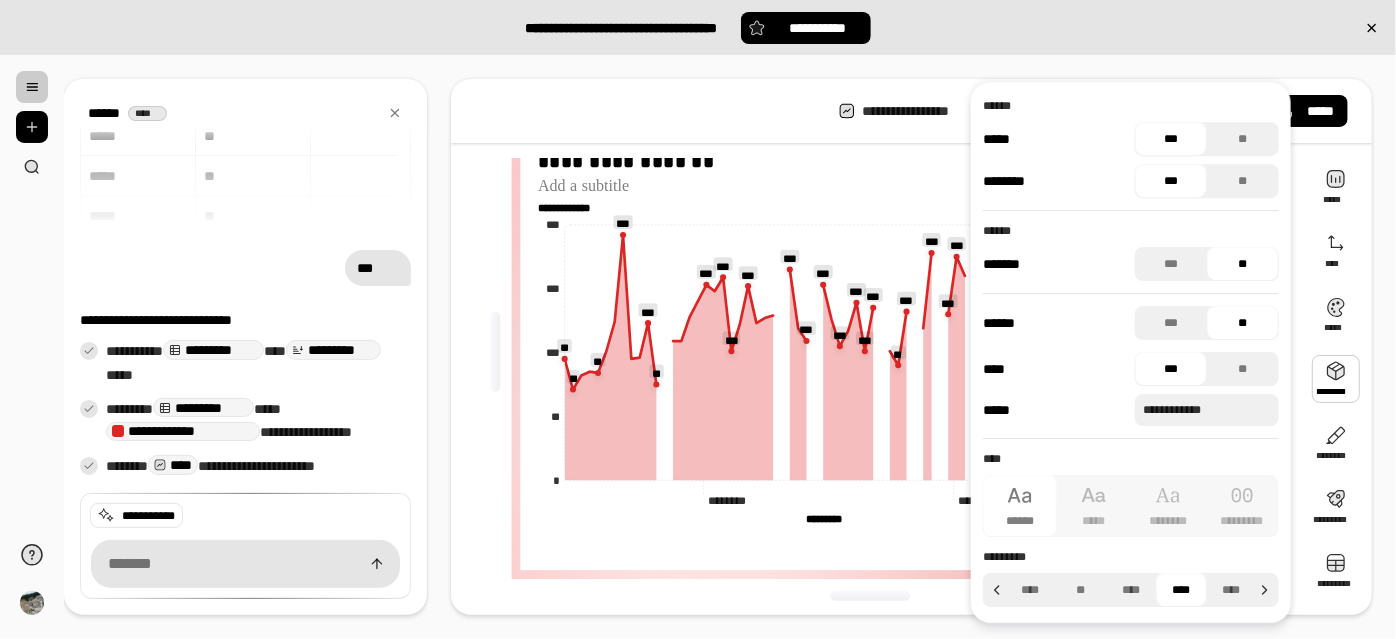 click at bounding box center [1336, 379] 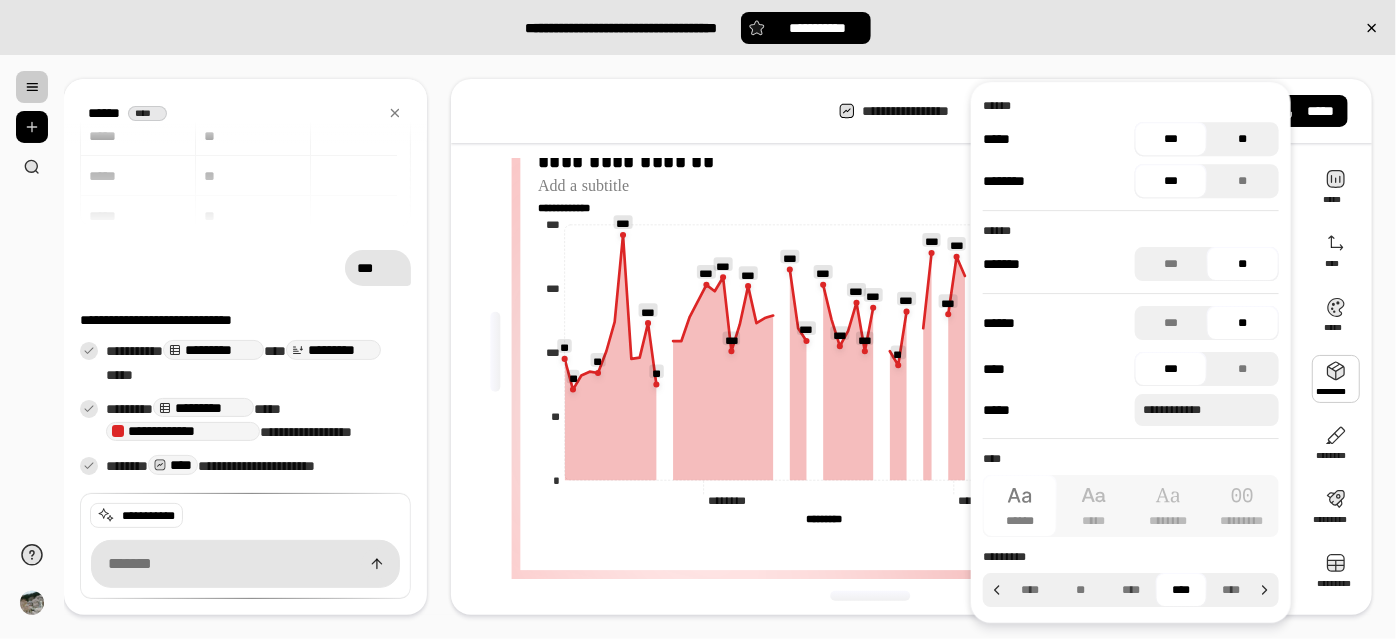 click on "**" at bounding box center [1243, 139] 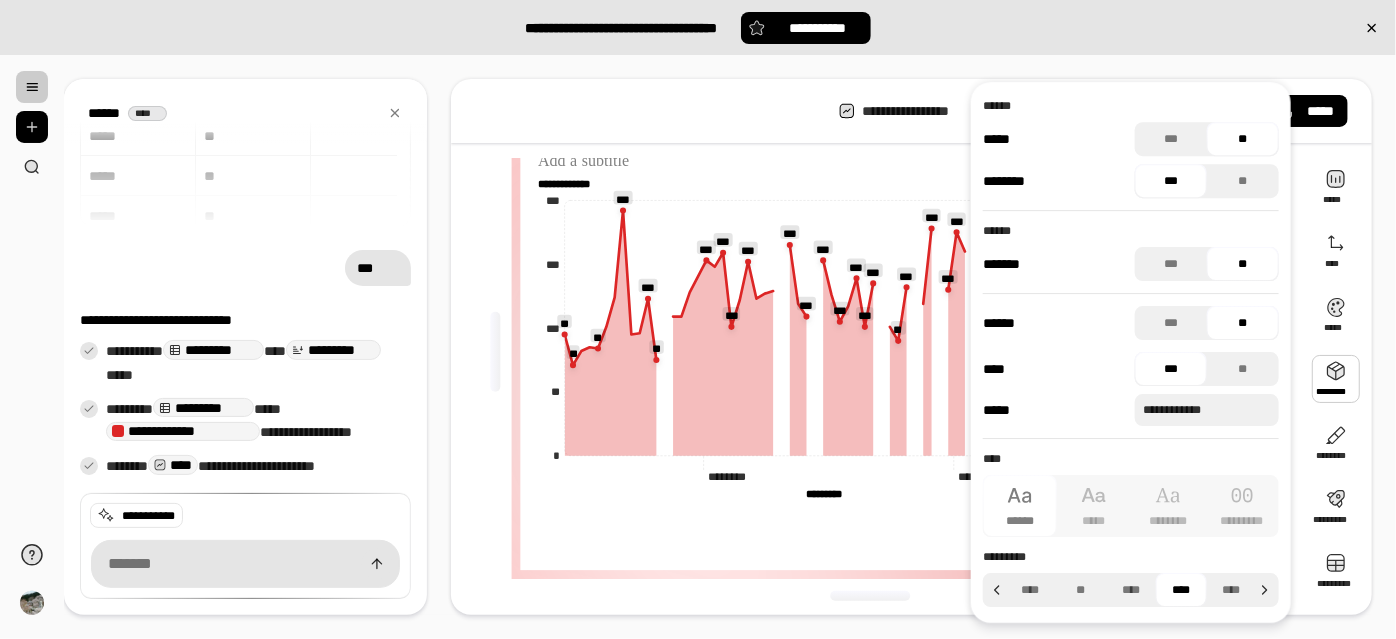 scroll, scrollTop: 44, scrollLeft: 0, axis: vertical 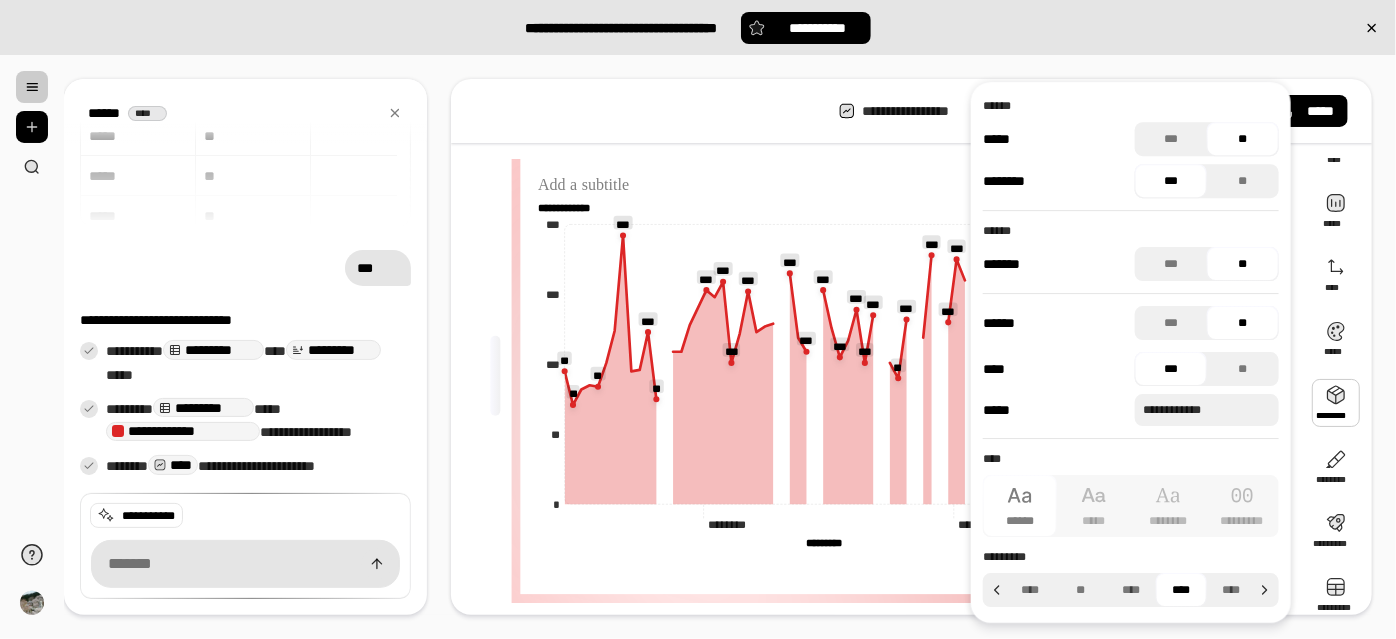 click on "**" at bounding box center (1243, 139) 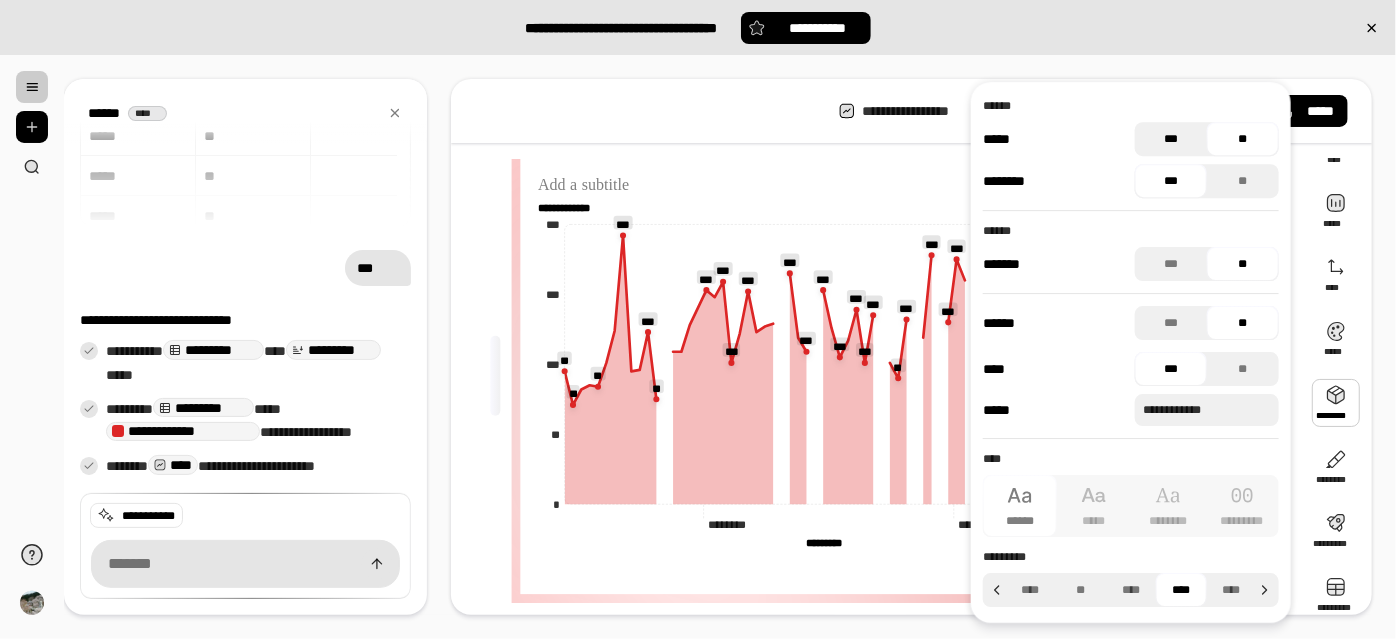 click on "***" at bounding box center [1171, 139] 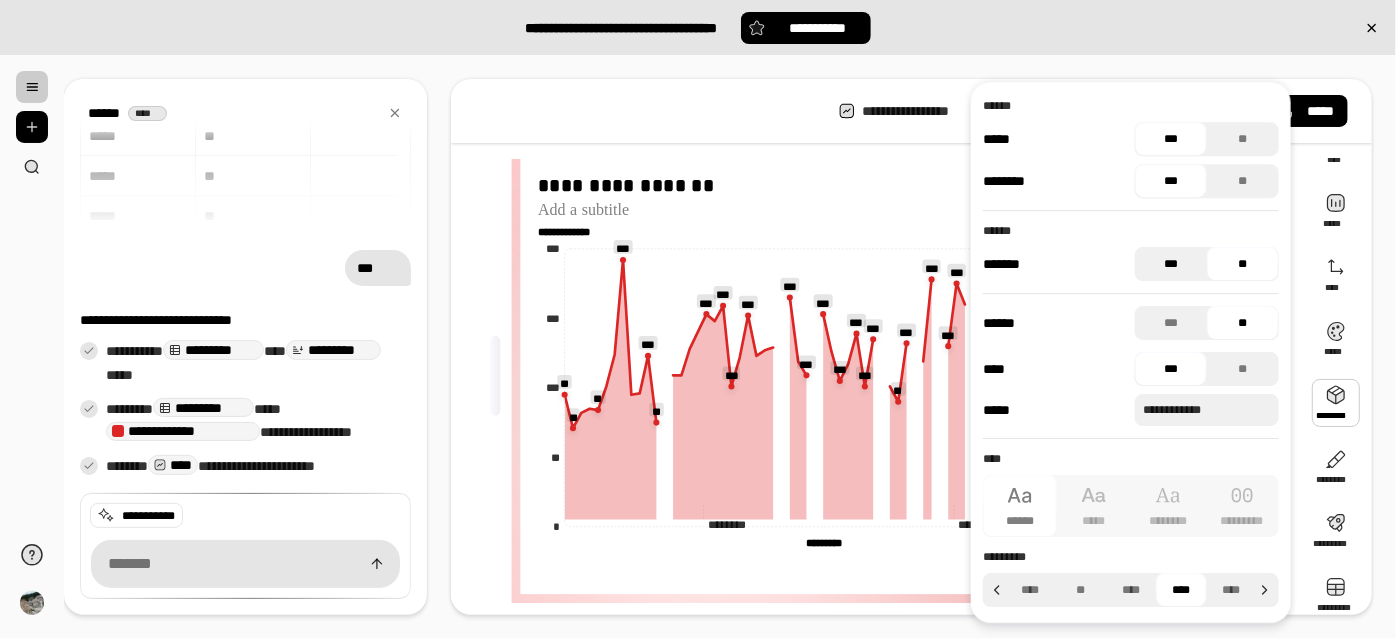 scroll, scrollTop: 68, scrollLeft: 0, axis: vertical 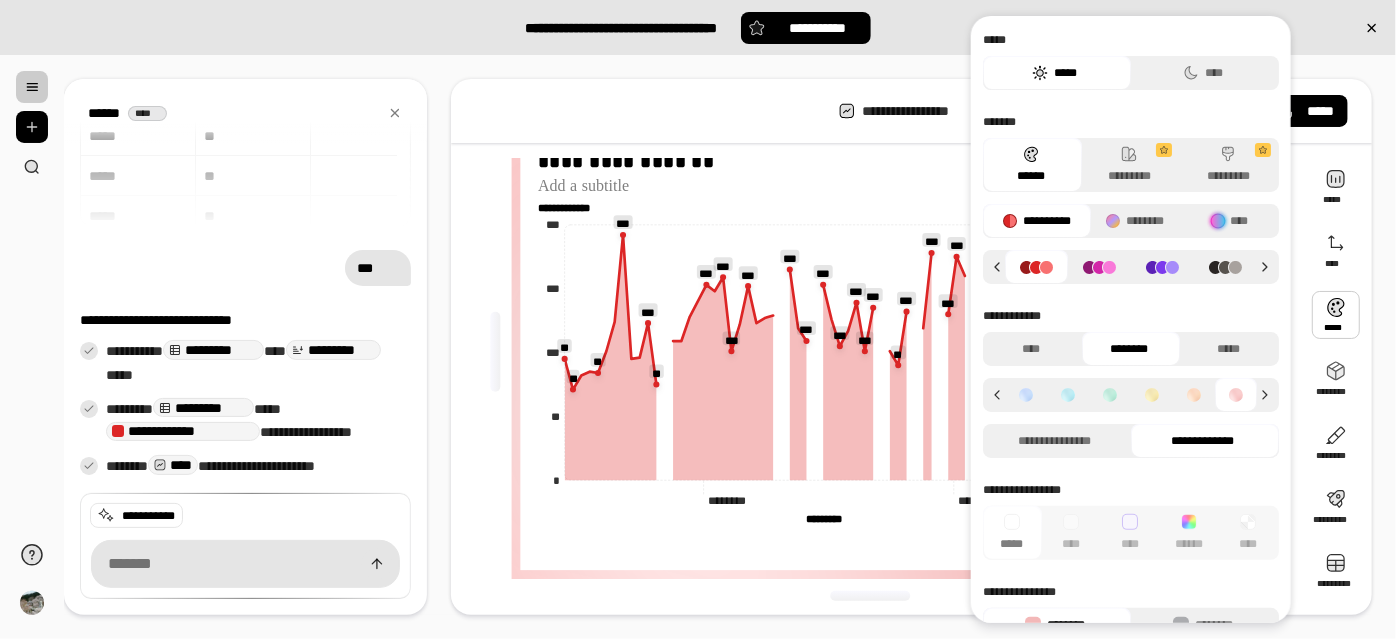 click on "**********" at bounding box center (730, 347) 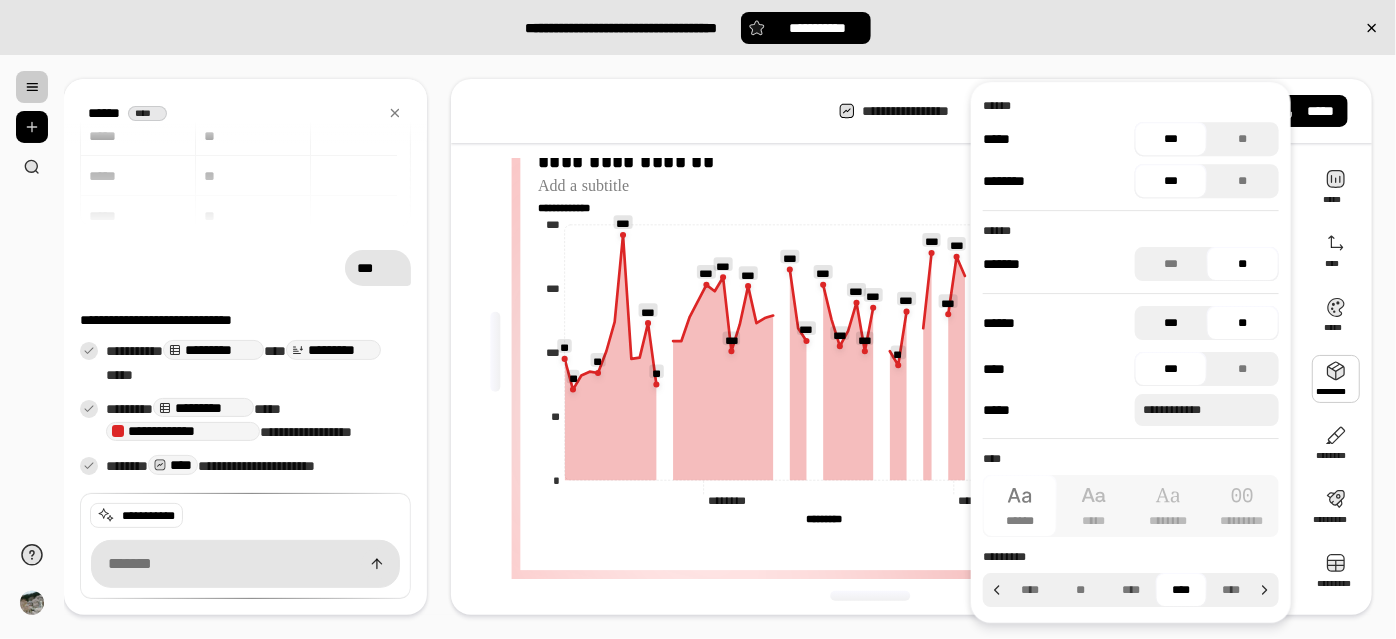 click on "***" at bounding box center (1171, 323) 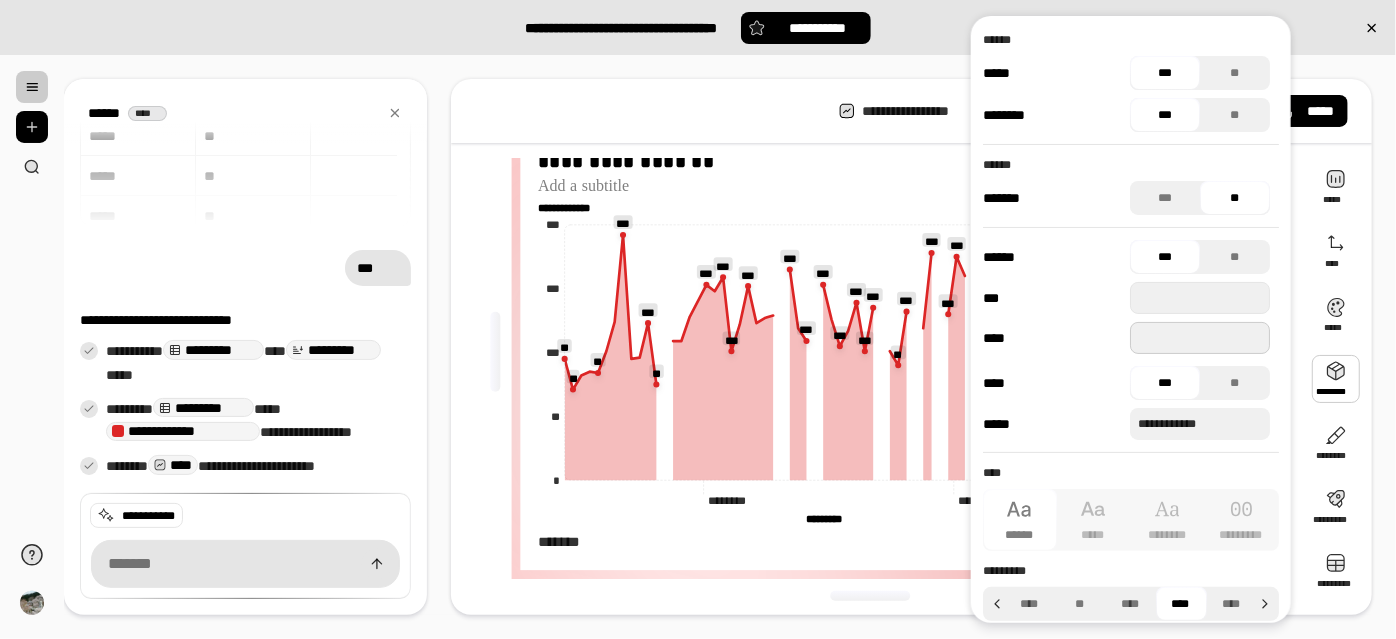 click at bounding box center [1199, 338] 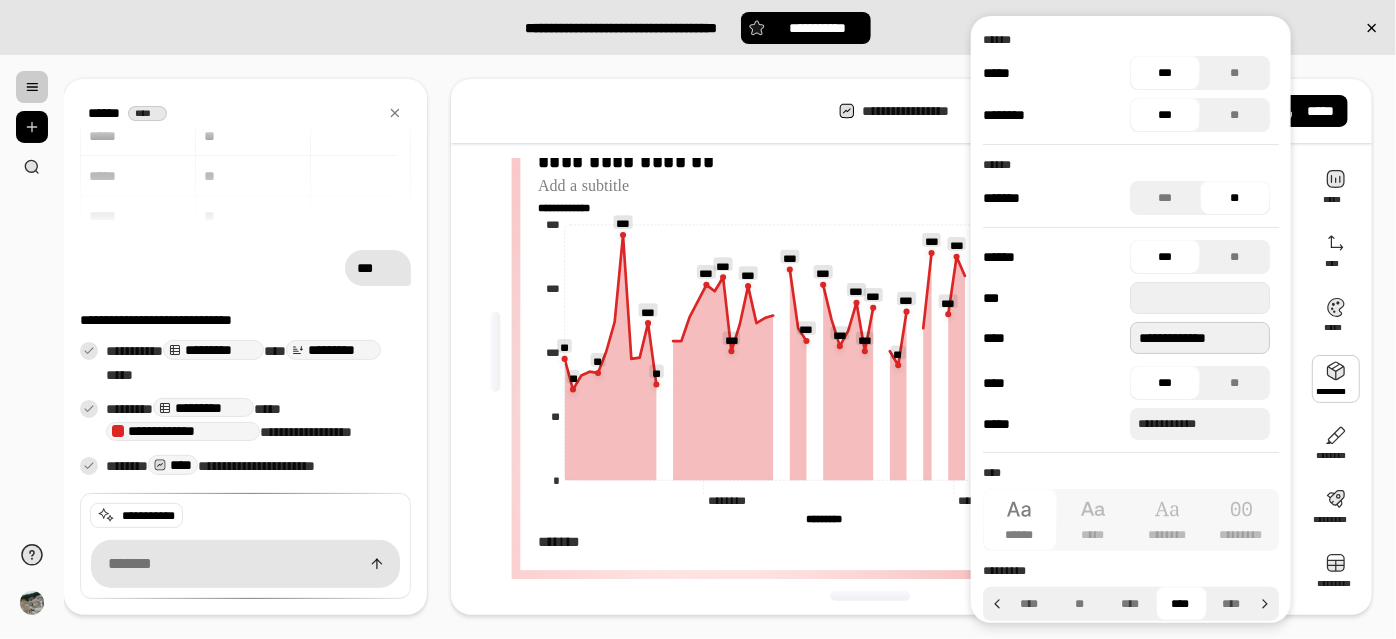 scroll, scrollTop: 0, scrollLeft: 59, axis: horizontal 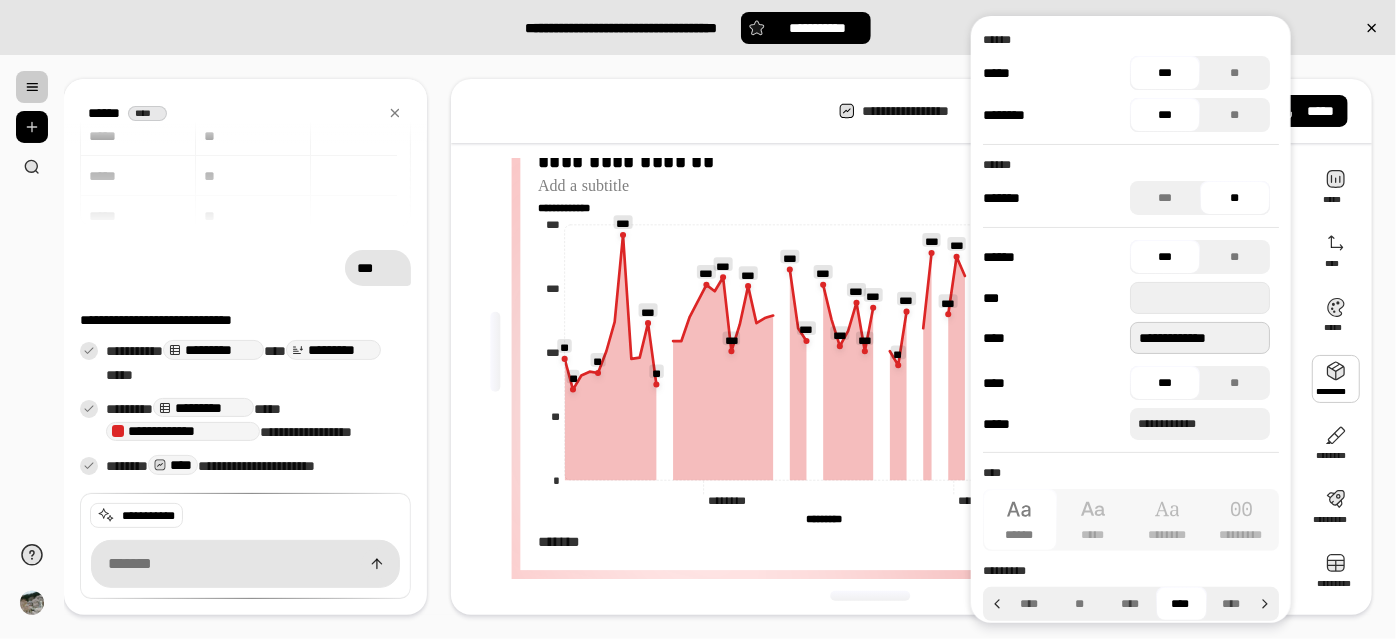 type on "**********" 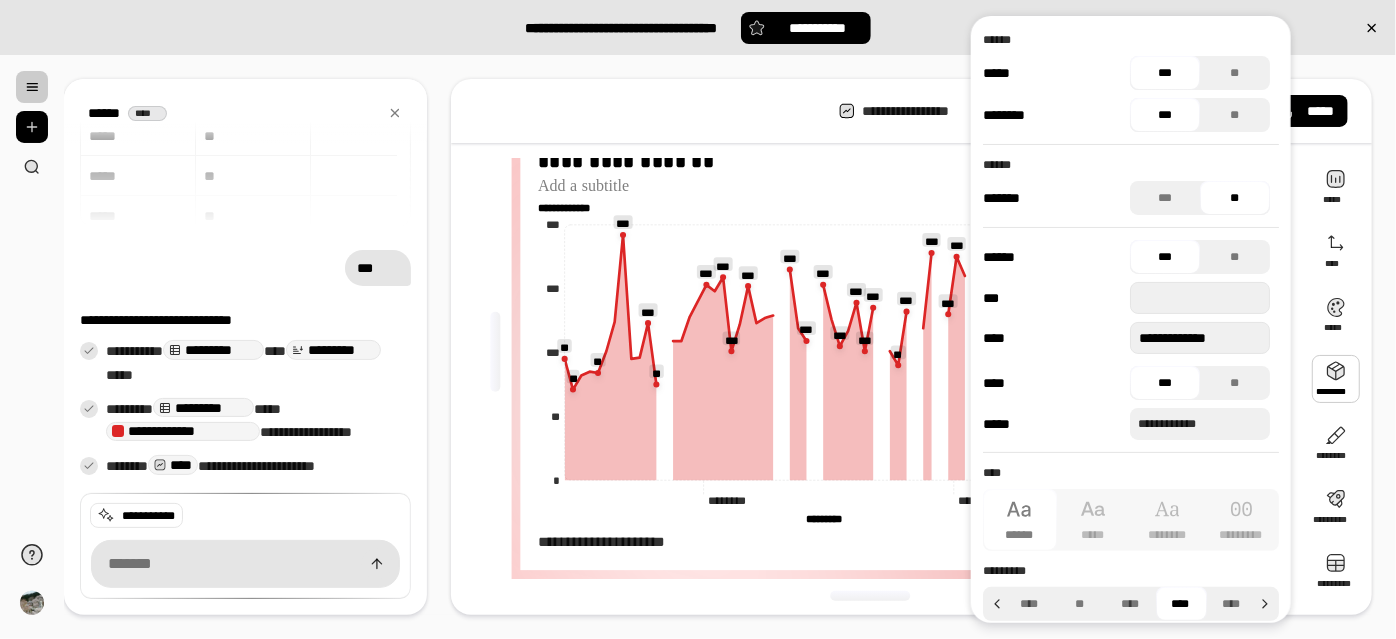 scroll, scrollTop: 0, scrollLeft: 0, axis: both 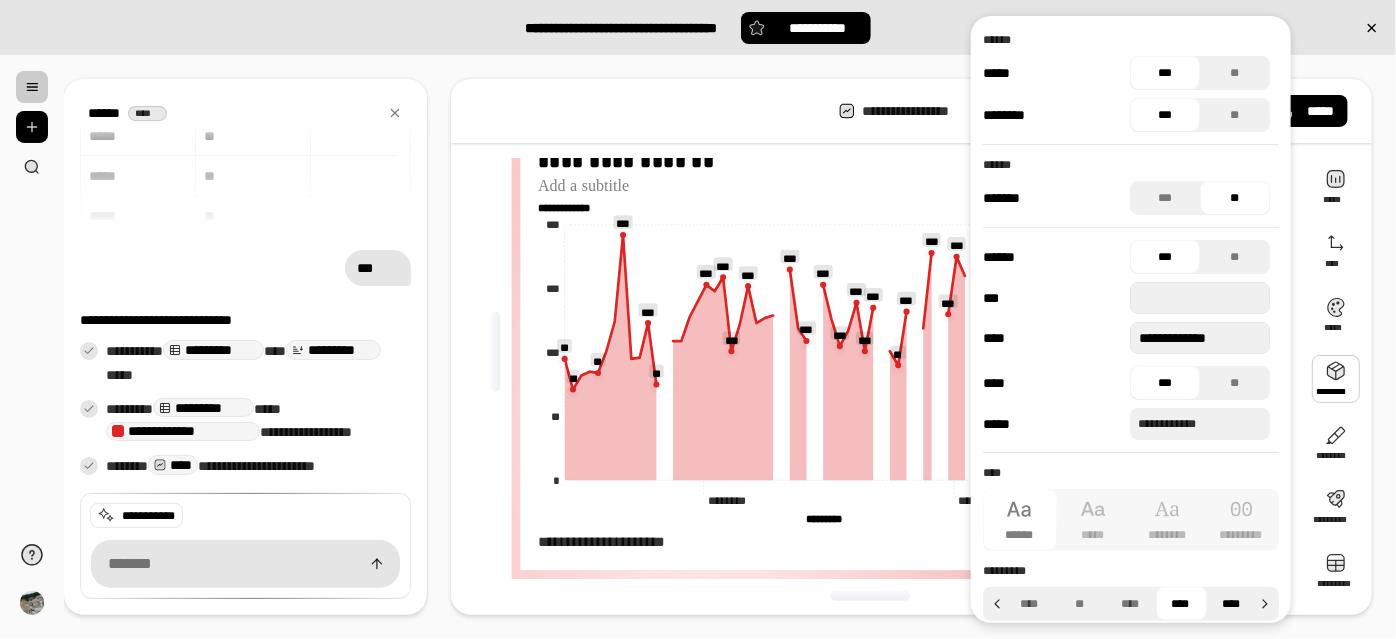 click on "****" at bounding box center [1231, 604] 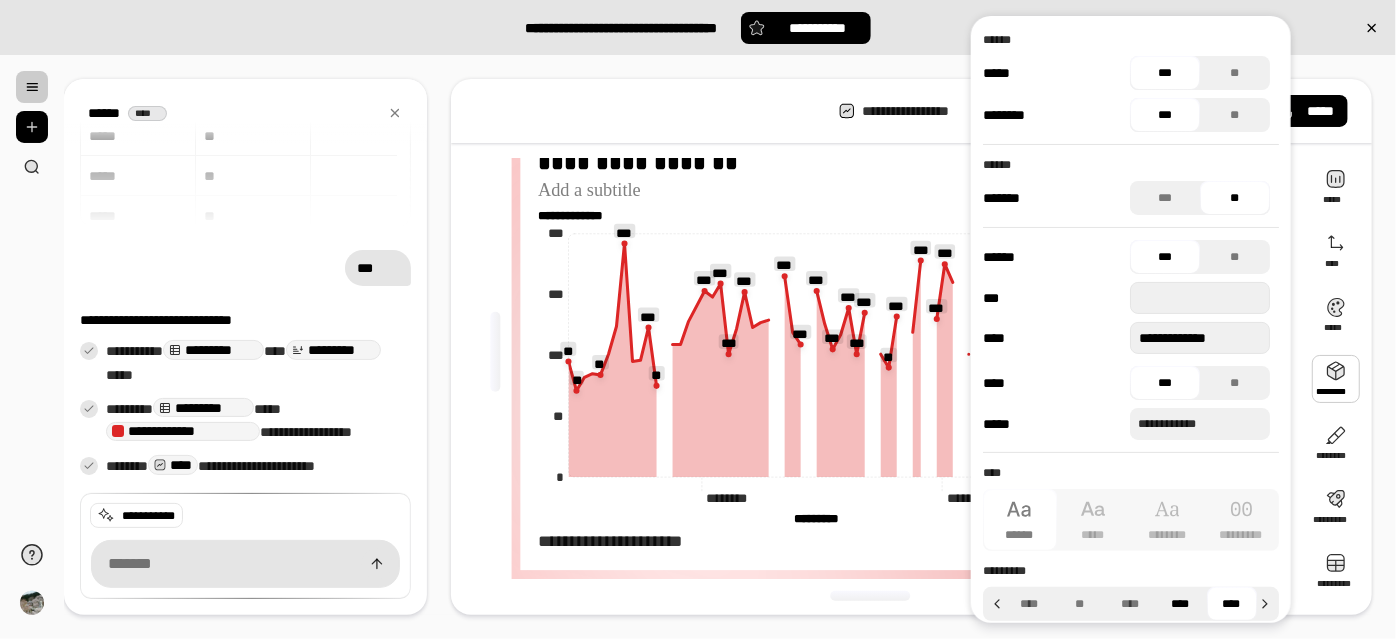 click on "****" at bounding box center (1180, 604) 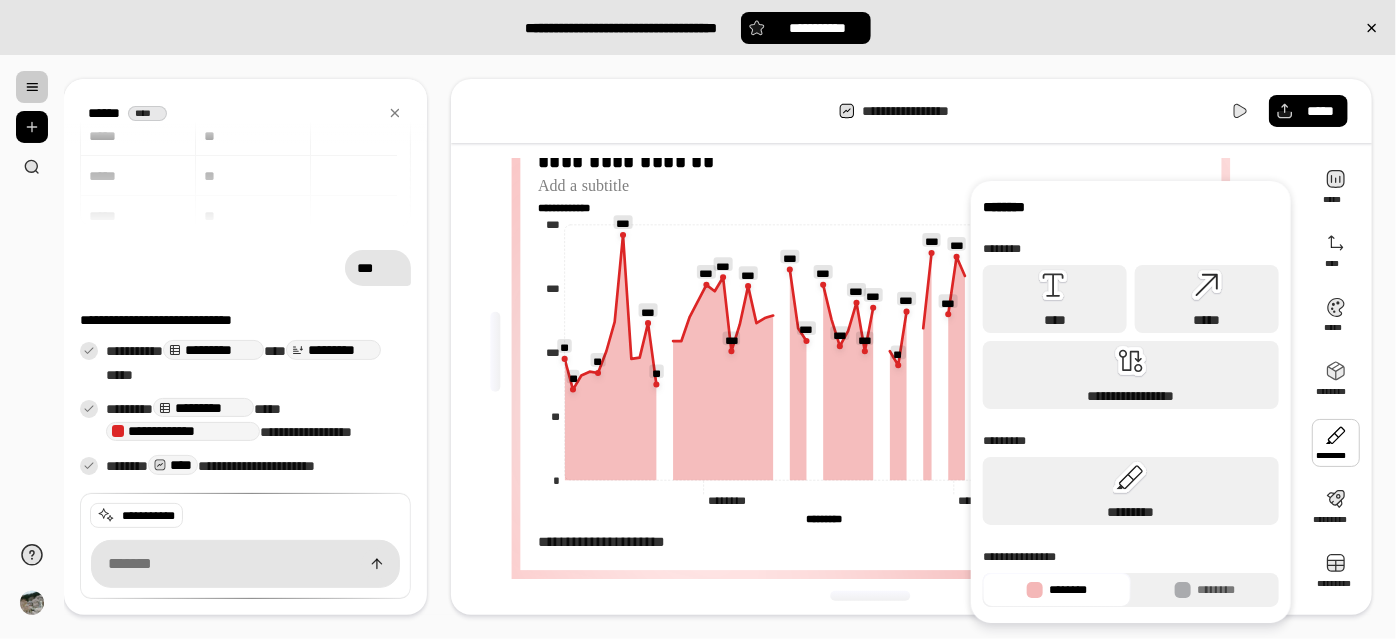 click on "**********" at bounding box center [911, 111] 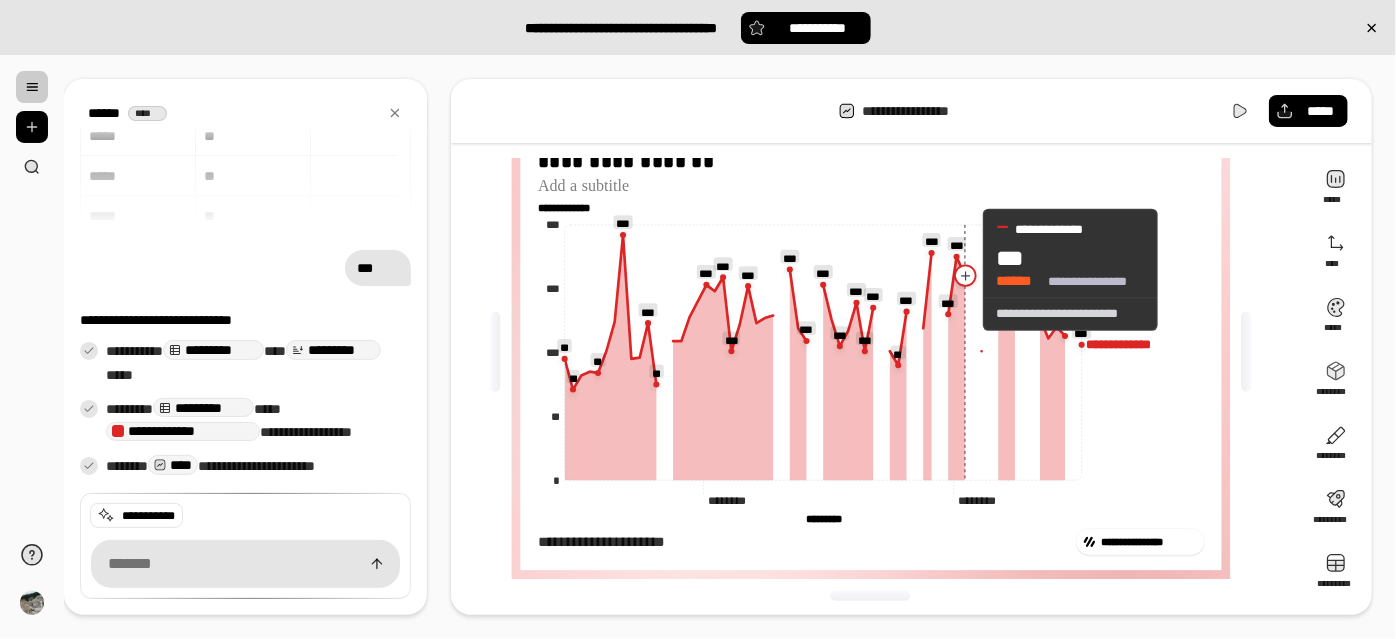 click 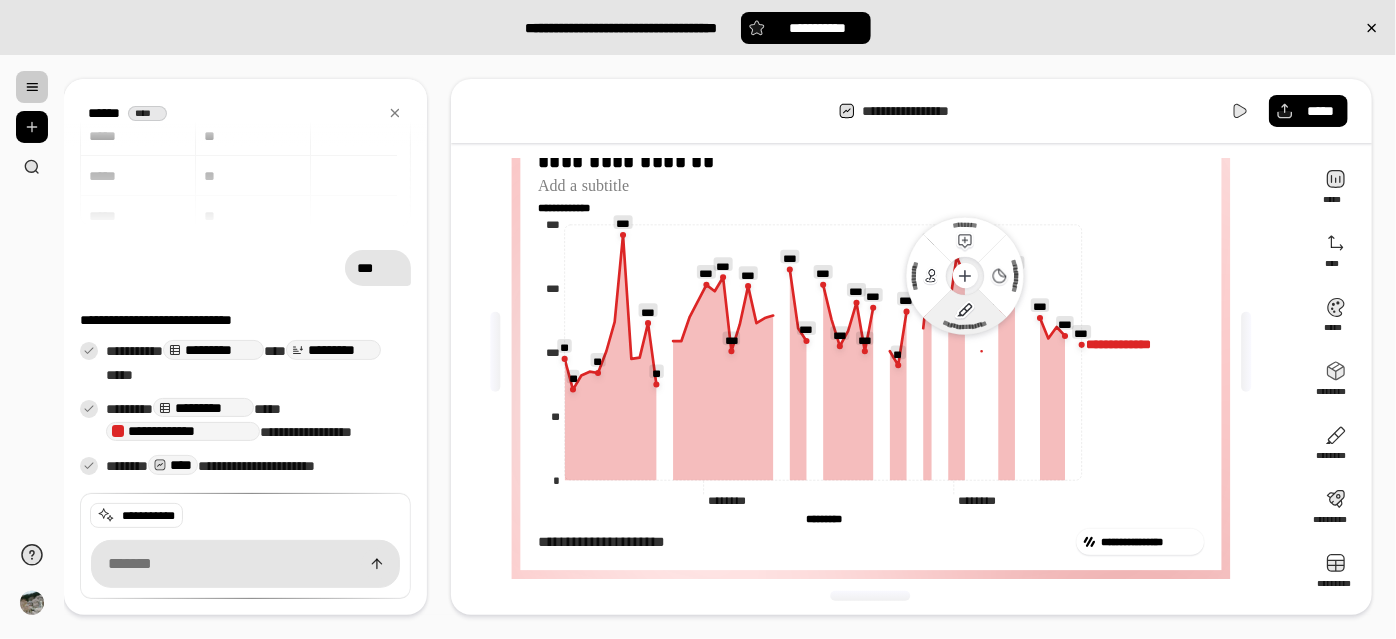 click 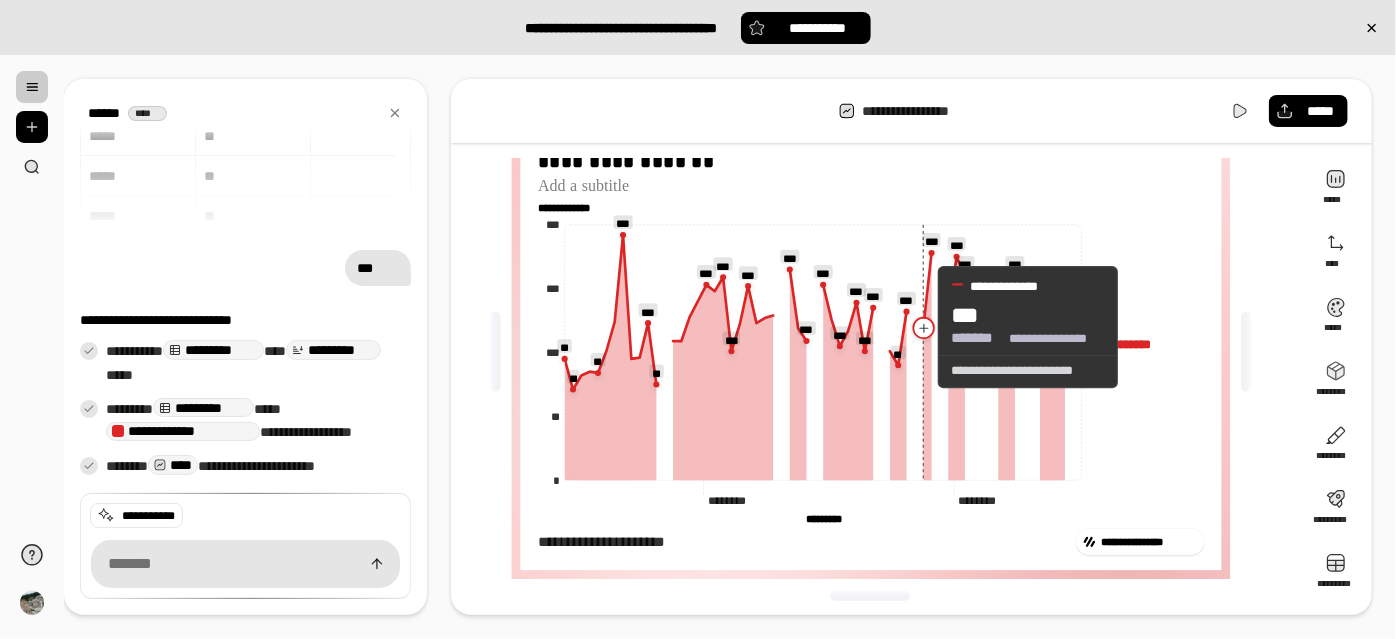 click 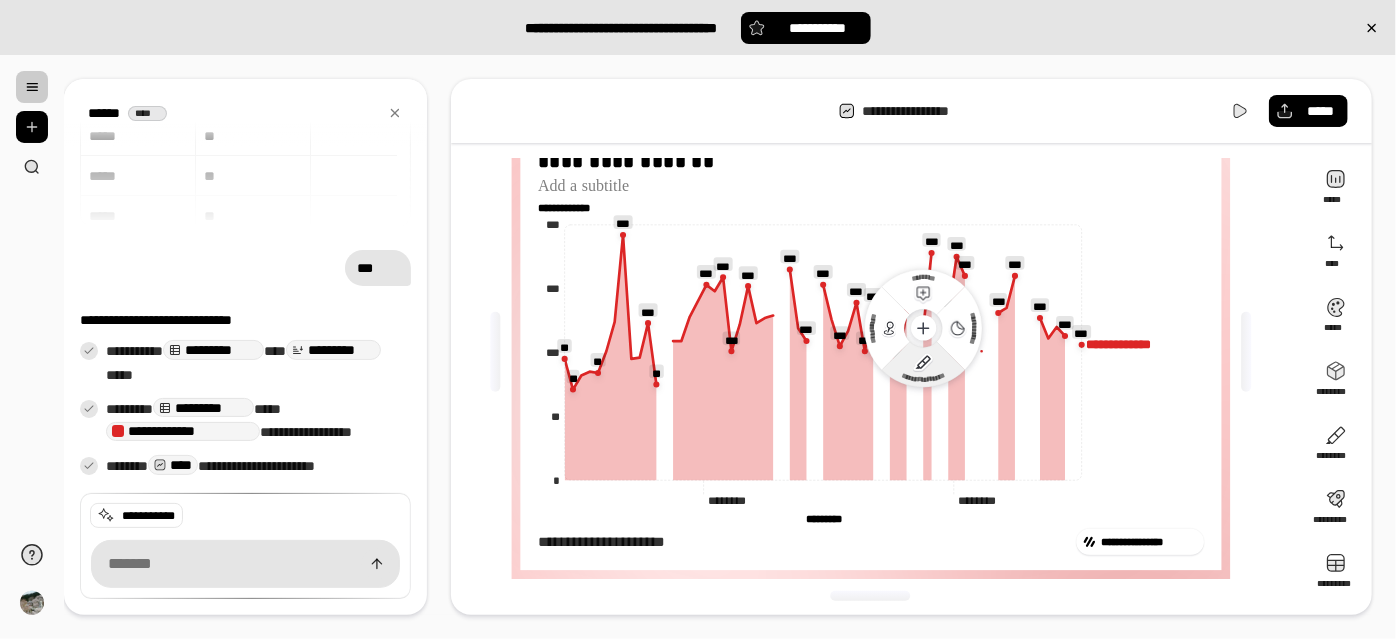 click 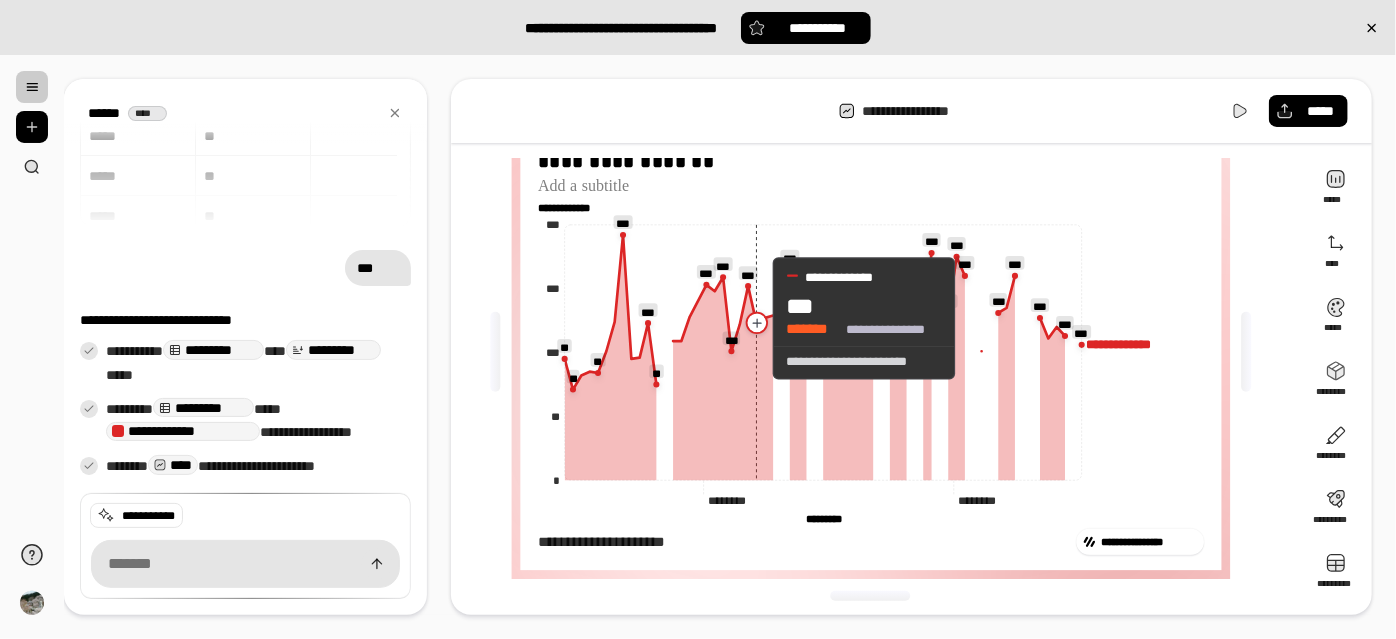 click 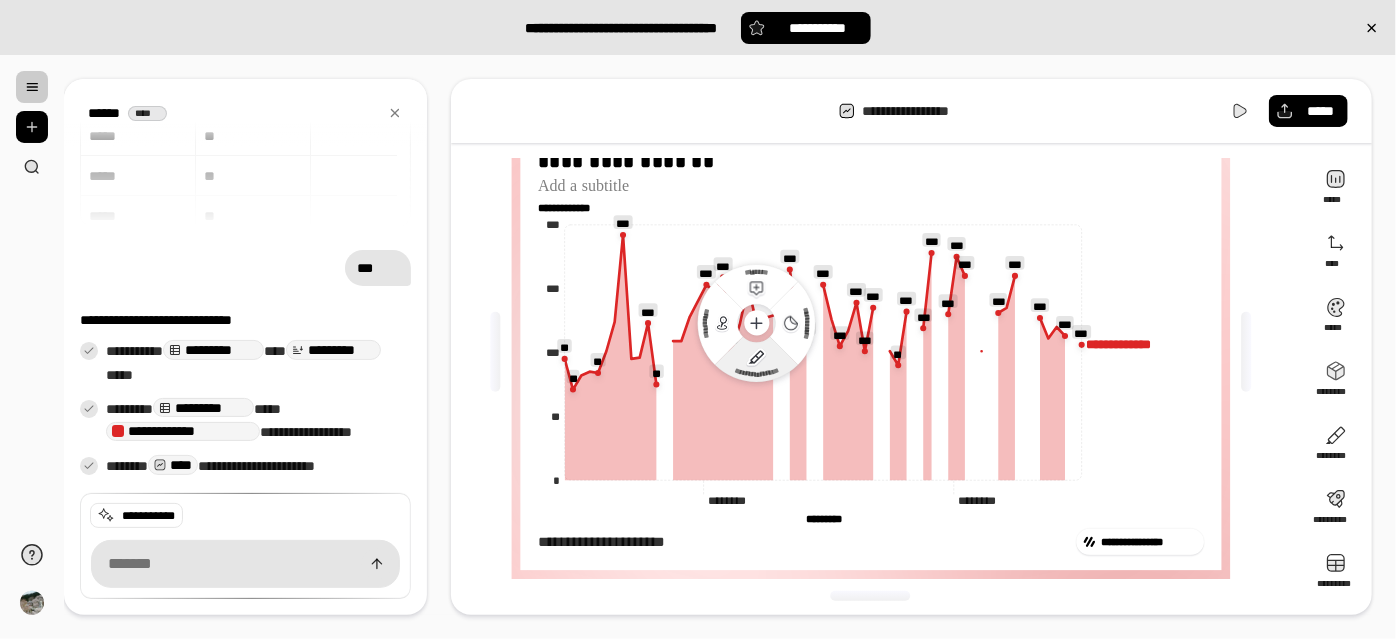 click 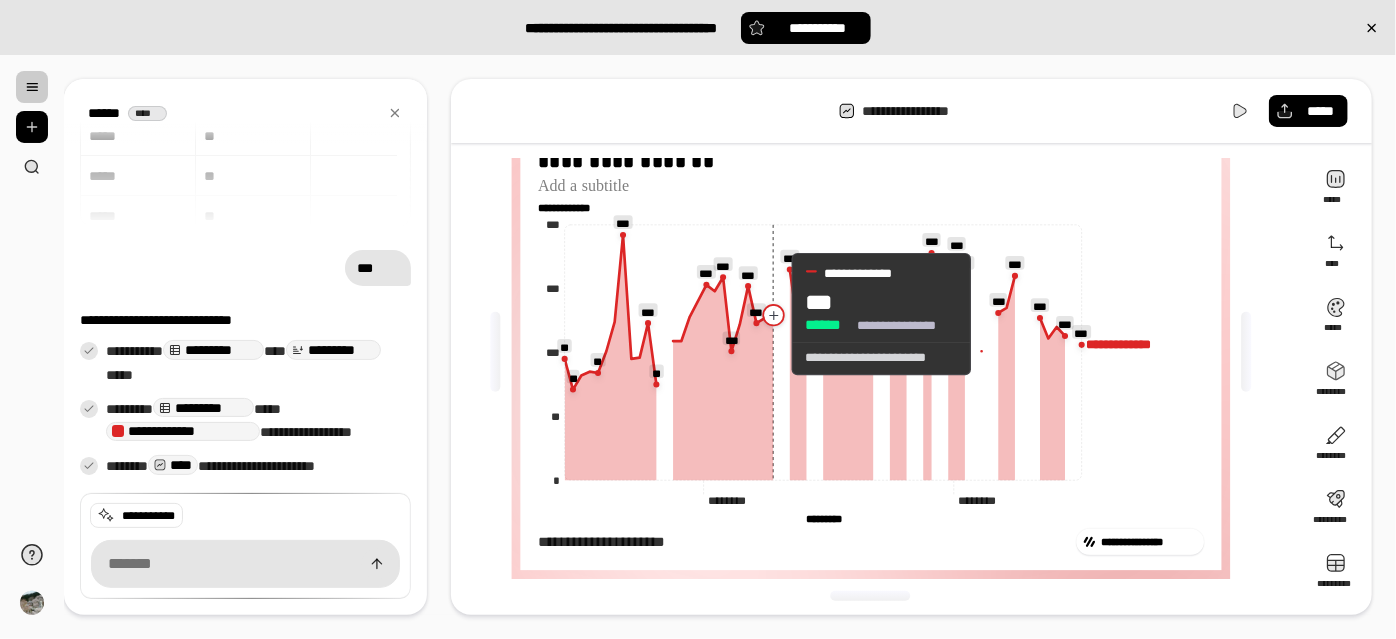 click 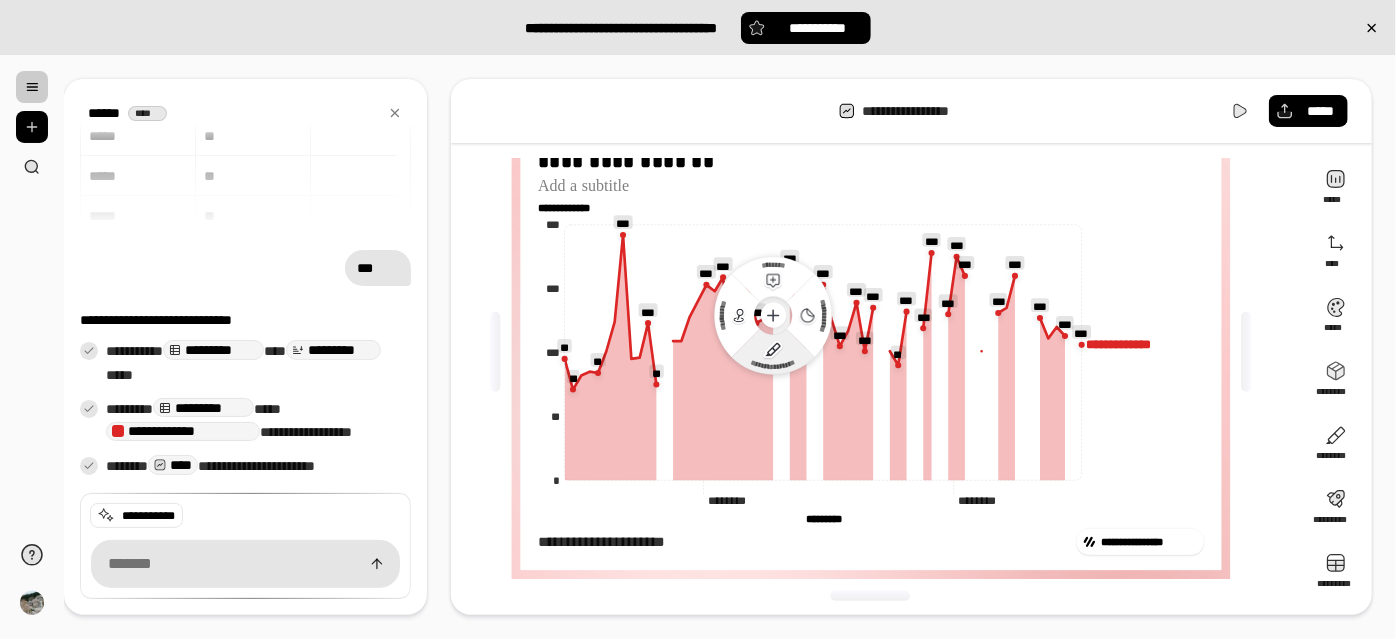 click 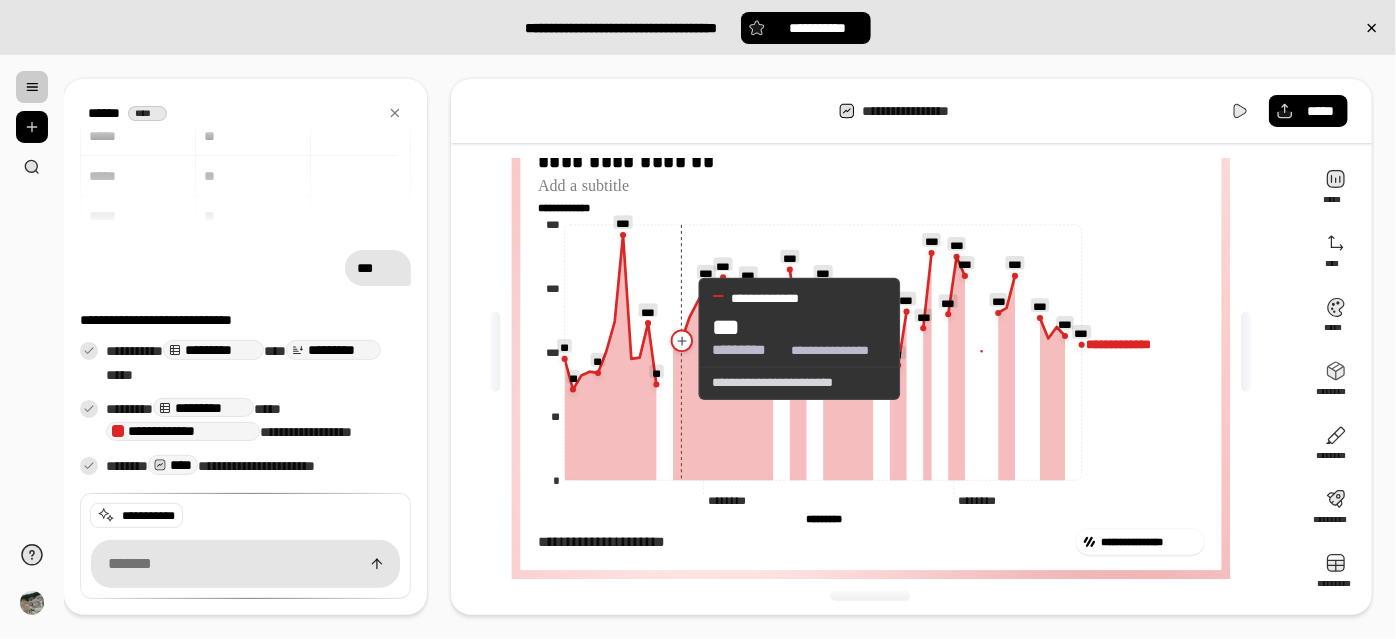 click 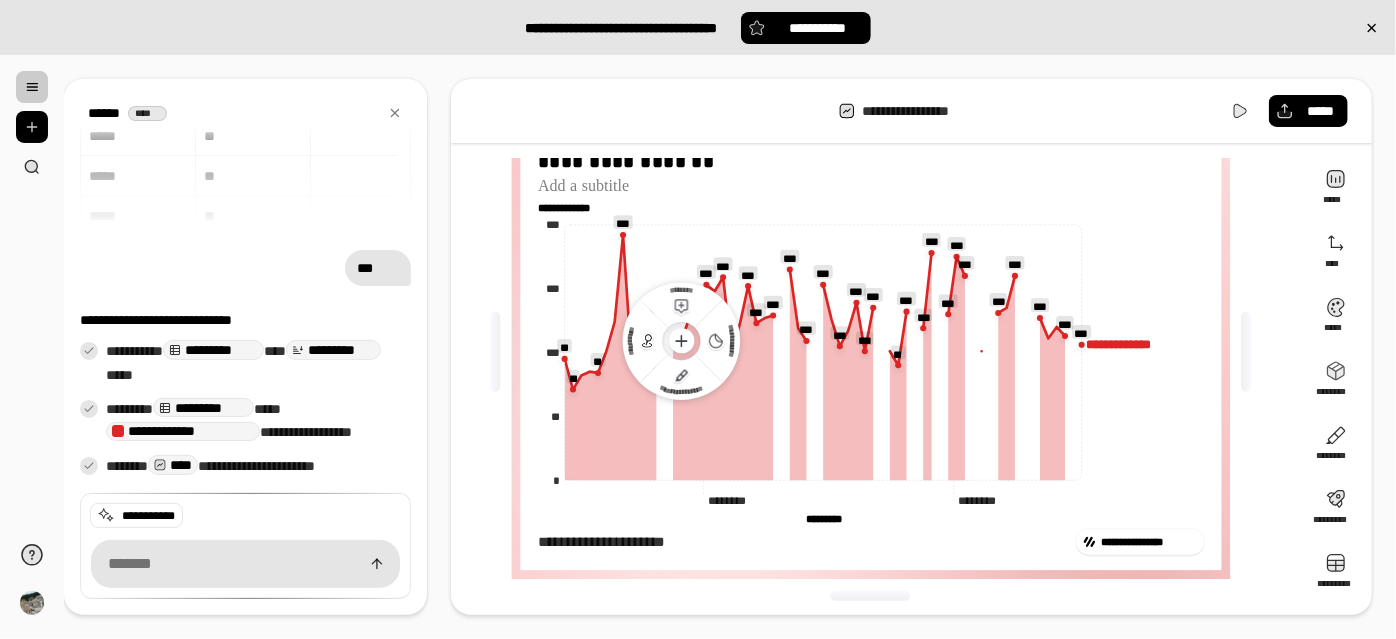 drag, startPoint x: 698, startPoint y: 380, endPoint x: 715, endPoint y: 380, distance: 17 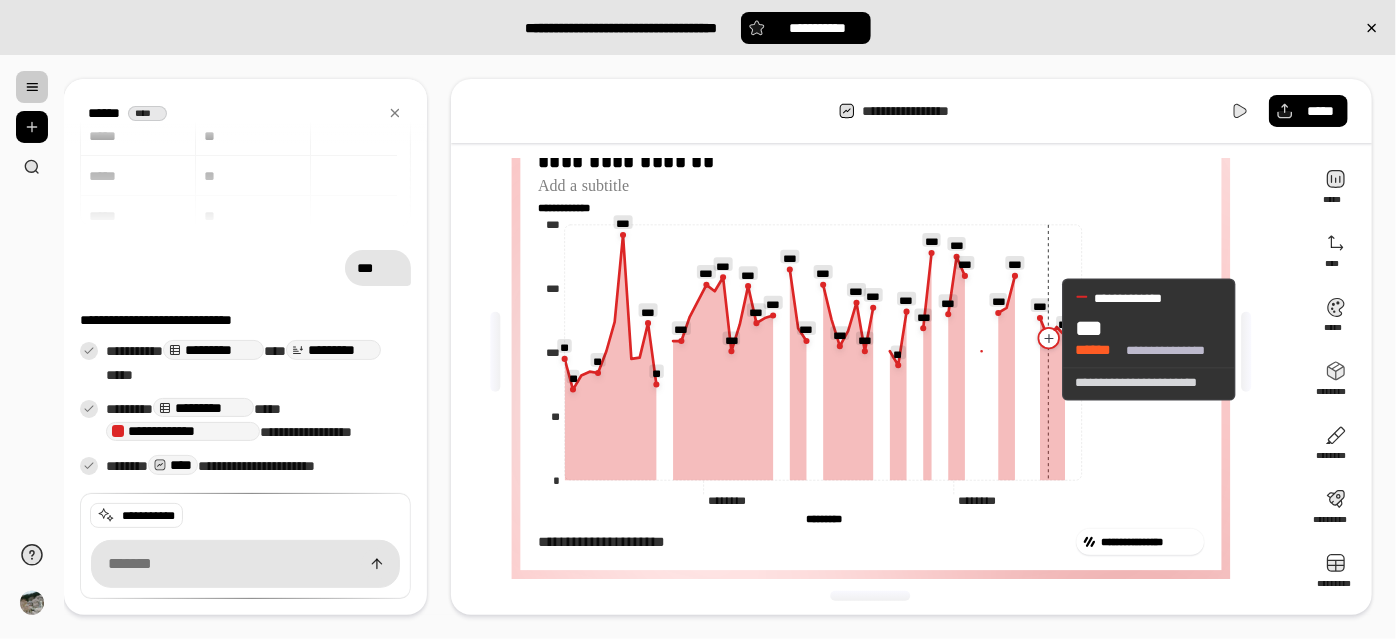 click 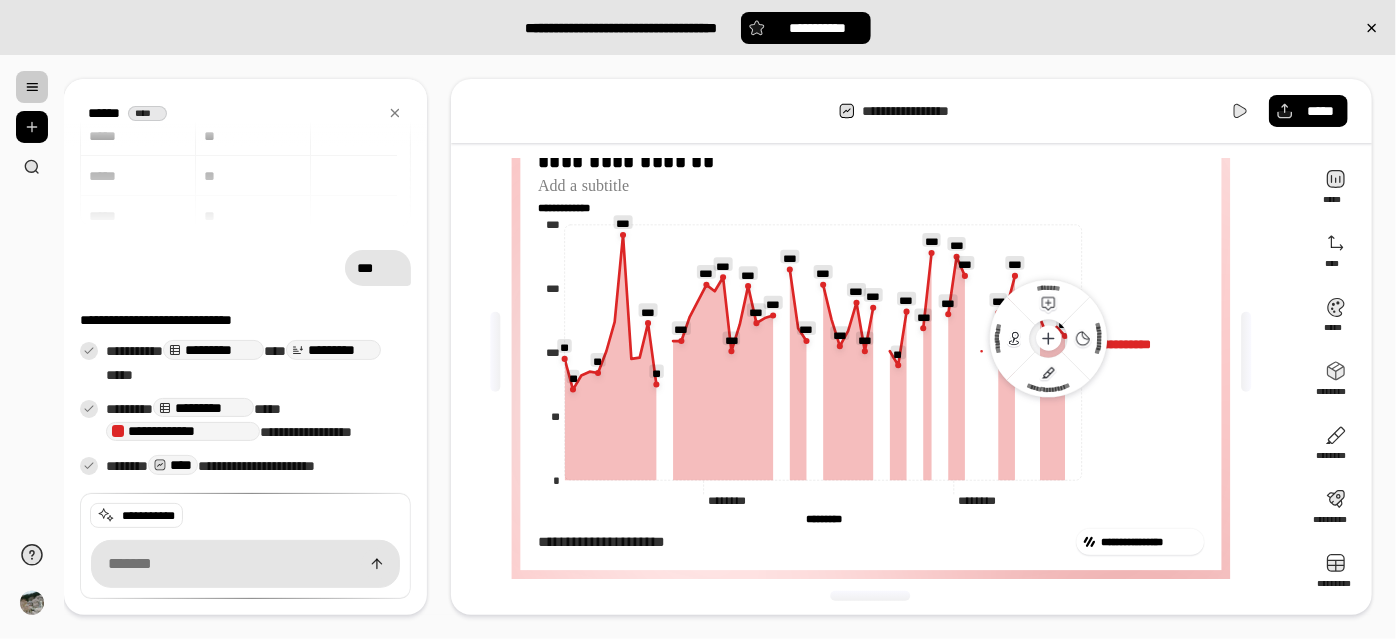 click 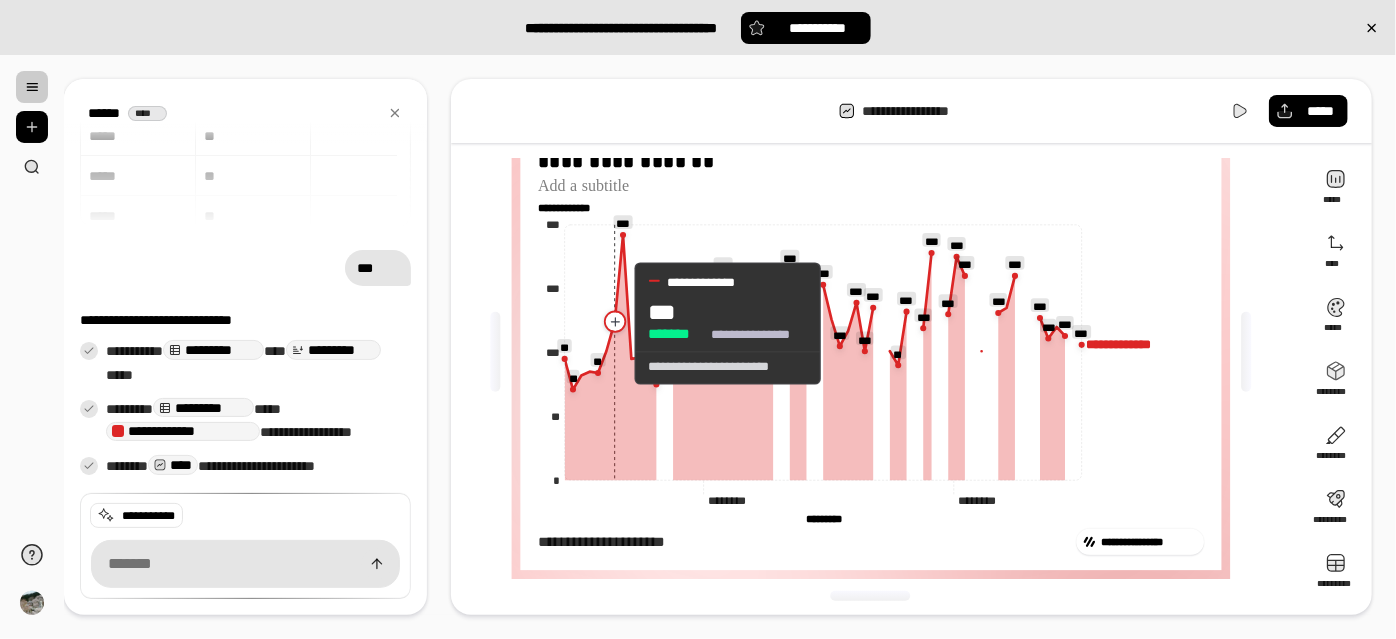 click 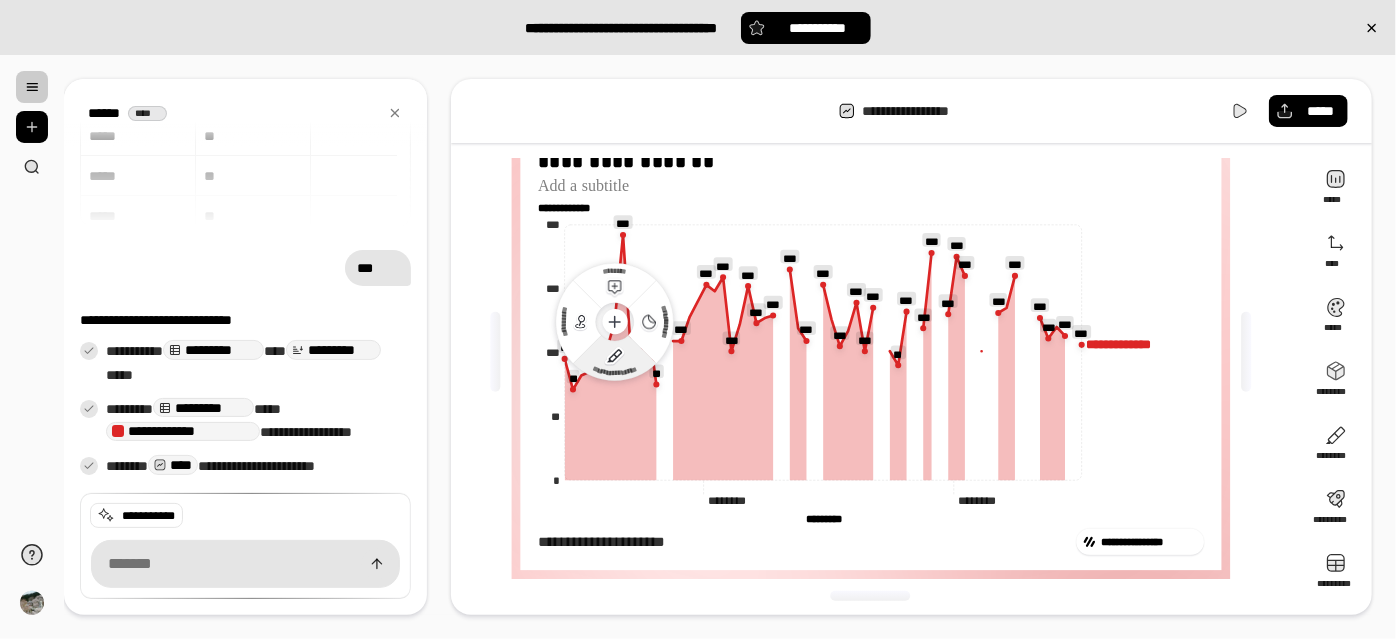 click 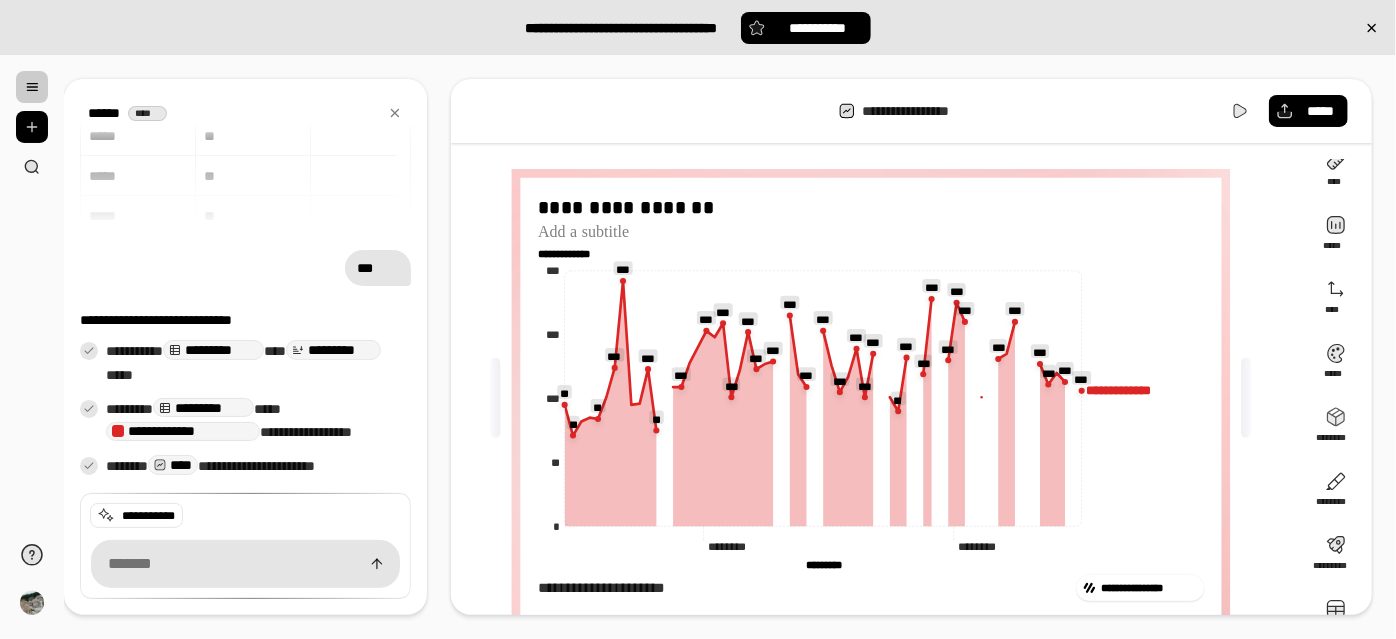 scroll, scrollTop: 0, scrollLeft: 0, axis: both 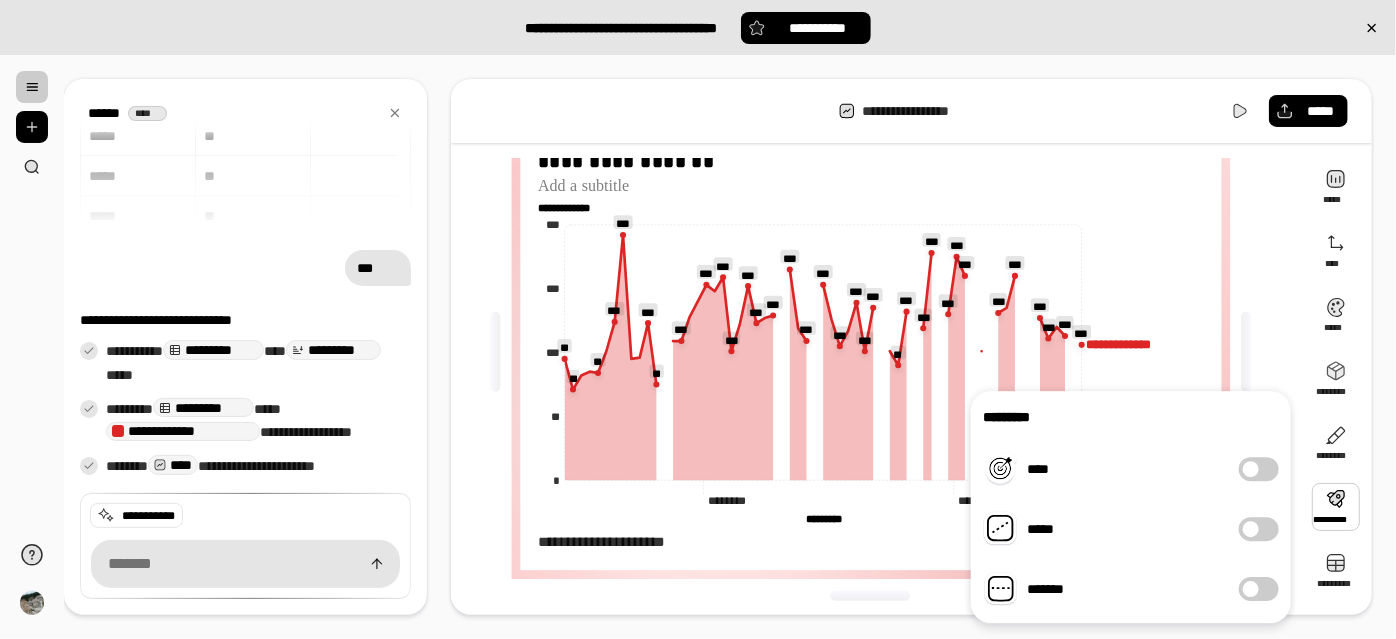 click on "*****" at bounding box center (1259, 529) 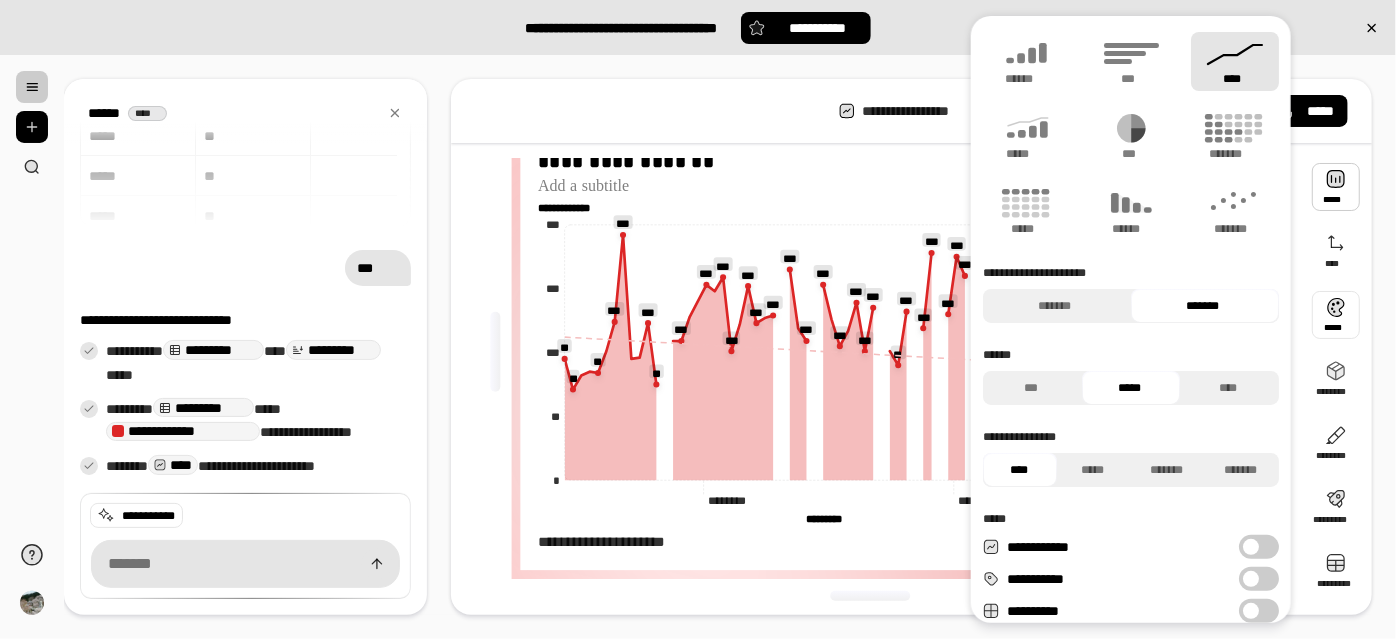 scroll, scrollTop: 90, scrollLeft: 0, axis: vertical 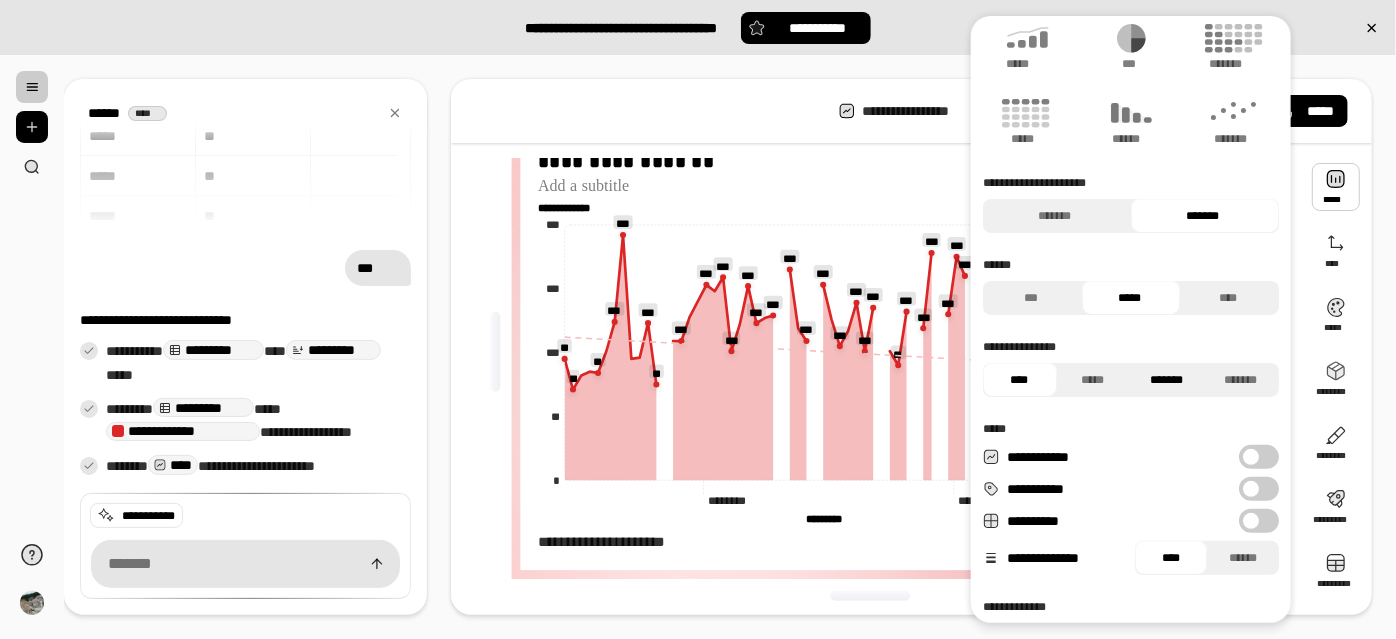 click on "*******" at bounding box center [1167, 380] 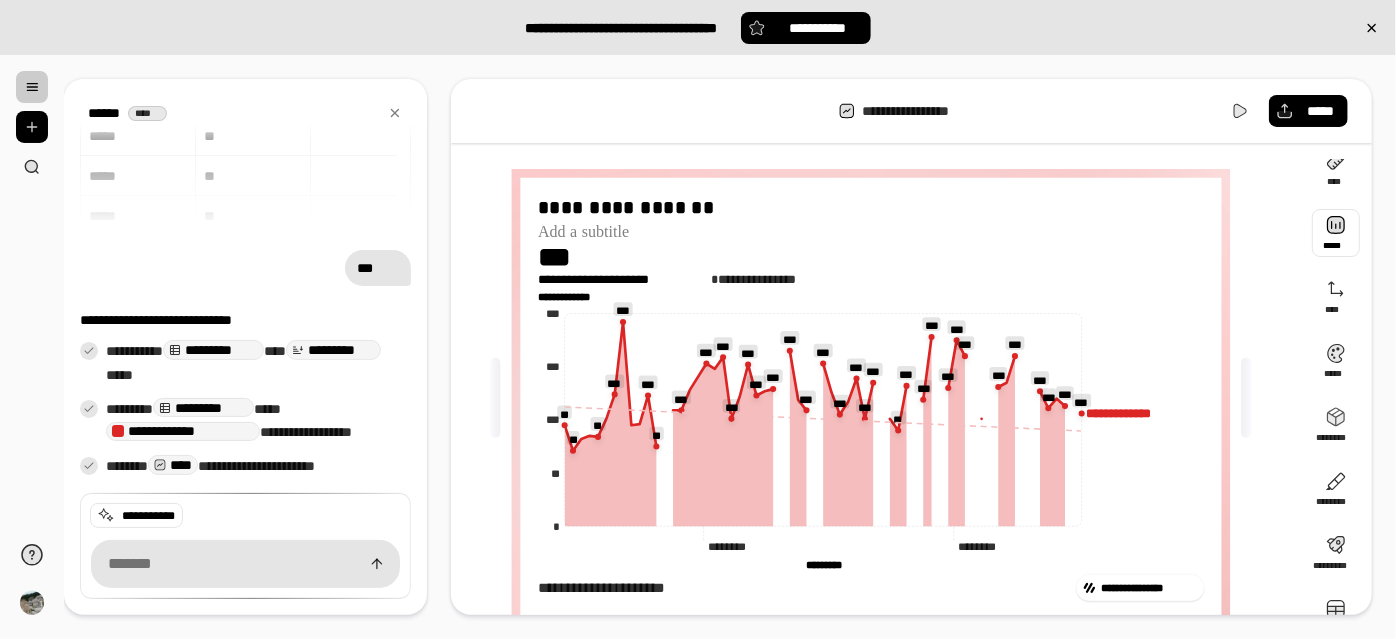 scroll, scrollTop: 0, scrollLeft: 0, axis: both 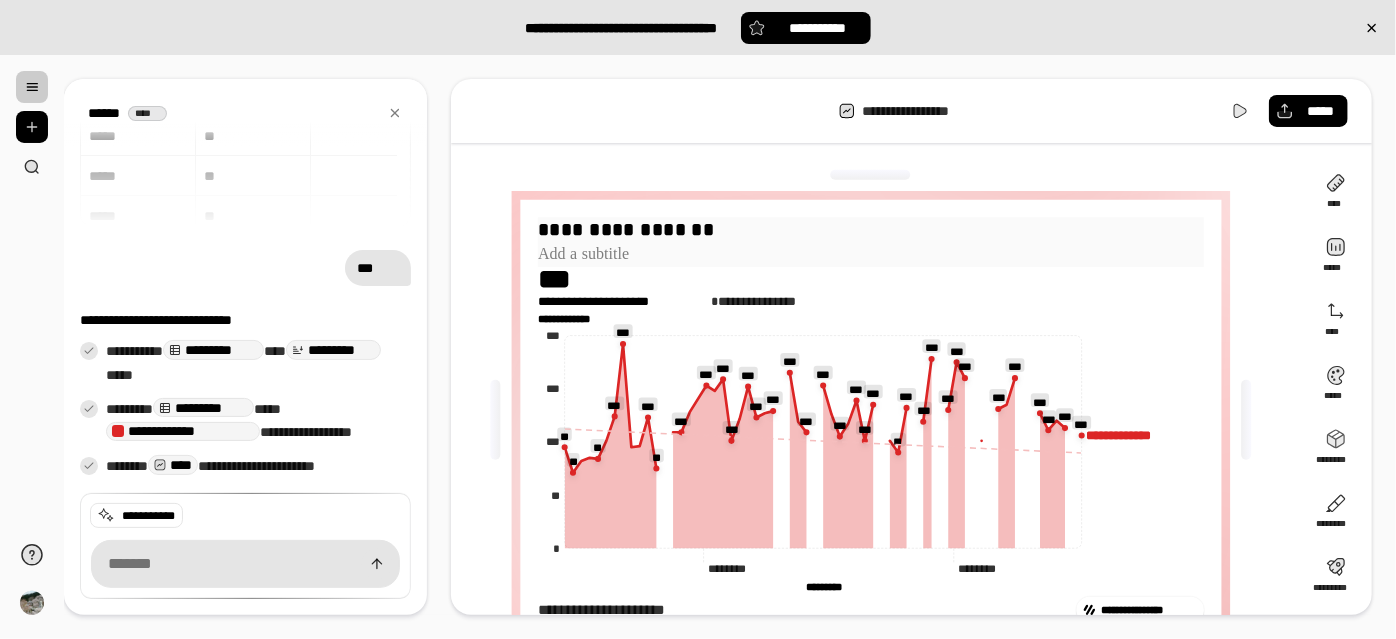 click on "**********" at bounding box center (871, 230) 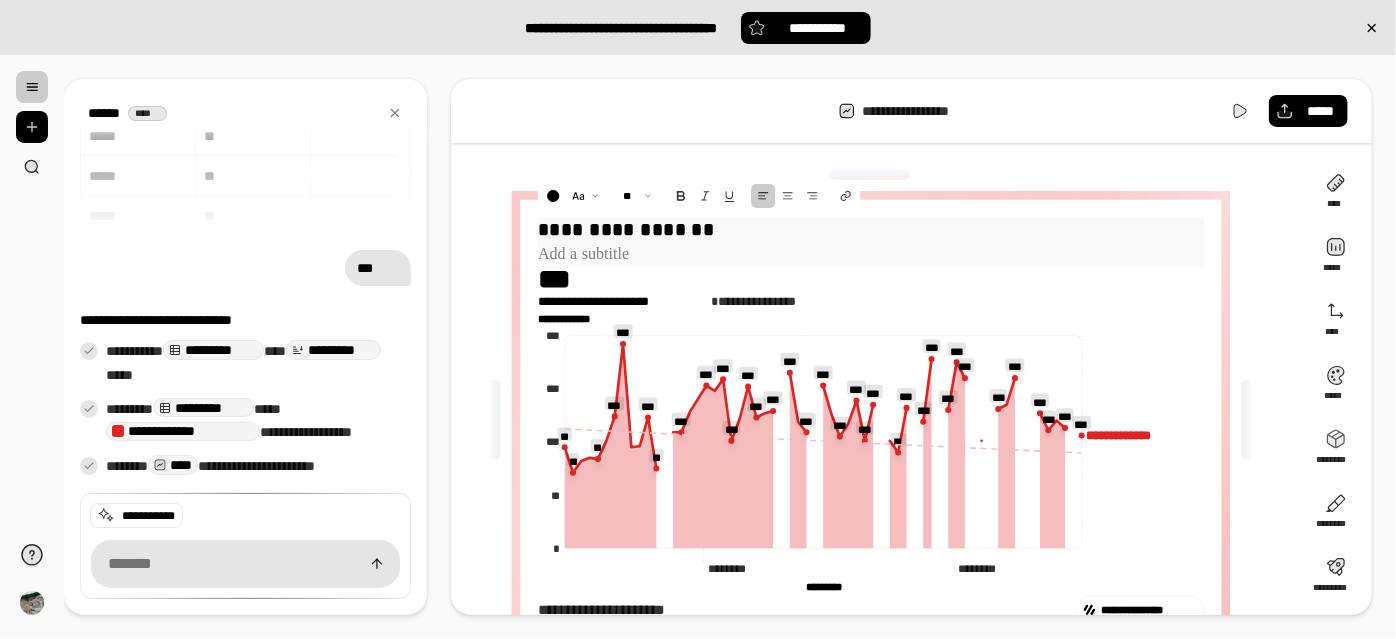 type 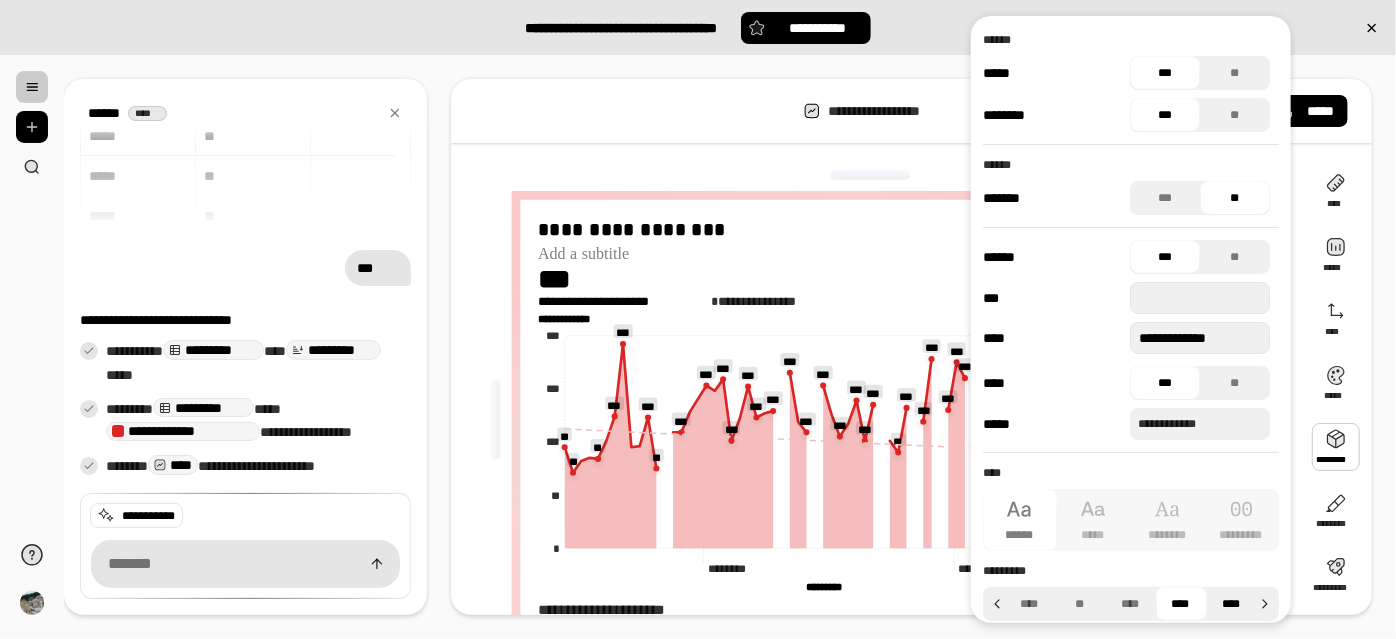 click on "****" at bounding box center (1231, 604) 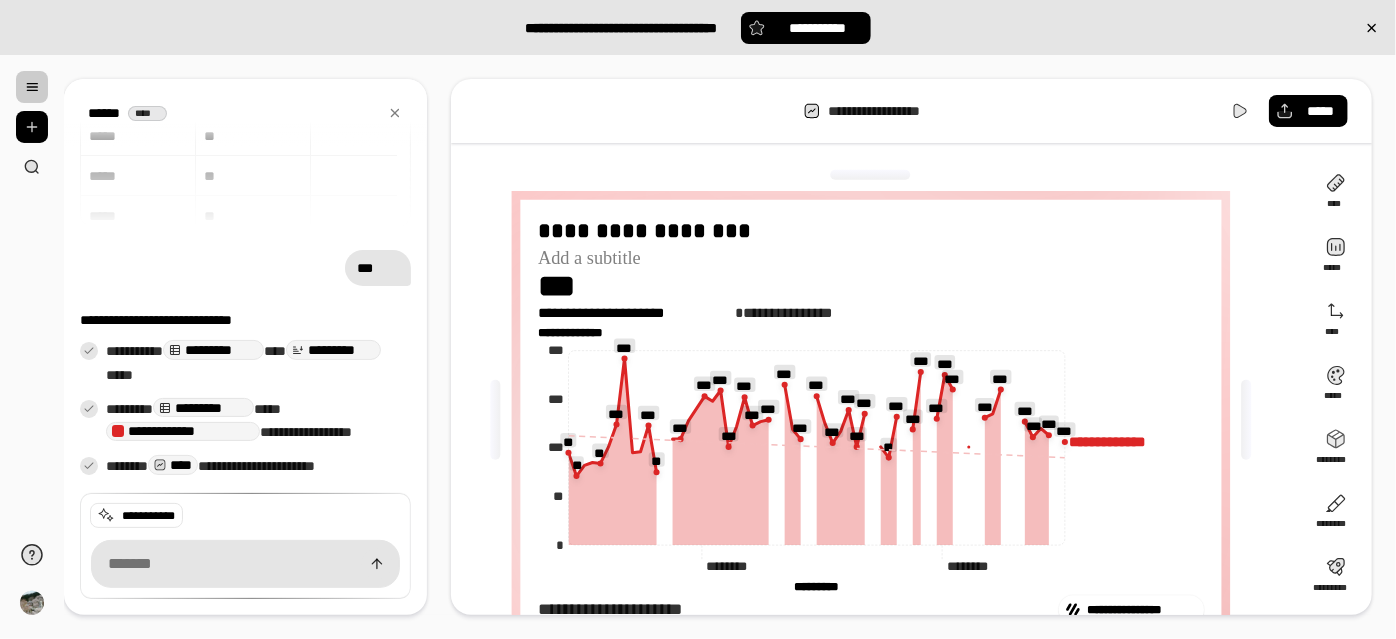 click on "**********" at bounding box center [877, 419] 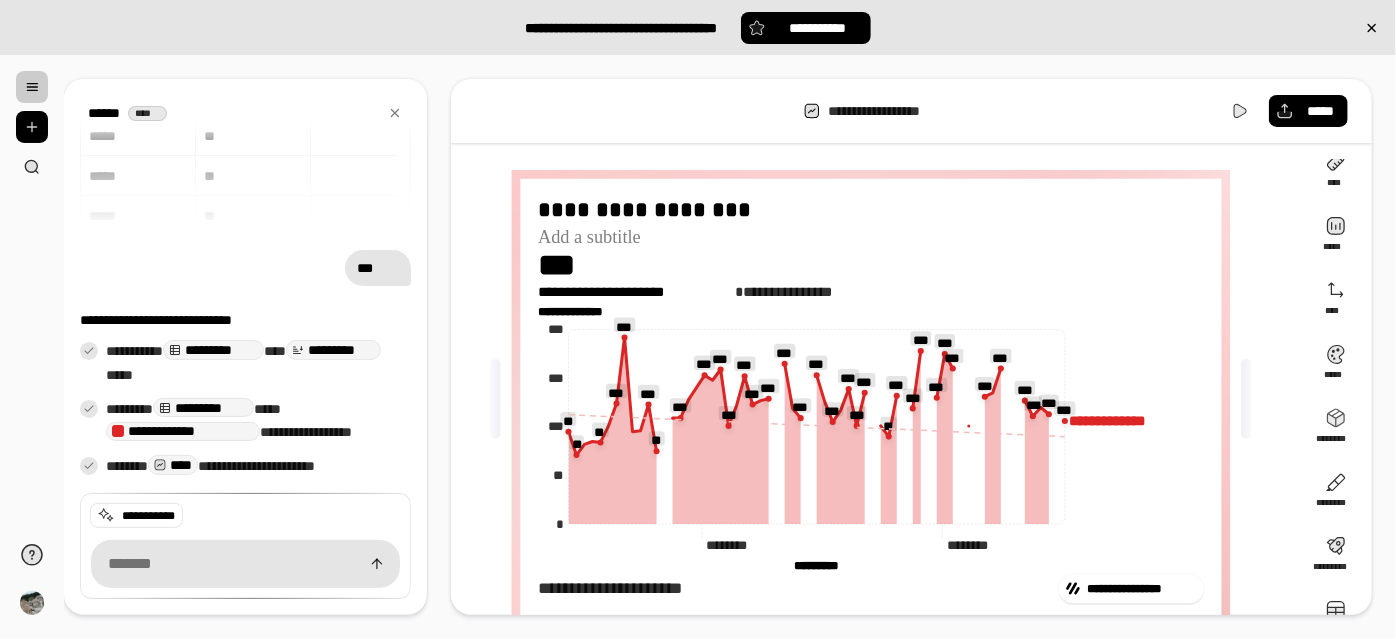 scroll, scrollTop: 0, scrollLeft: 0, axis: both 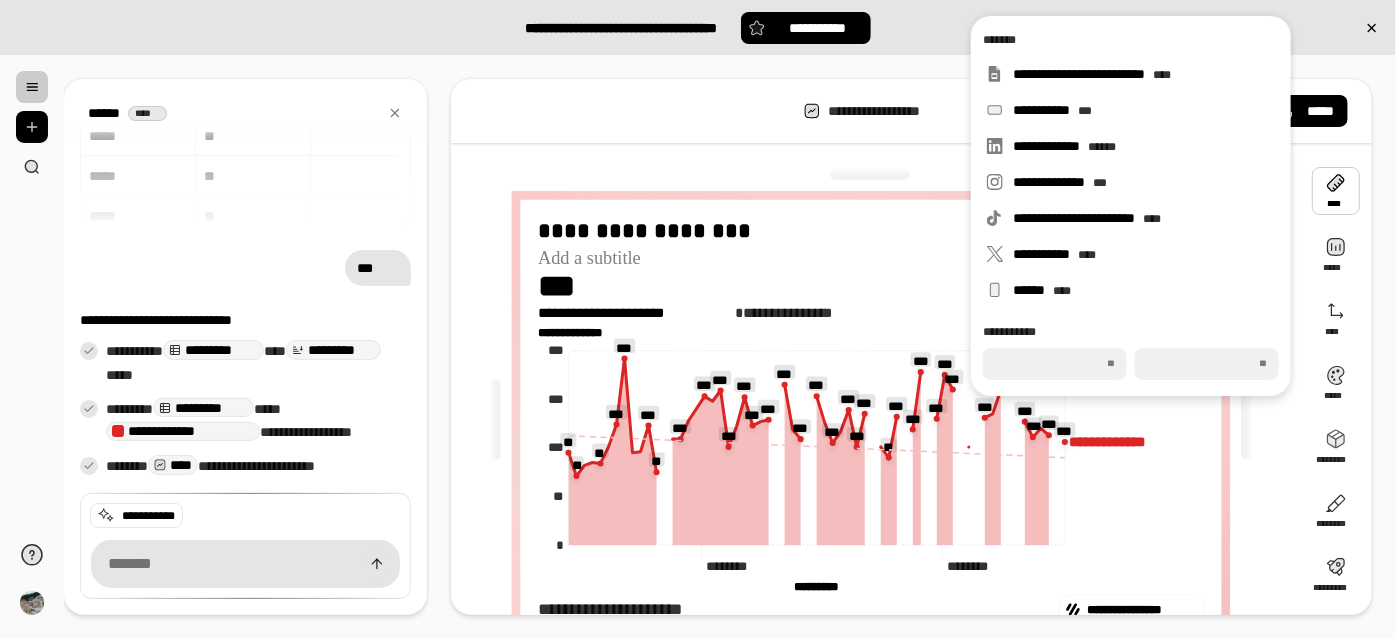 click on "**********" at bounding box center [730, 347] 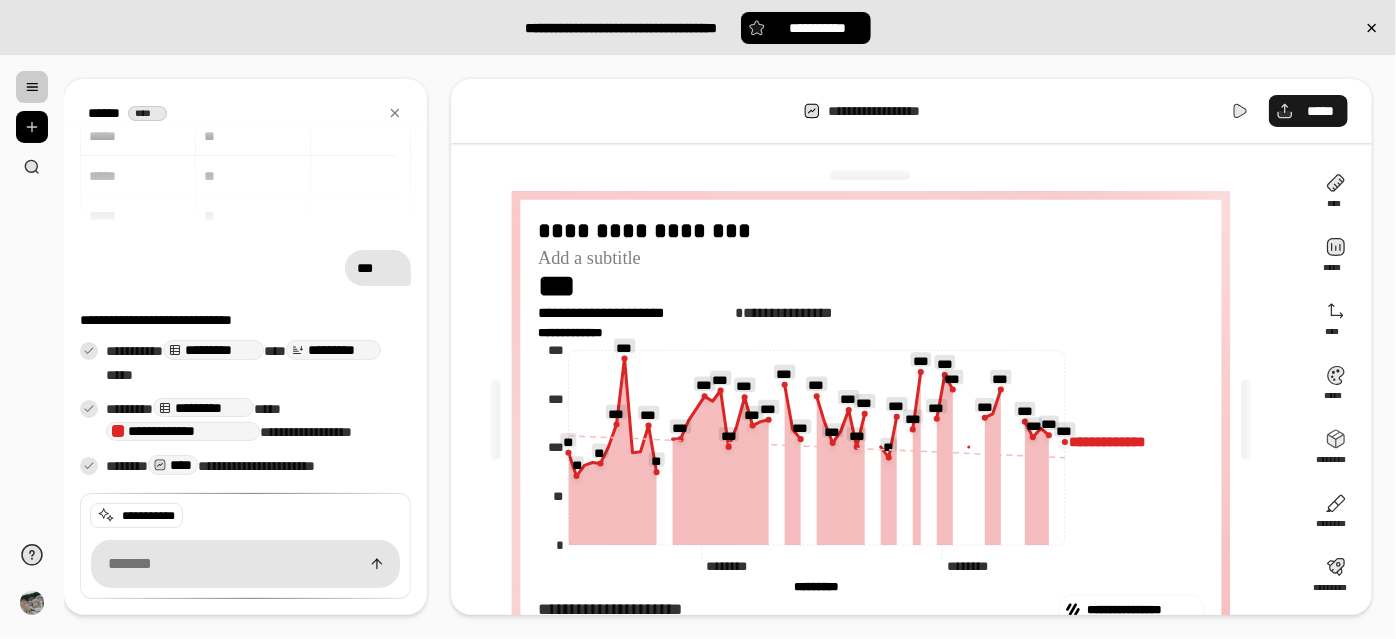 click on "*****" at bounding box center [1320, 111] 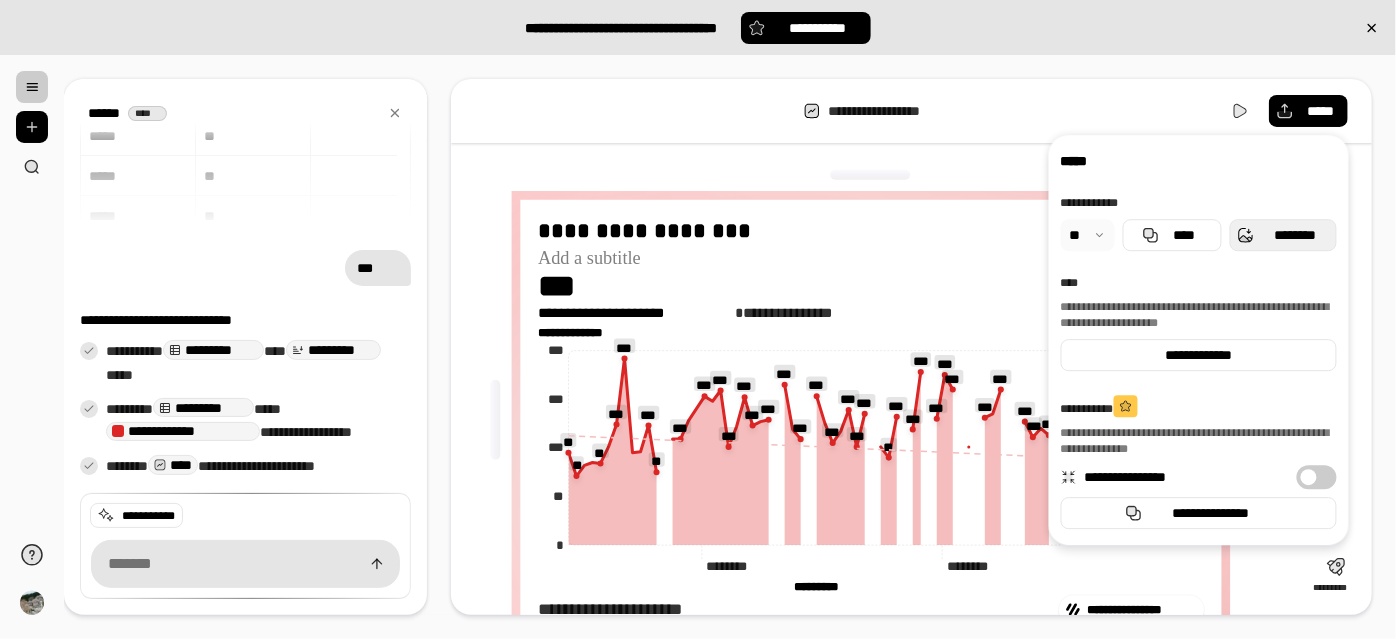 click on "********" at bounding box center (1295, 235) 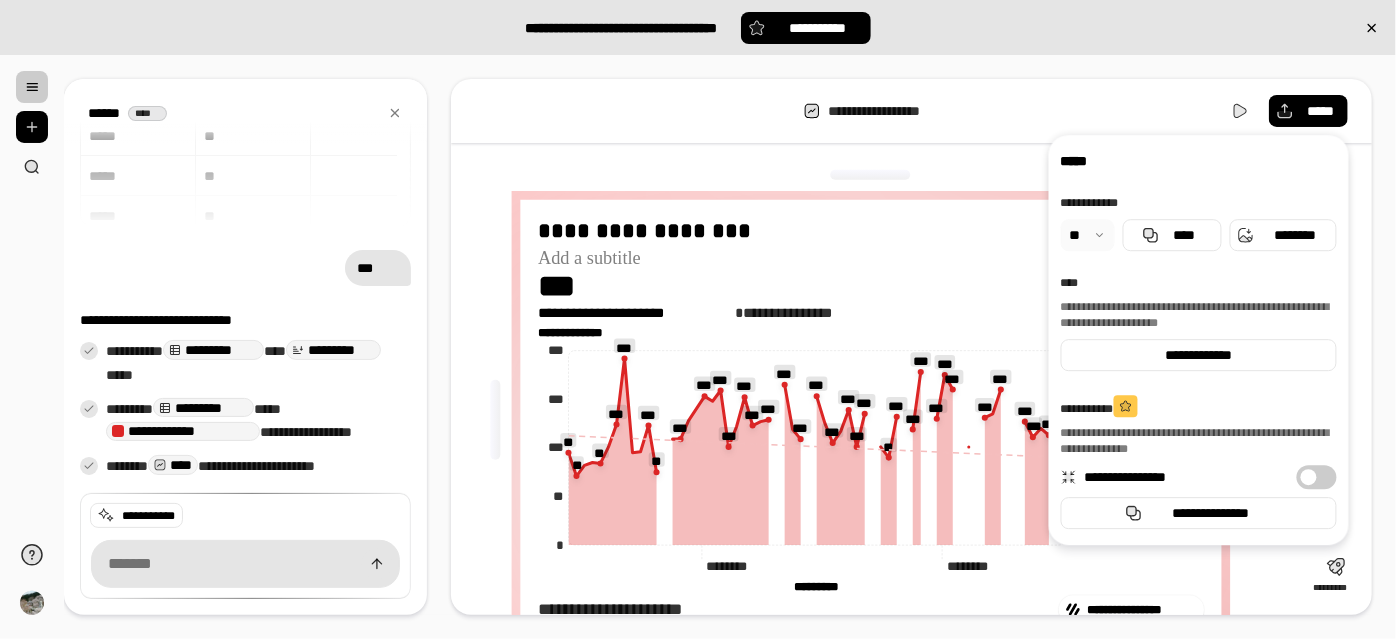 click at bounding box center [1088, 235] 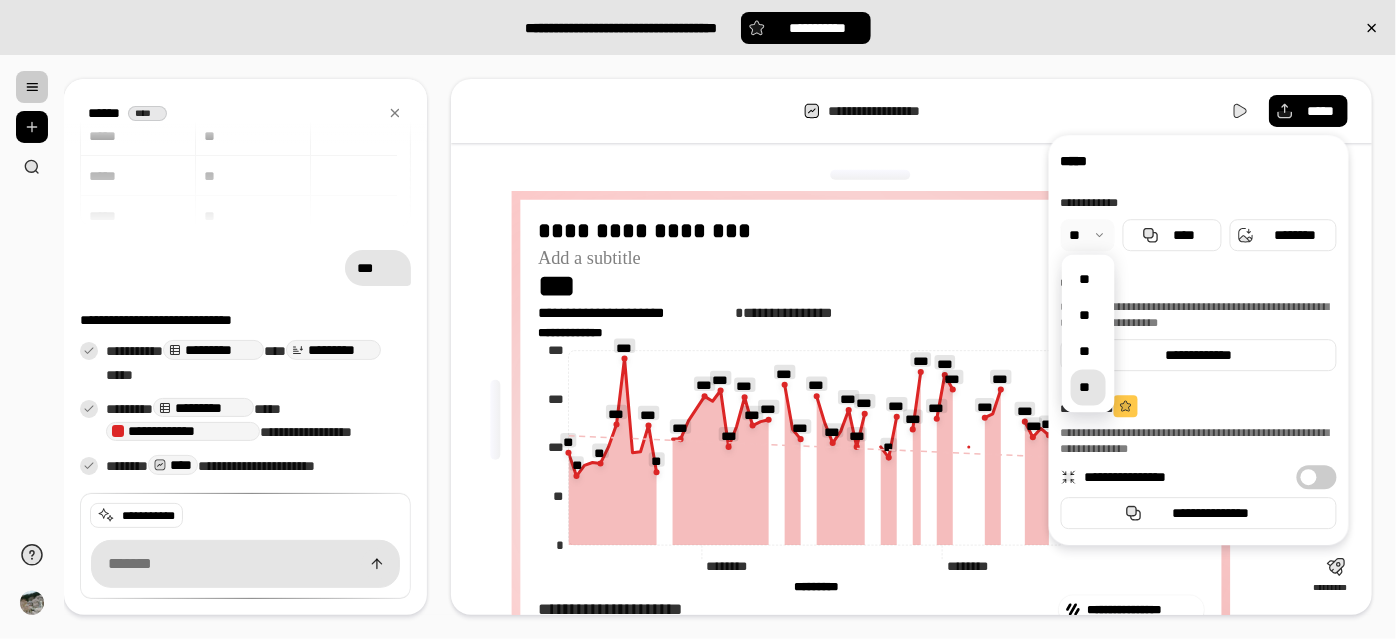 click on "**" at bounding box center (1088, 388) 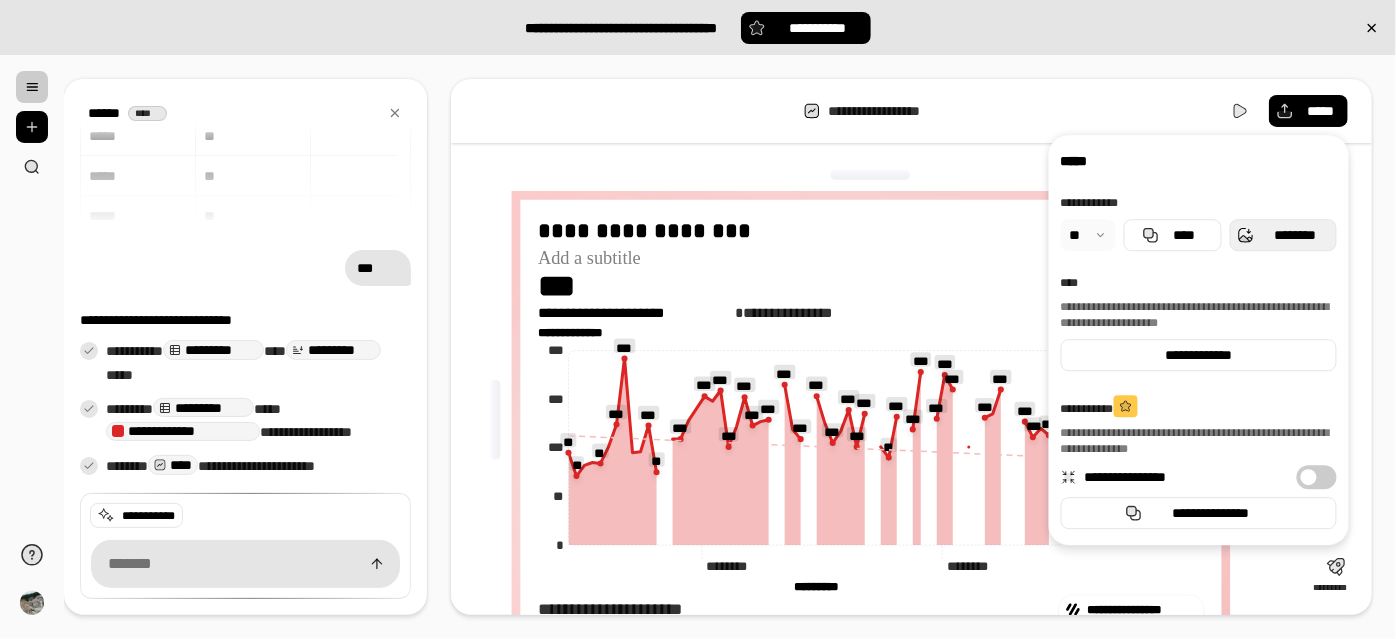 click on "********" at bounding box center (1295, 235) 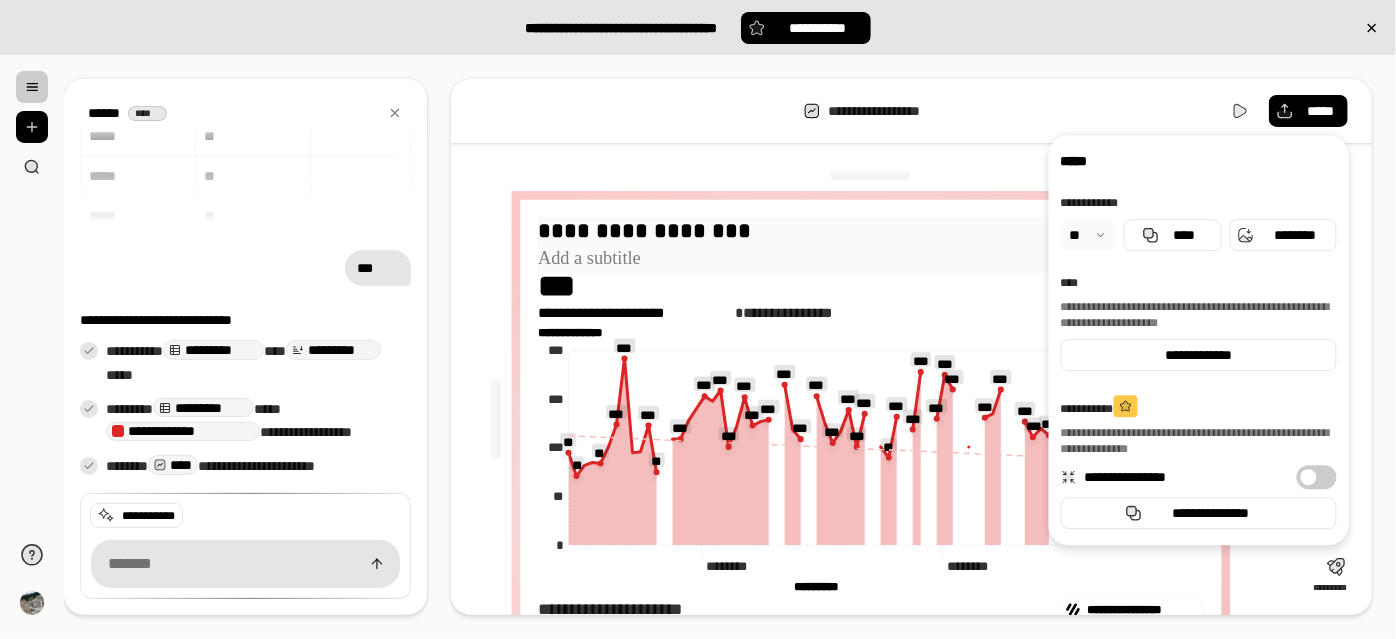 click on "**********" at bounding box center (871, 232) 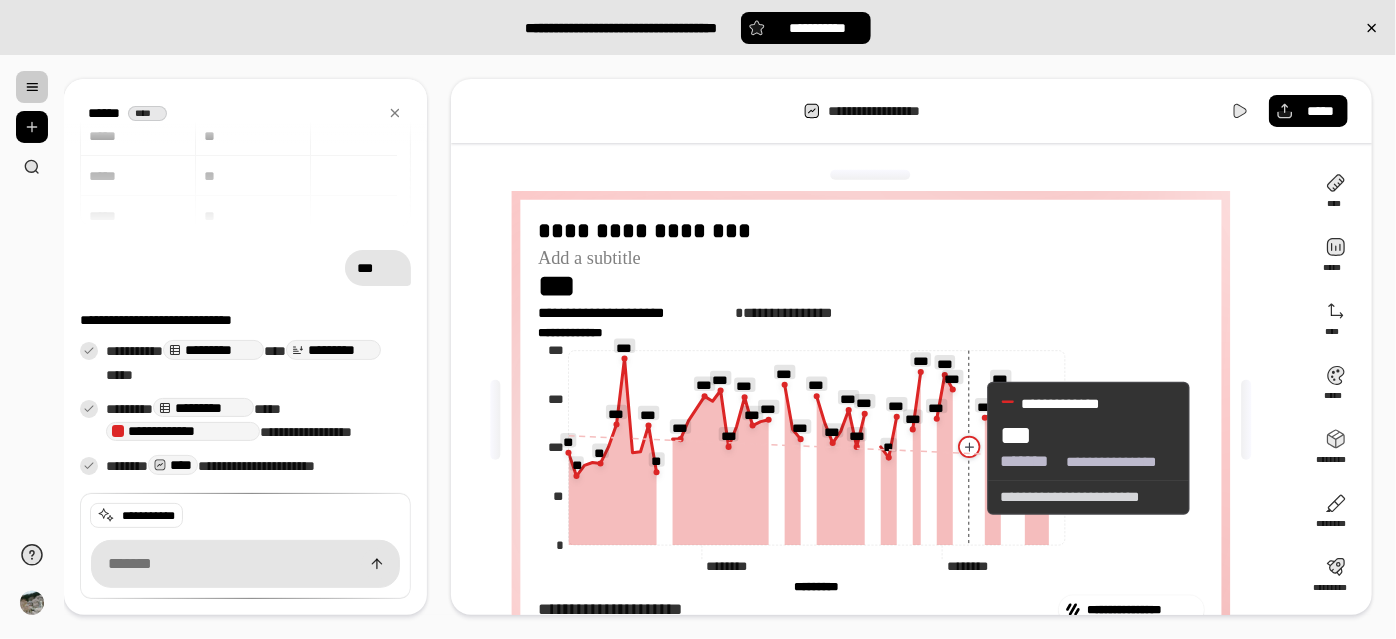click 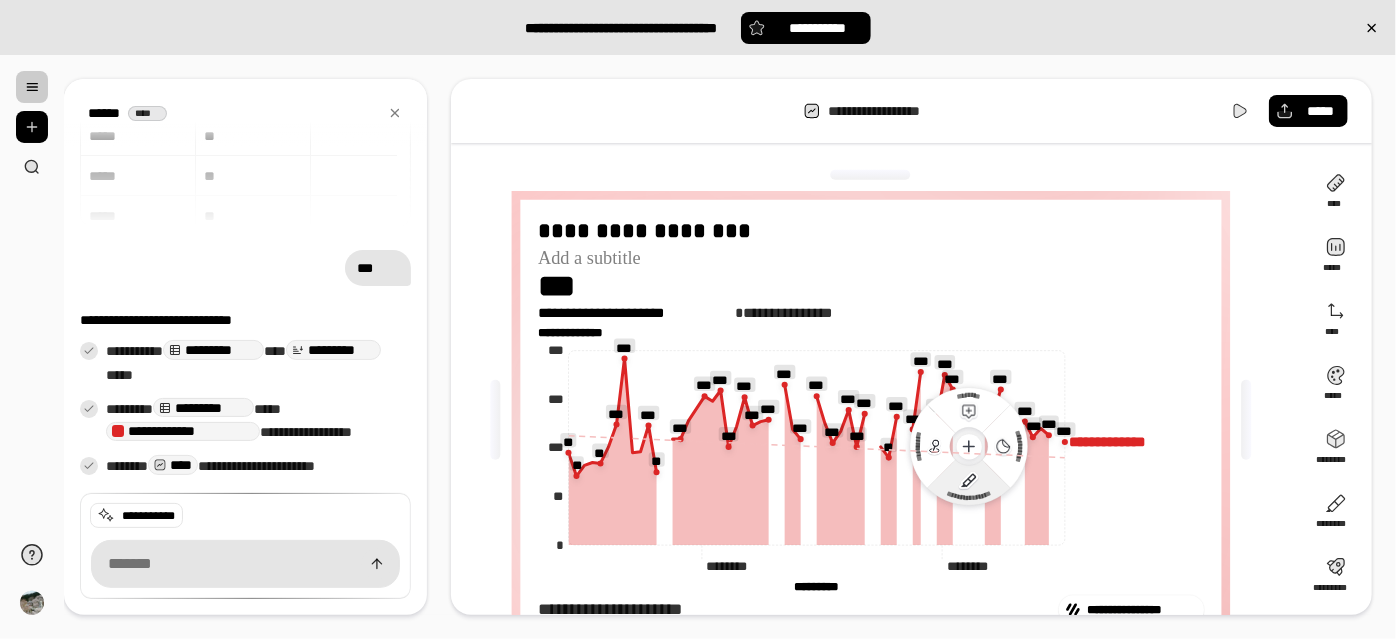 click 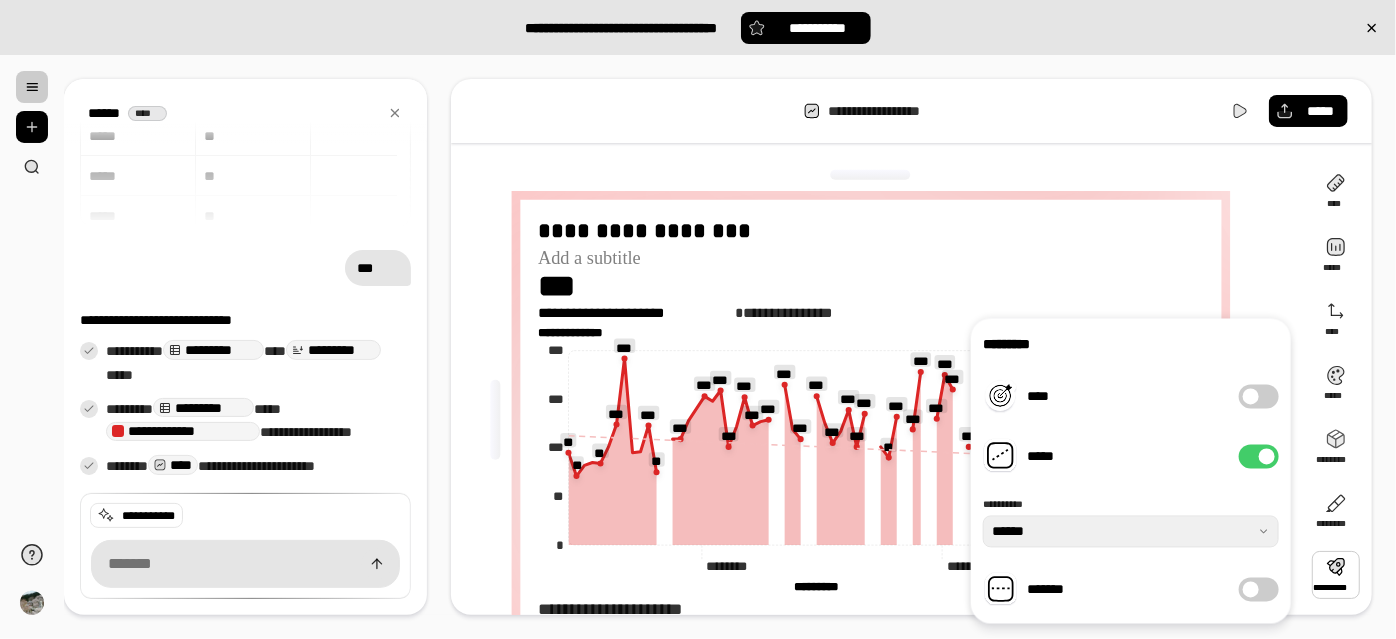 click on "**********" at bounding box center (877, 419) 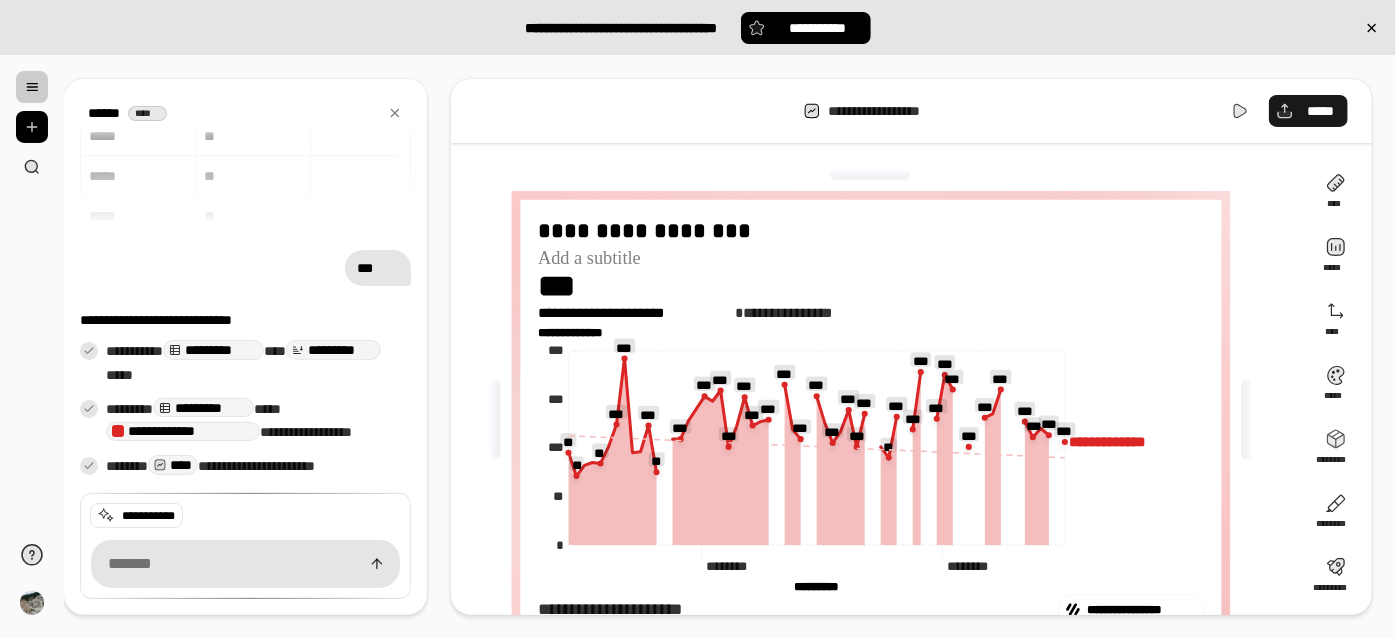 click on "*****" at bounding box center [1320, 111] 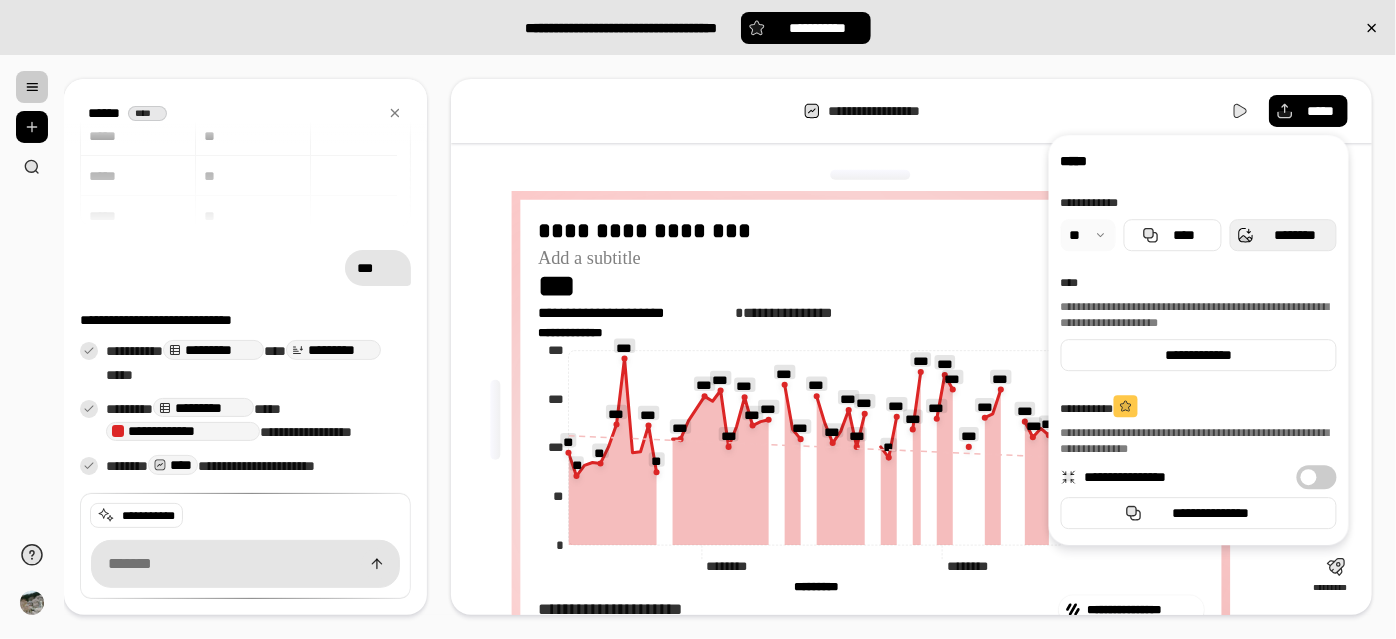 click on "********" at bounding box center [1295, 235] 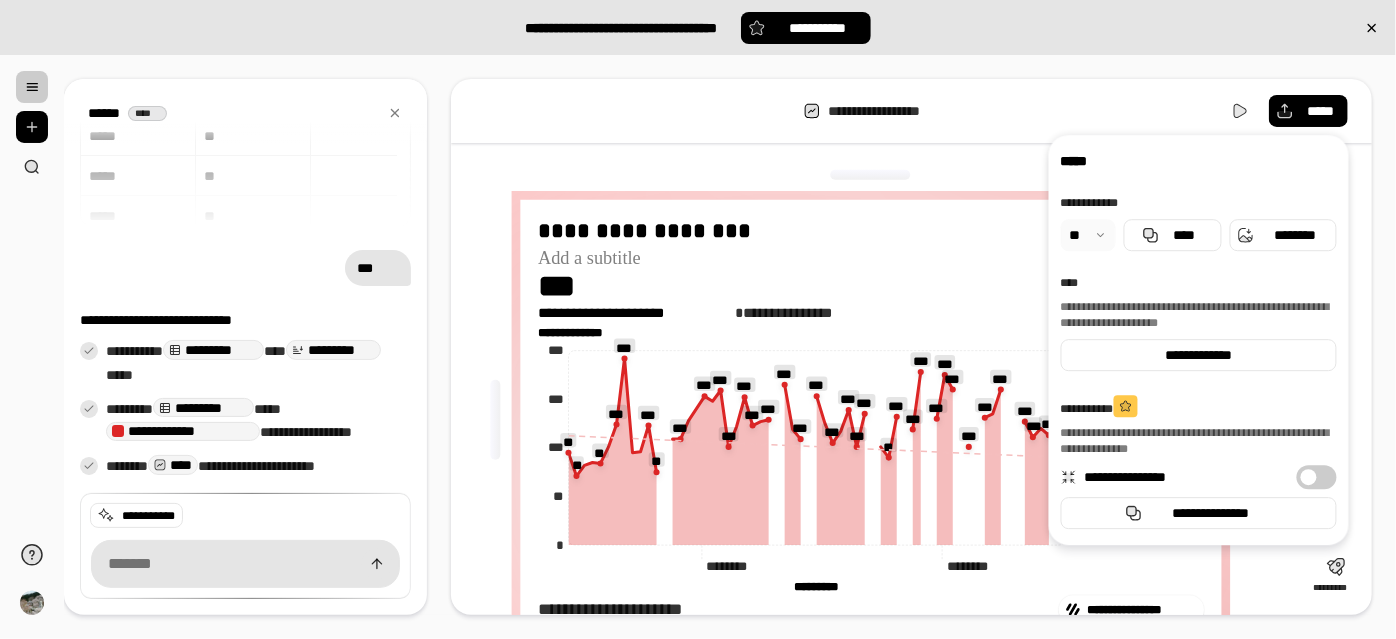 click on "**********" at bounding box center [911, 111] 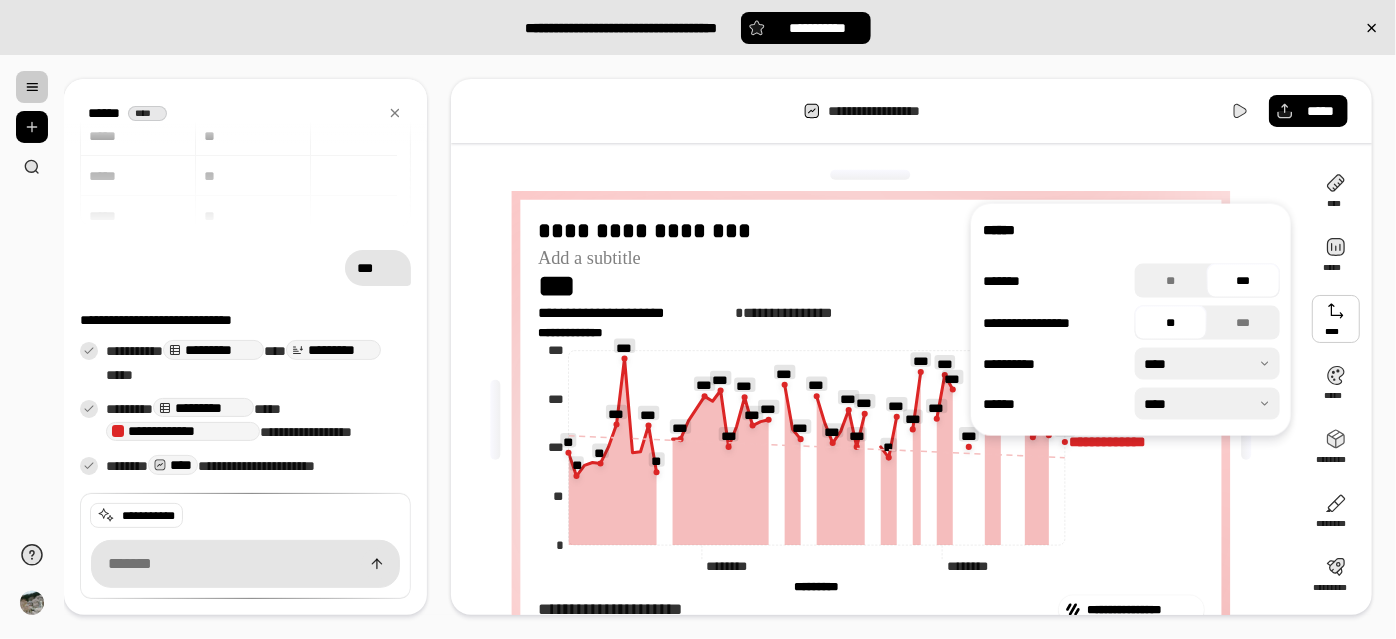 click on "**********" 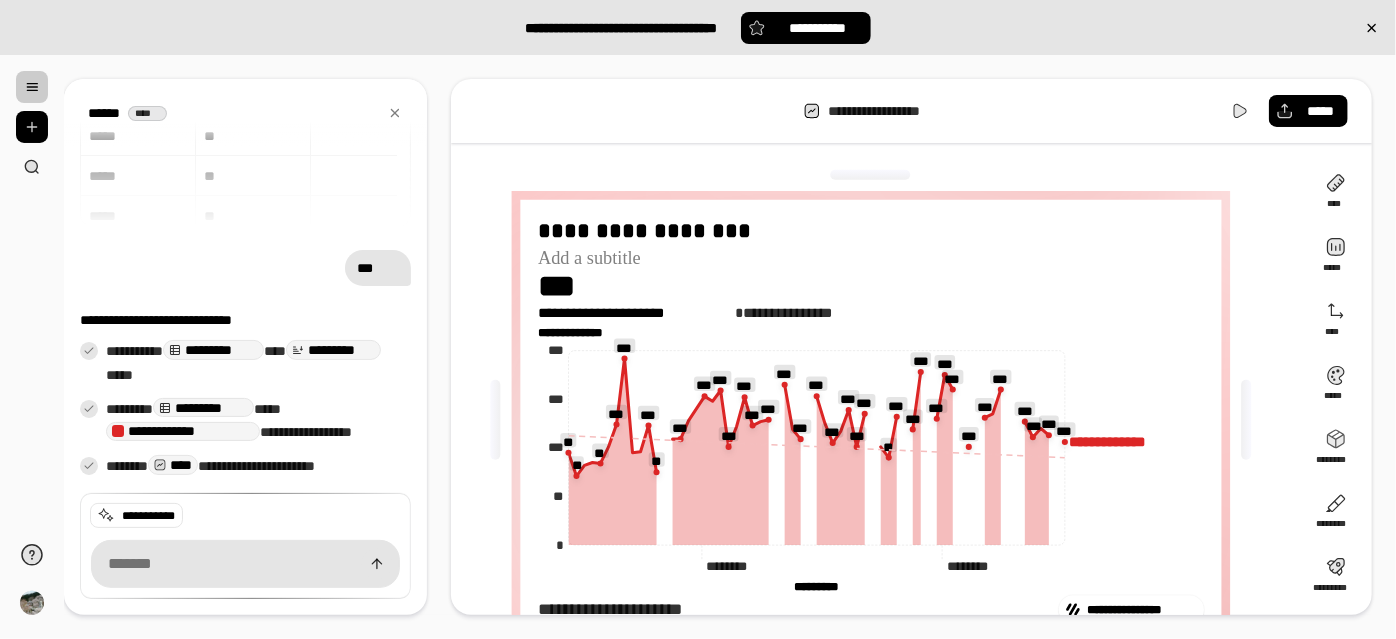 click on "**********" at bounding box center (877, 419) 